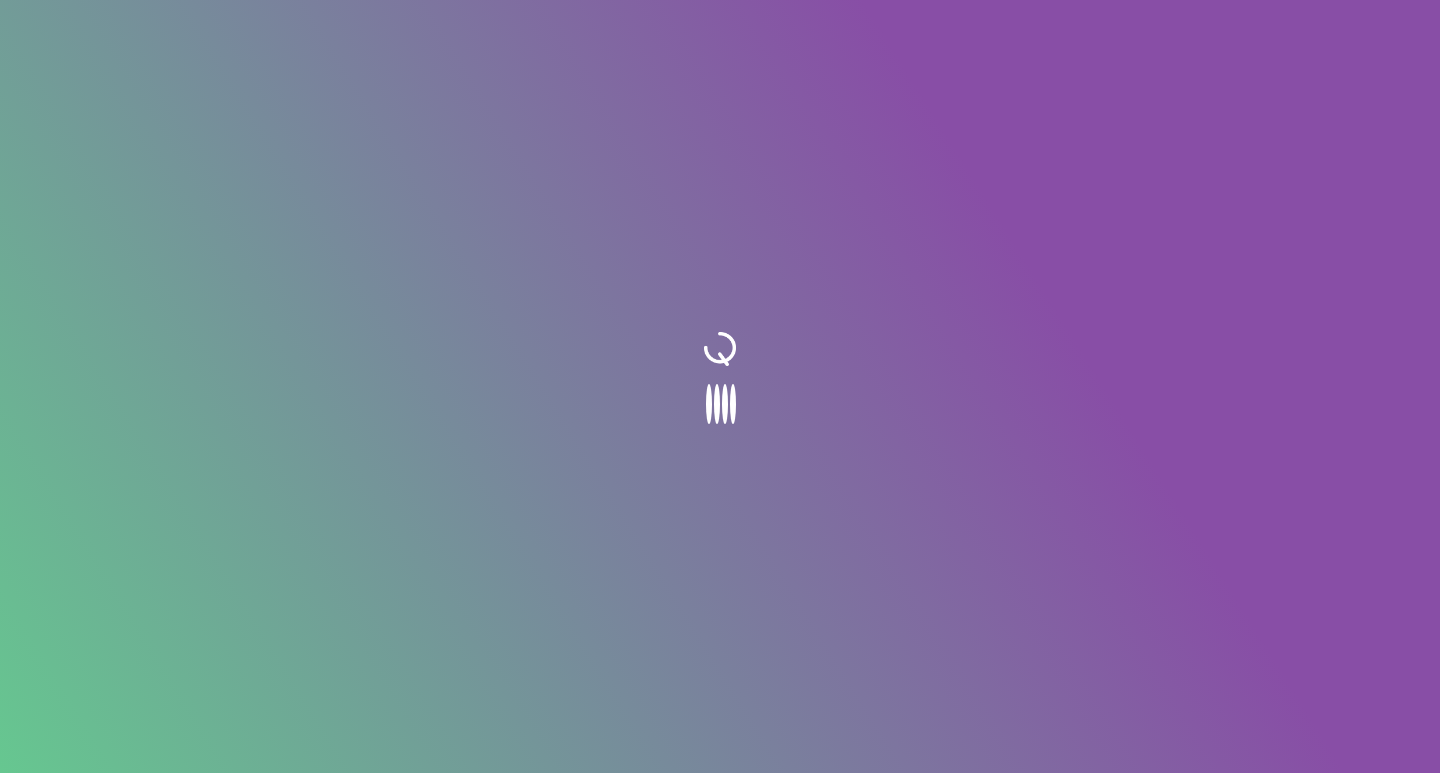 scroll, scrollTop: 0, scrollLeft: 0, axis: both 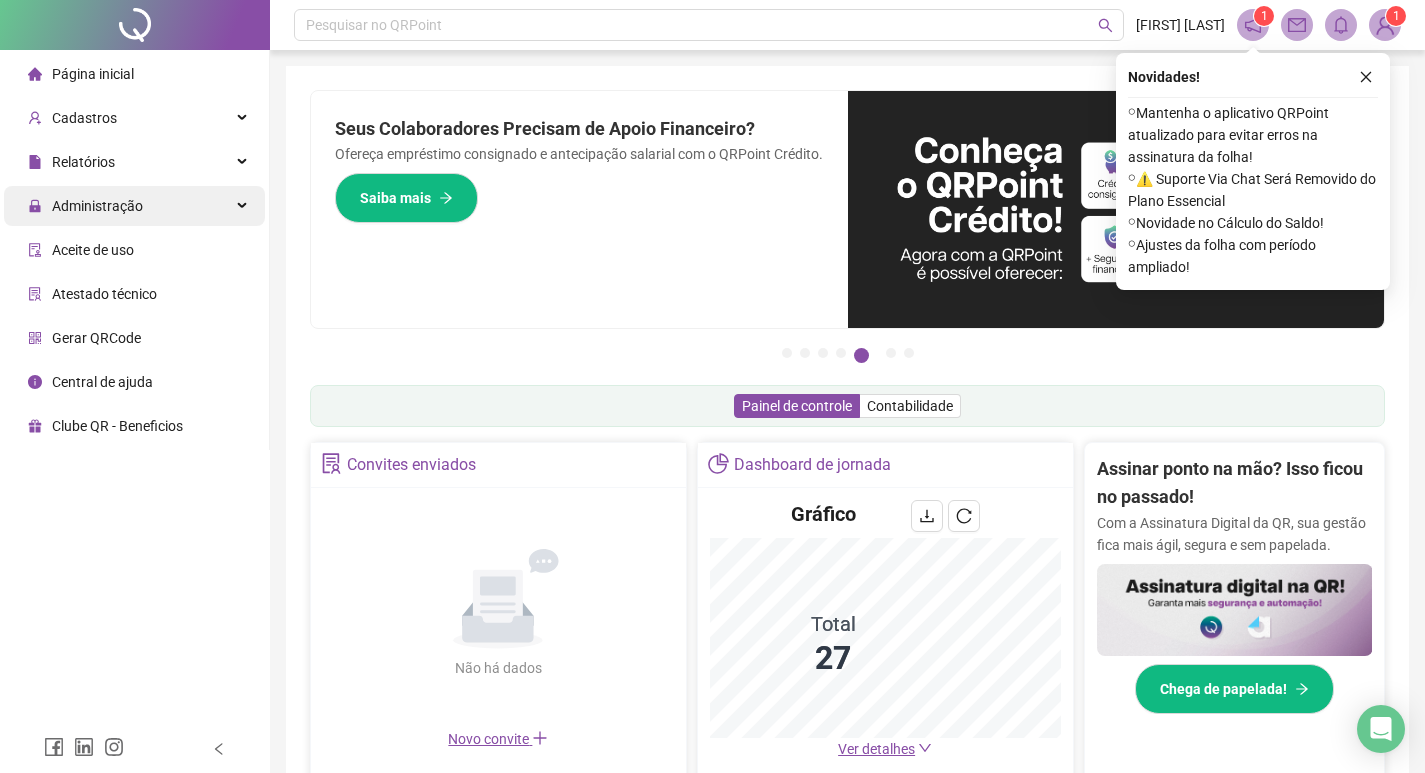 click on "Administração" at bounding box center (97, 206) 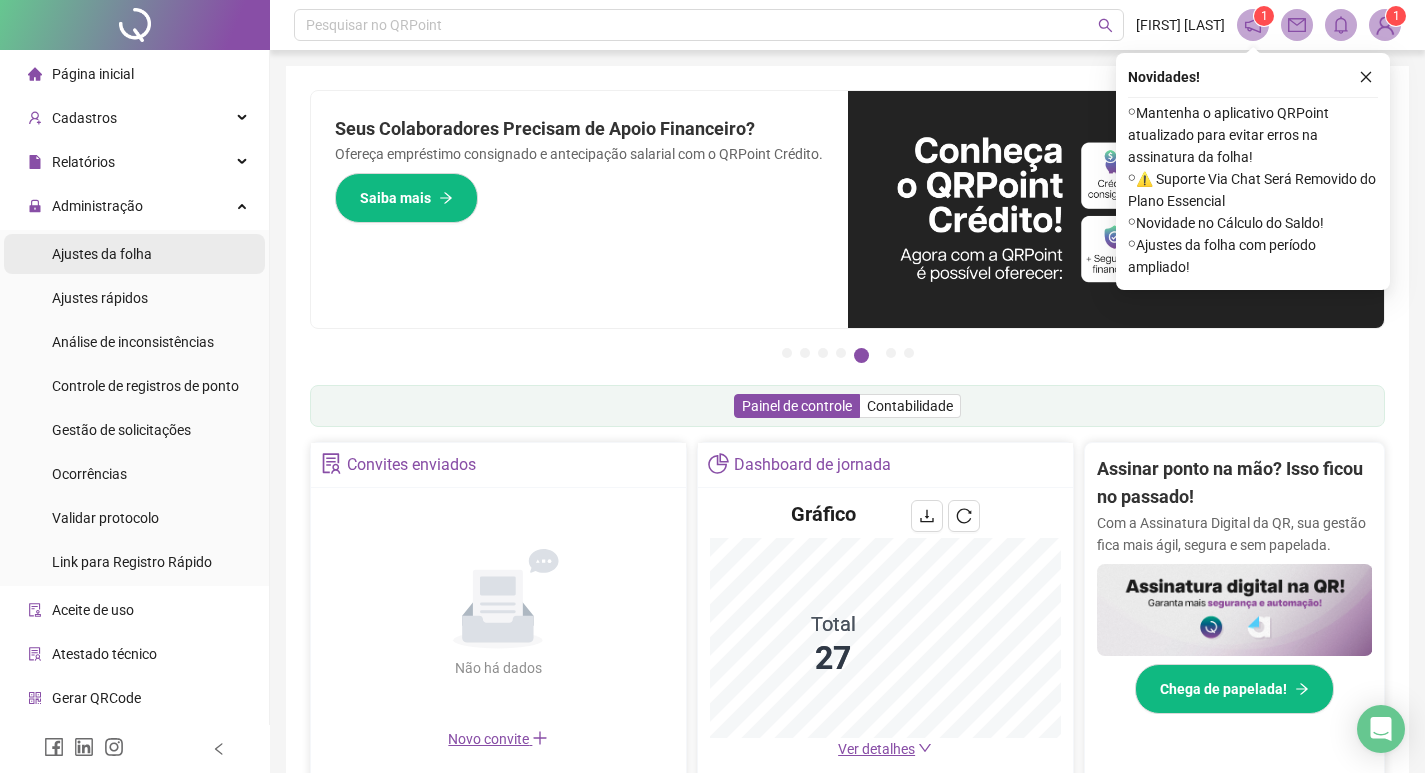 click on "Ajustes da folha" at bounding box center (102, 254) 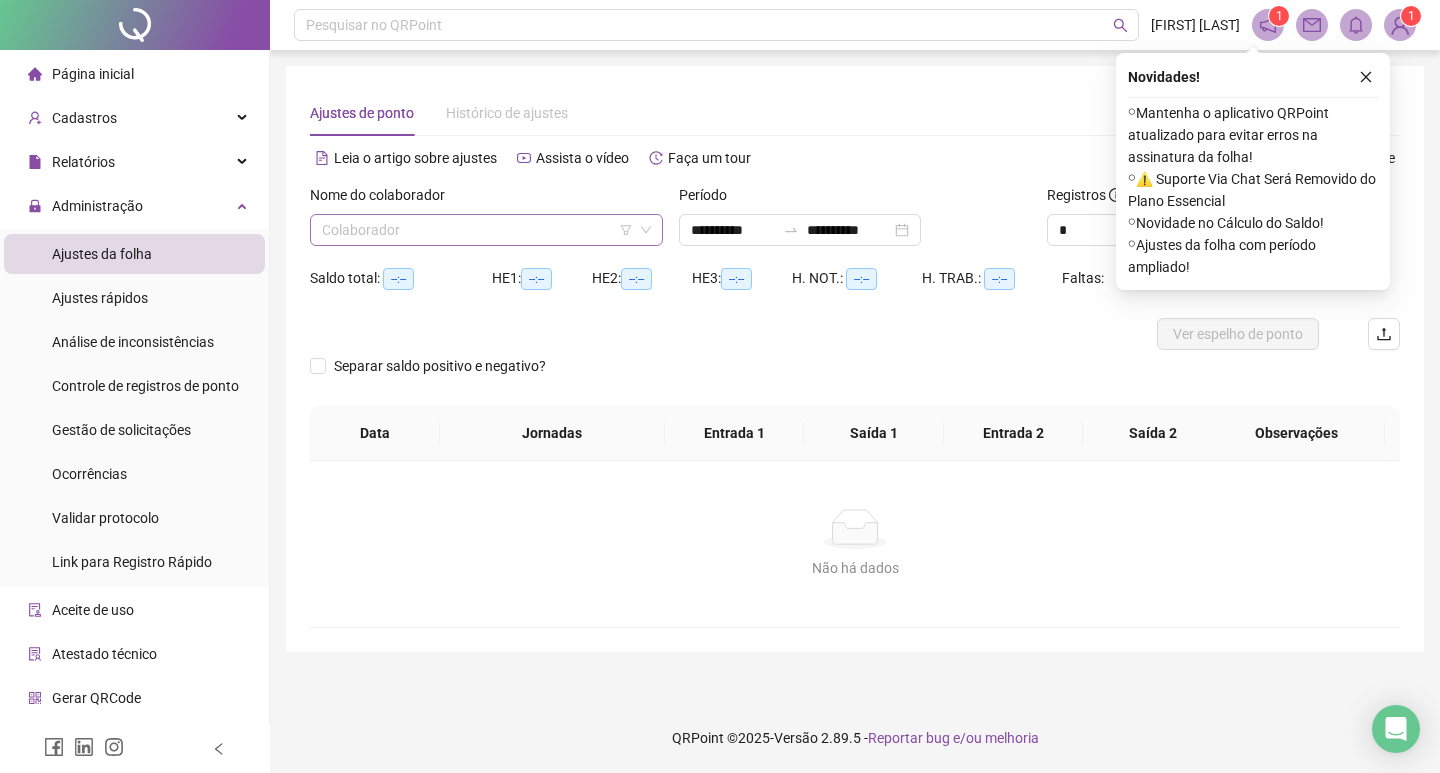 click at bounding box center [477, 230] 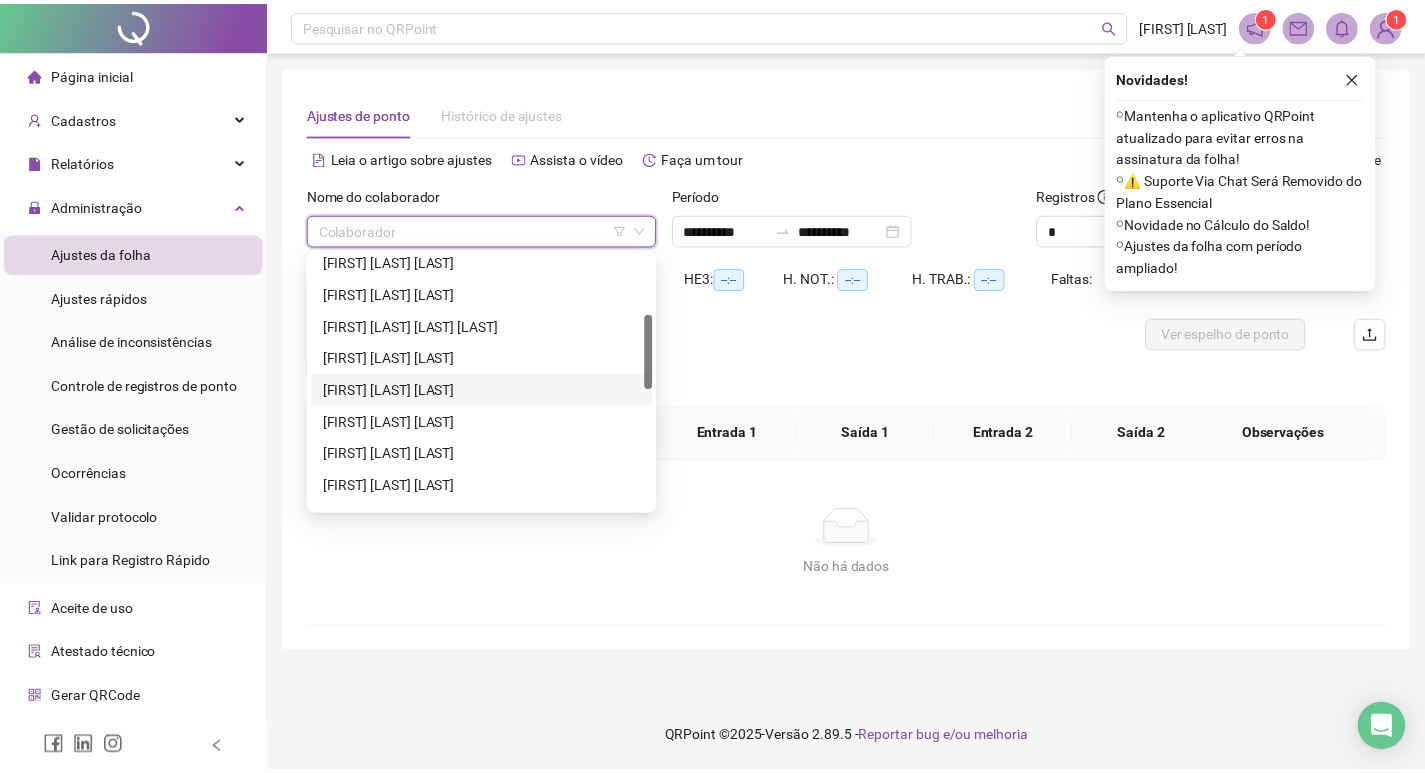 scroll, scrollTop: 300, scrollLeft: 0, axis: vertical 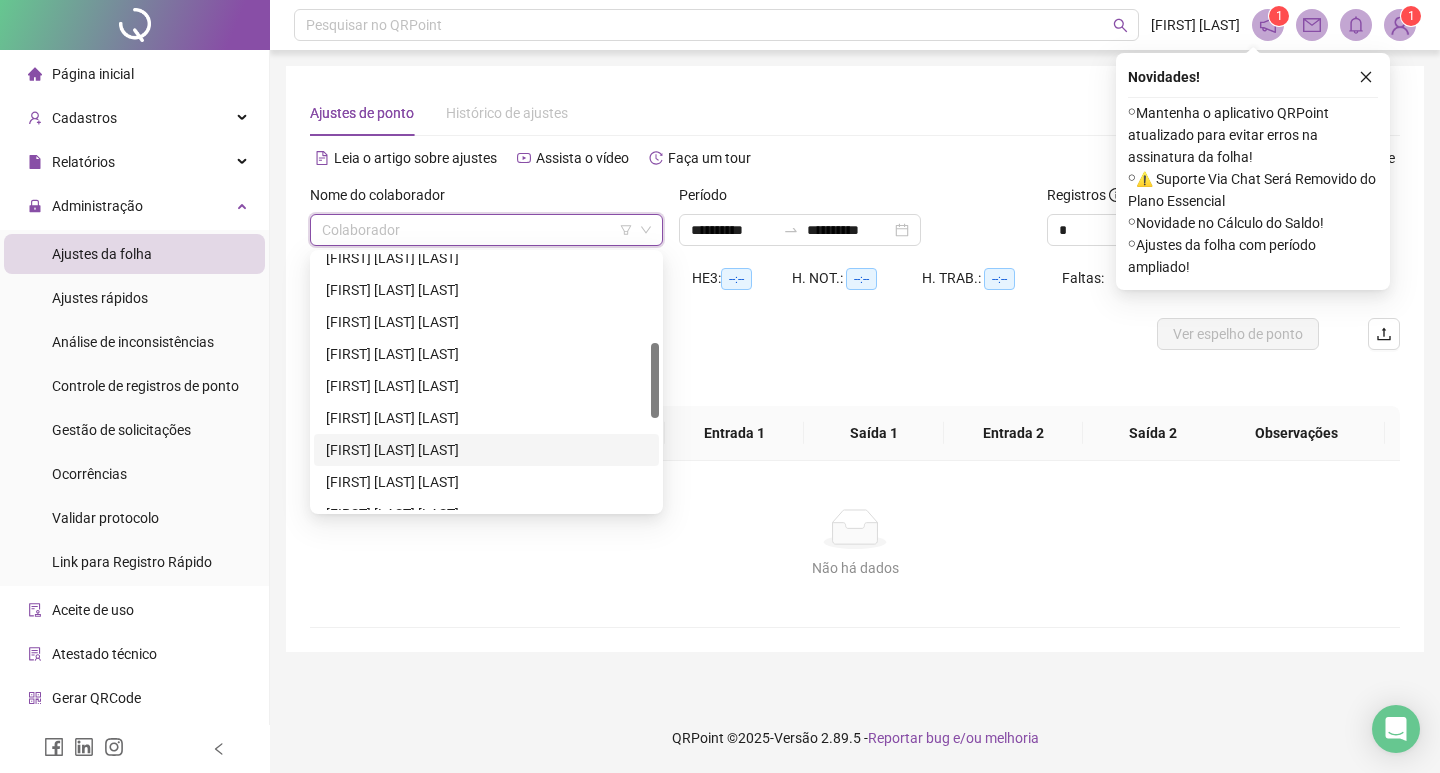 click on "[FIRST] [LAST] [LAST] [LAST]" at bounding box center (486, 450) 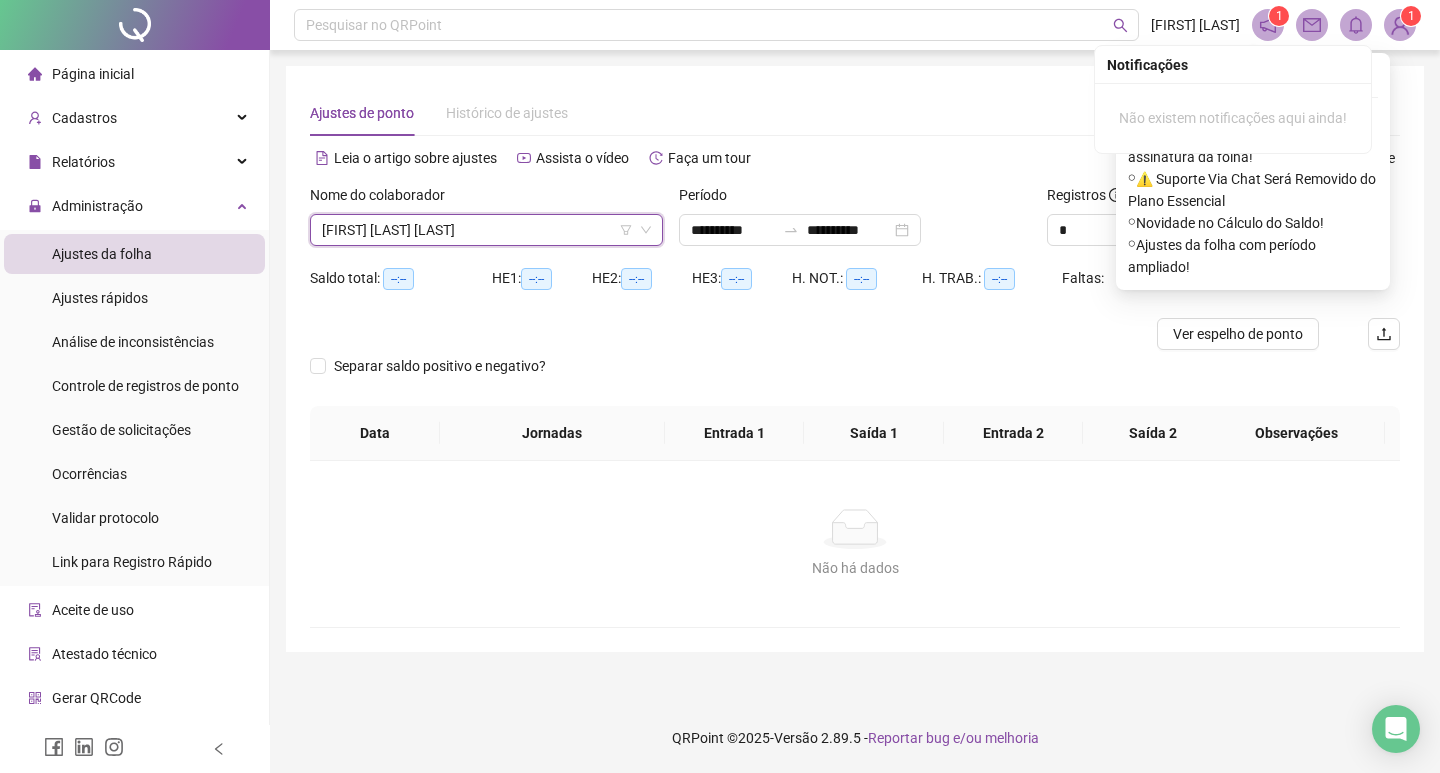 click on "Notificações" at bounding box center (1233, 65) 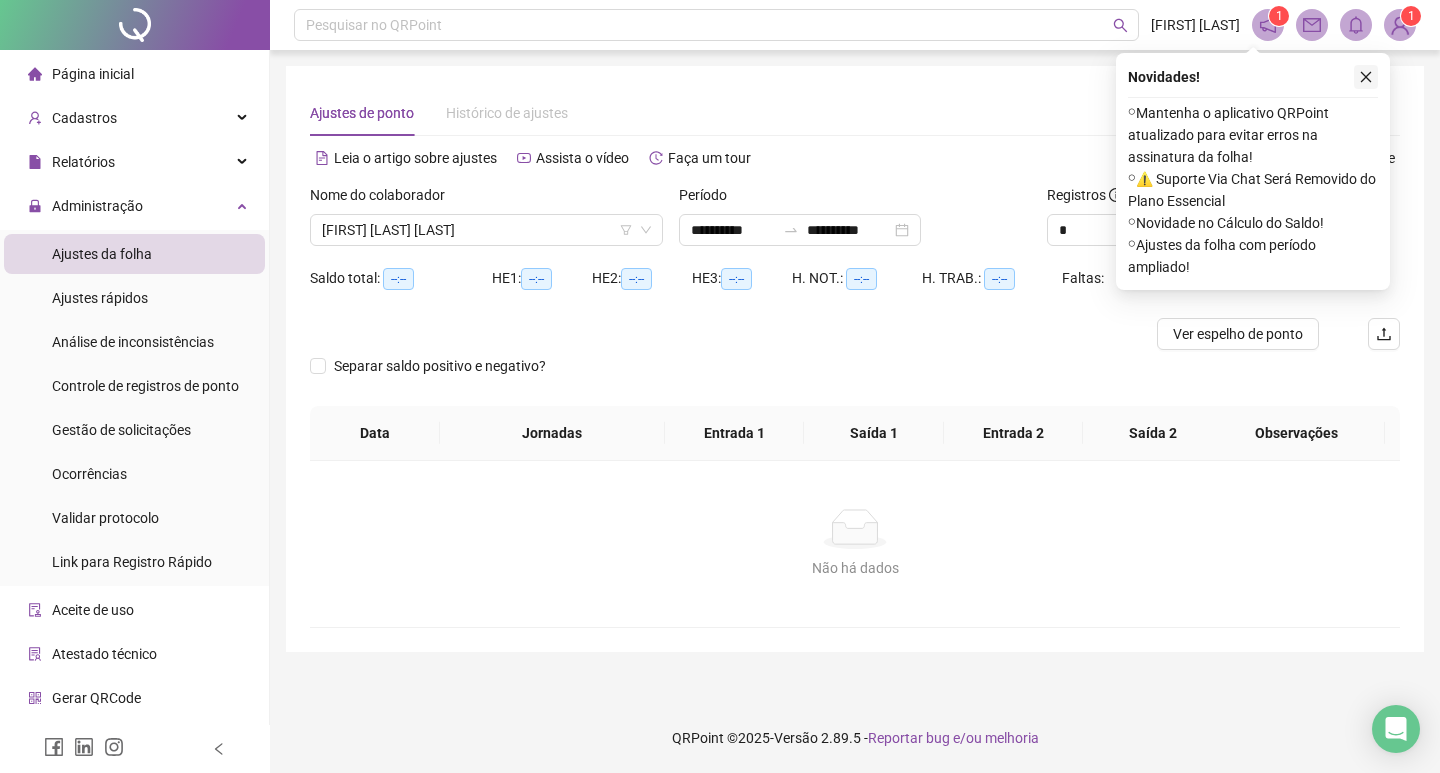 click 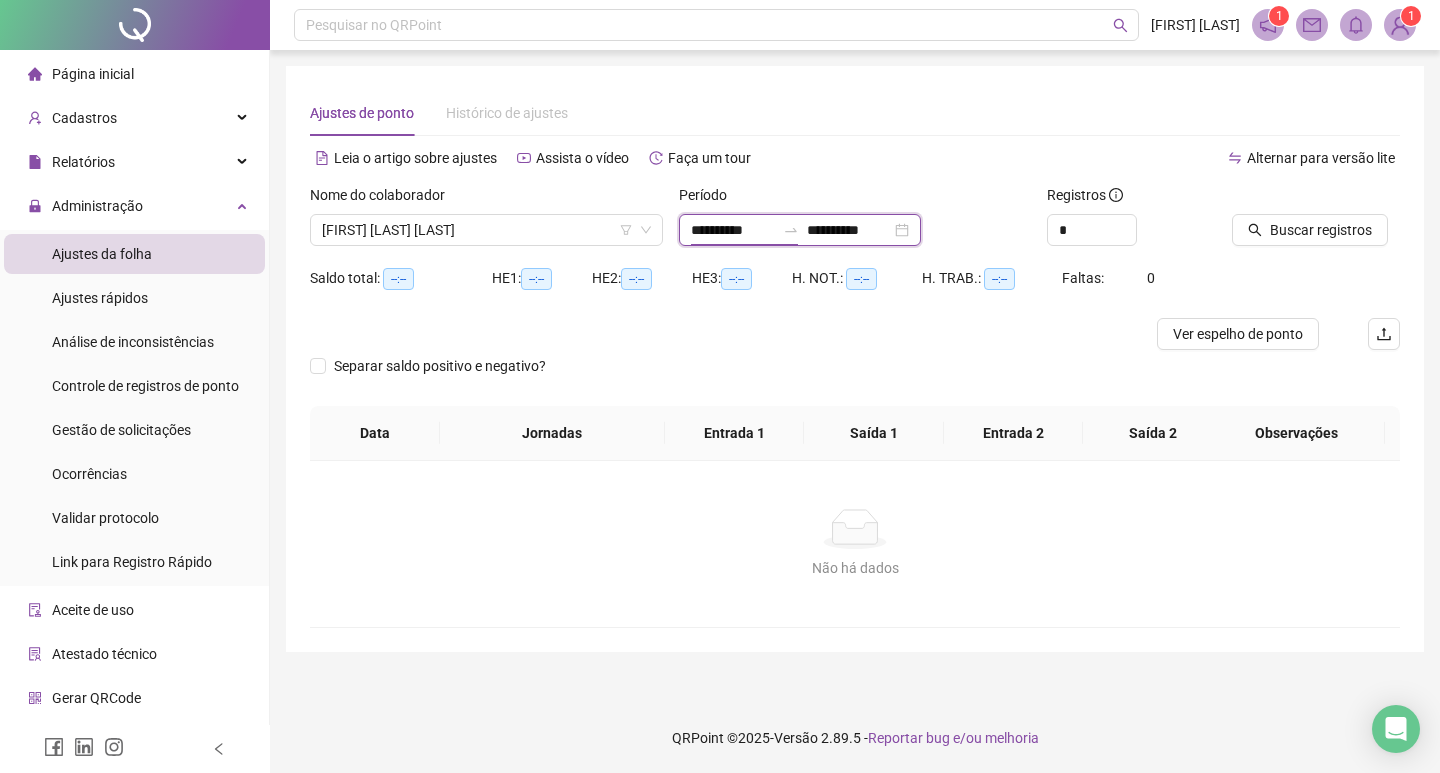 click on "**********" at bounding box center [733, 230] 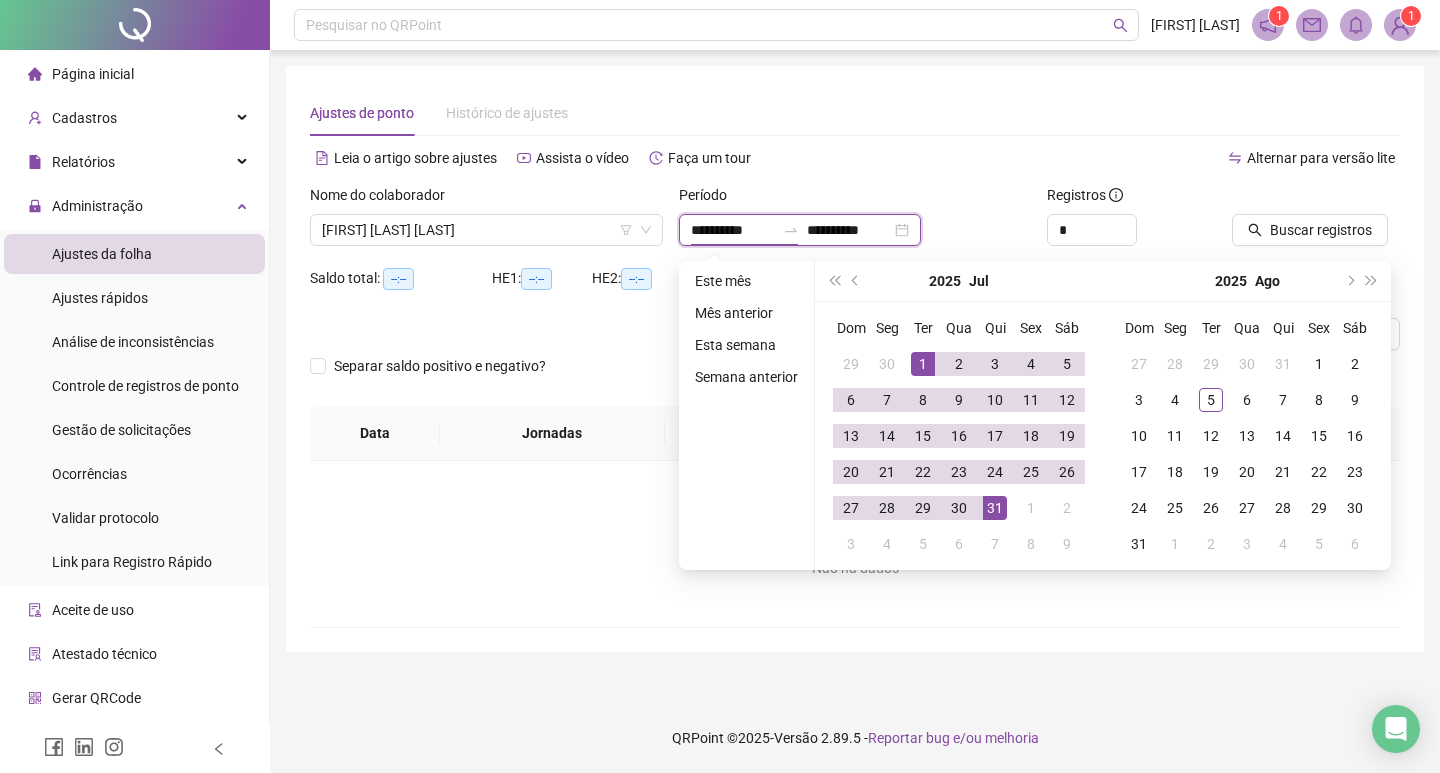type on "**********" 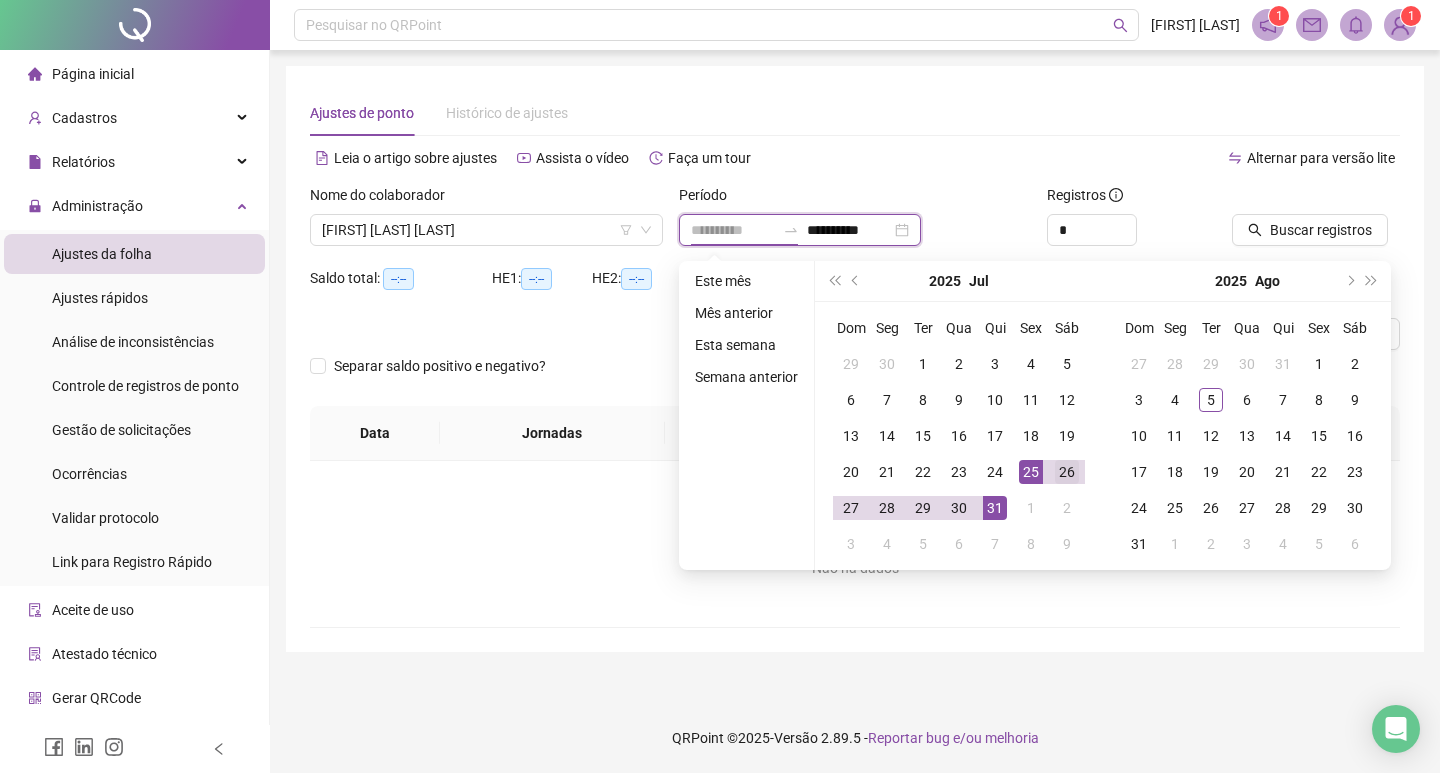 type on "**********" 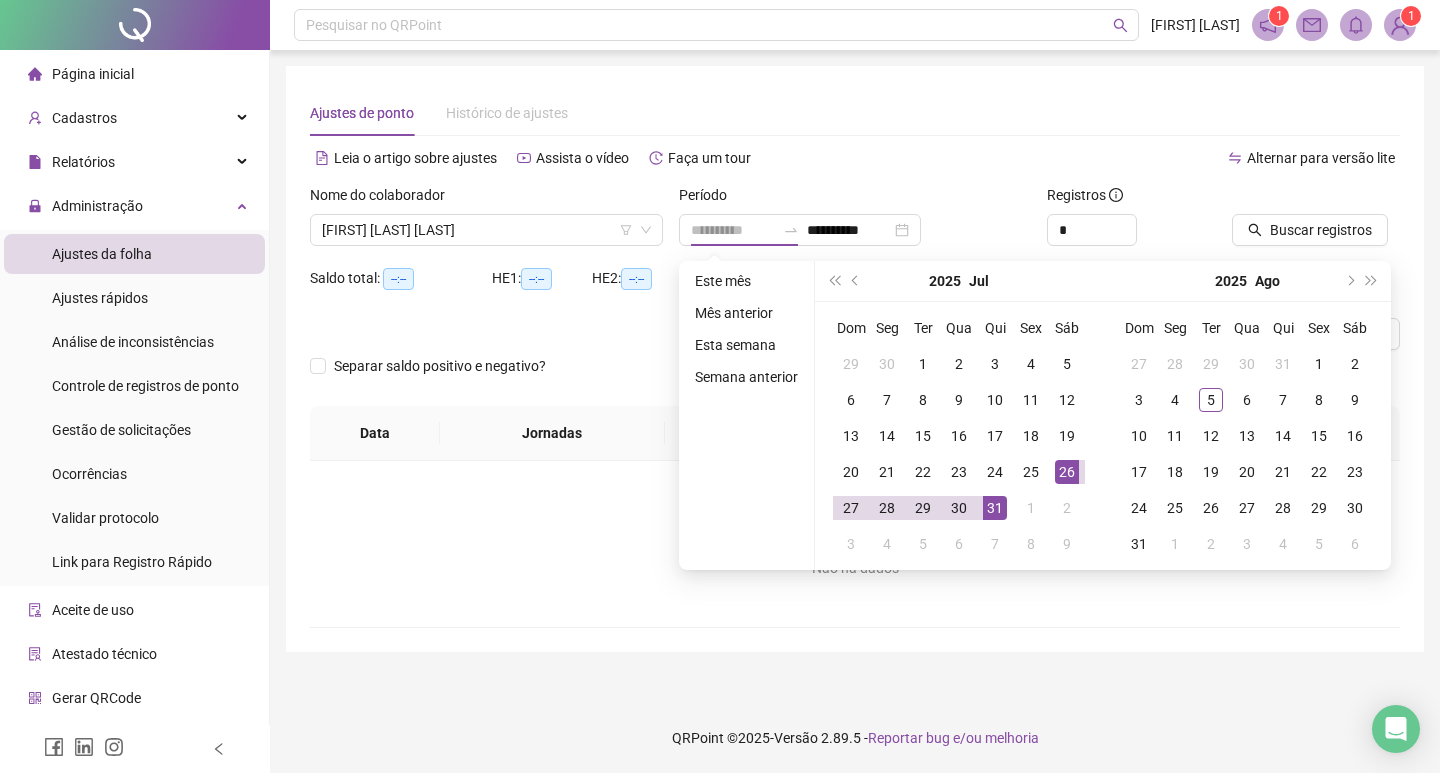 click on "26" at bounding box center (1067, 472) 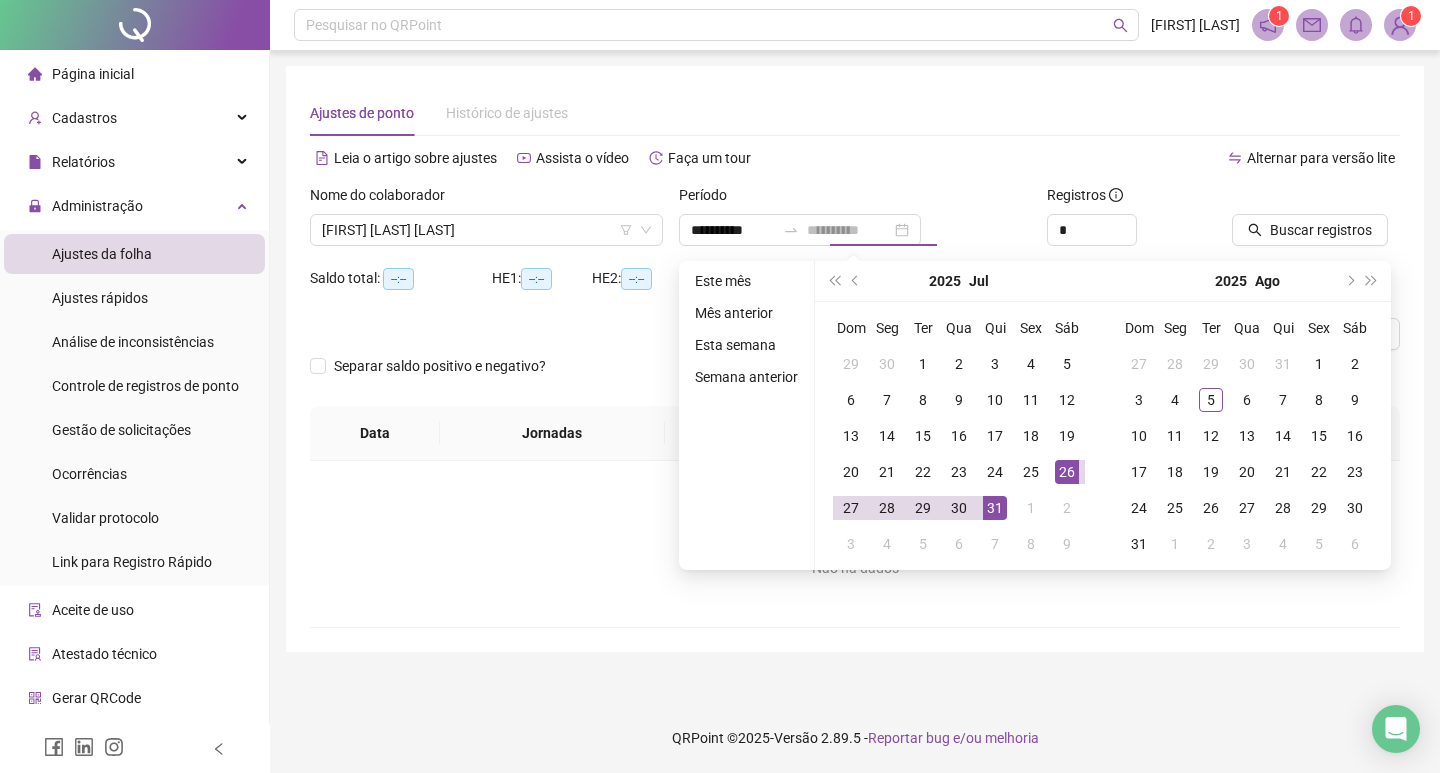 click on "31" at bounding box center (995, 508) 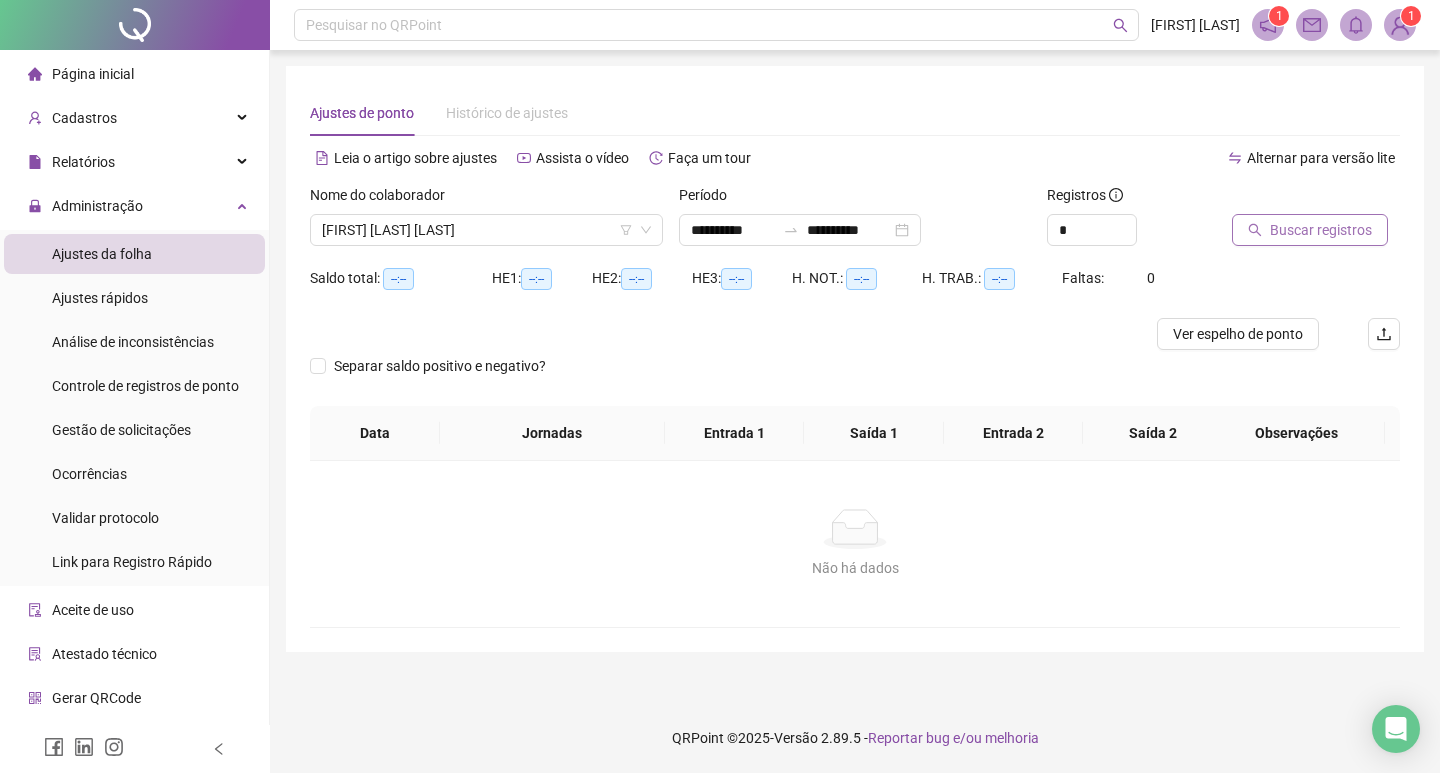 click on "Buscar registros" at bounding box center (1321, 230) 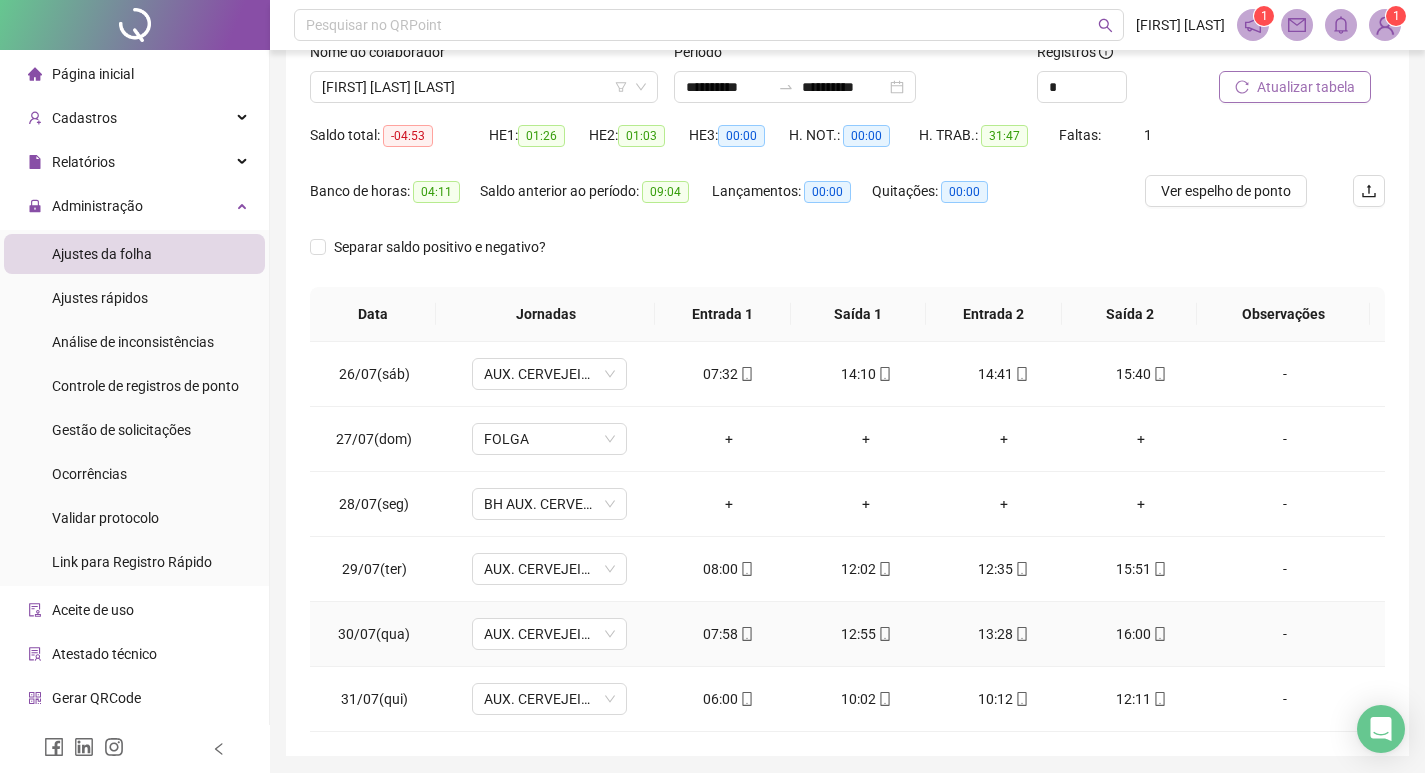 scroll, scrollTop: 0, scrollLeft: 0, axis: both 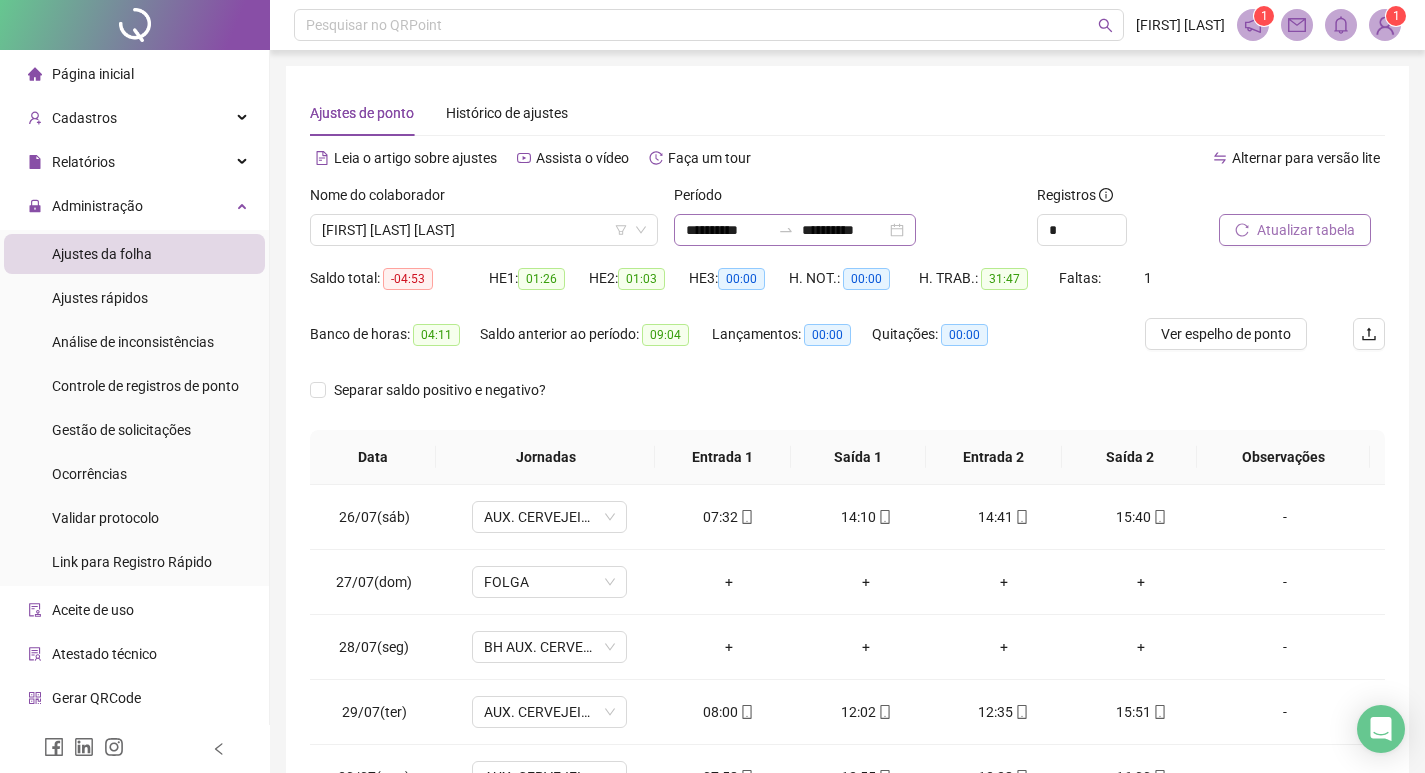 click on "**********" at bounding box center (795, 230) 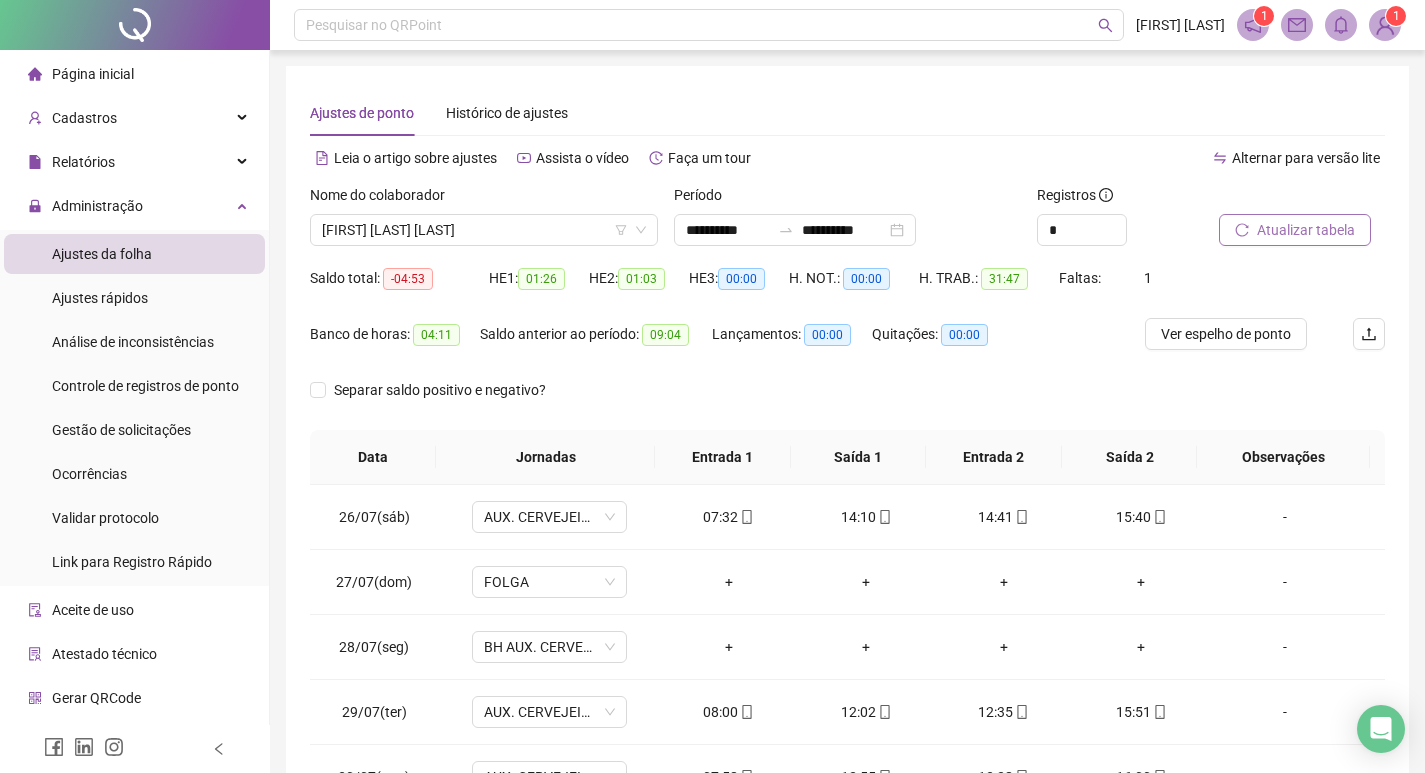 click on "Período" at bounding box center [848, 199] 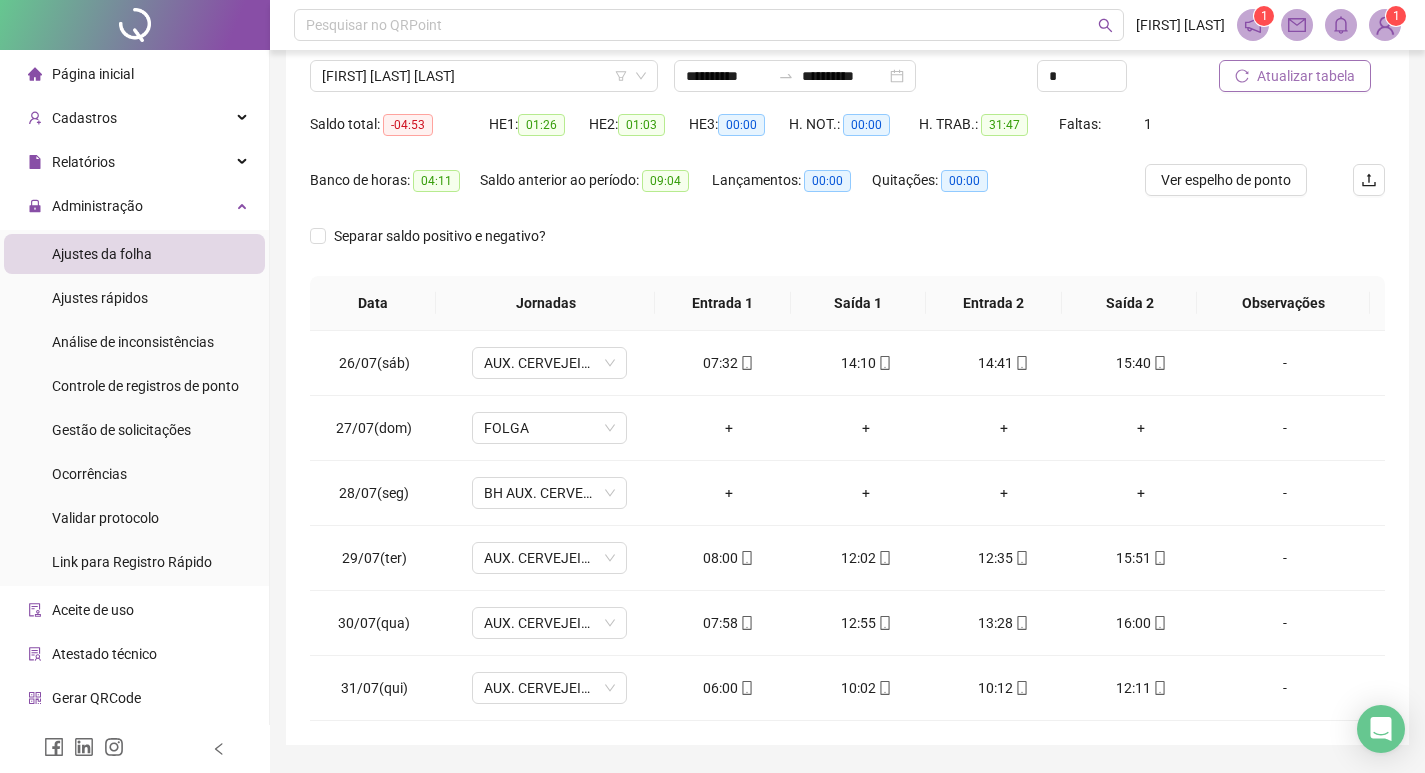 scroll, scrollTop: 0, scrollLeft: 0, axis: both 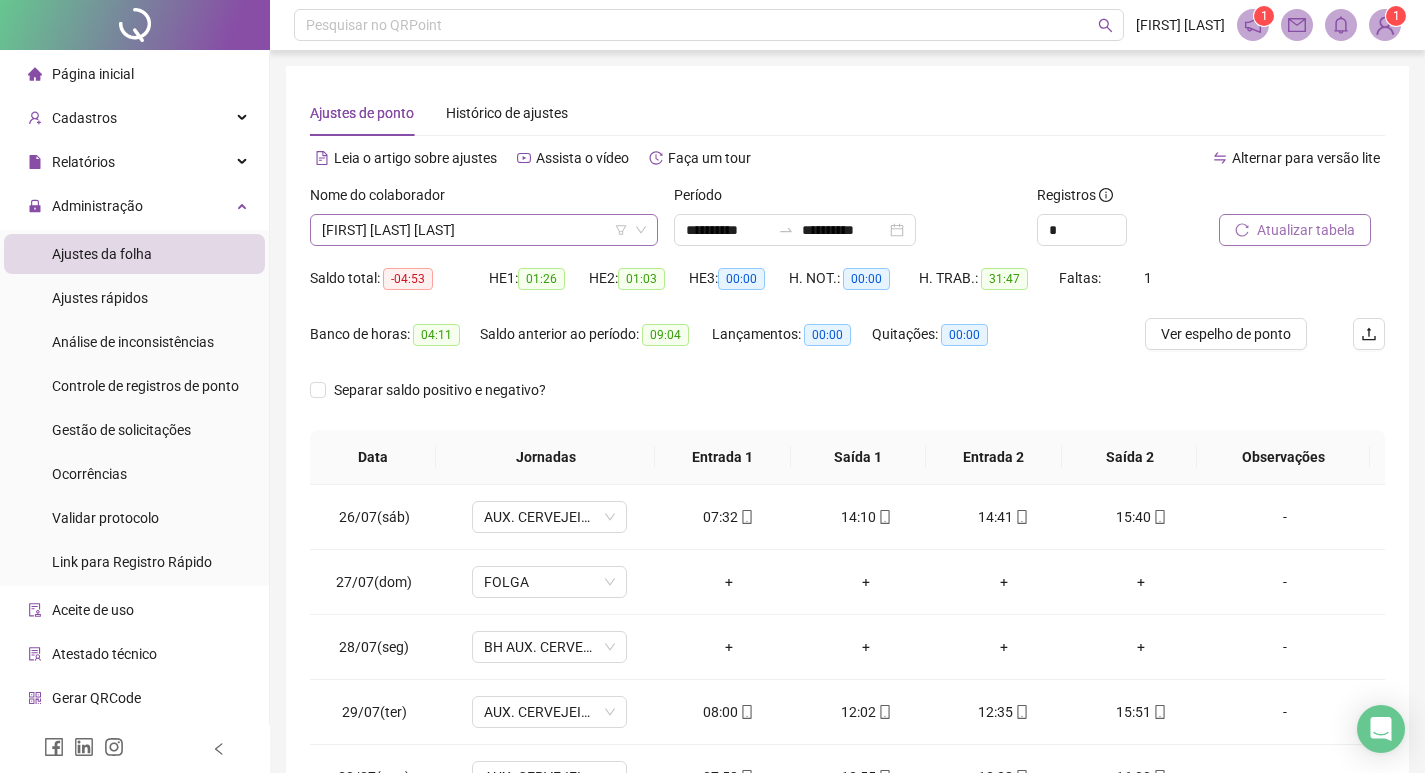 click on "[FIRST] [LAST] [LAST] [LAST]" at bounding box center [484, 230] 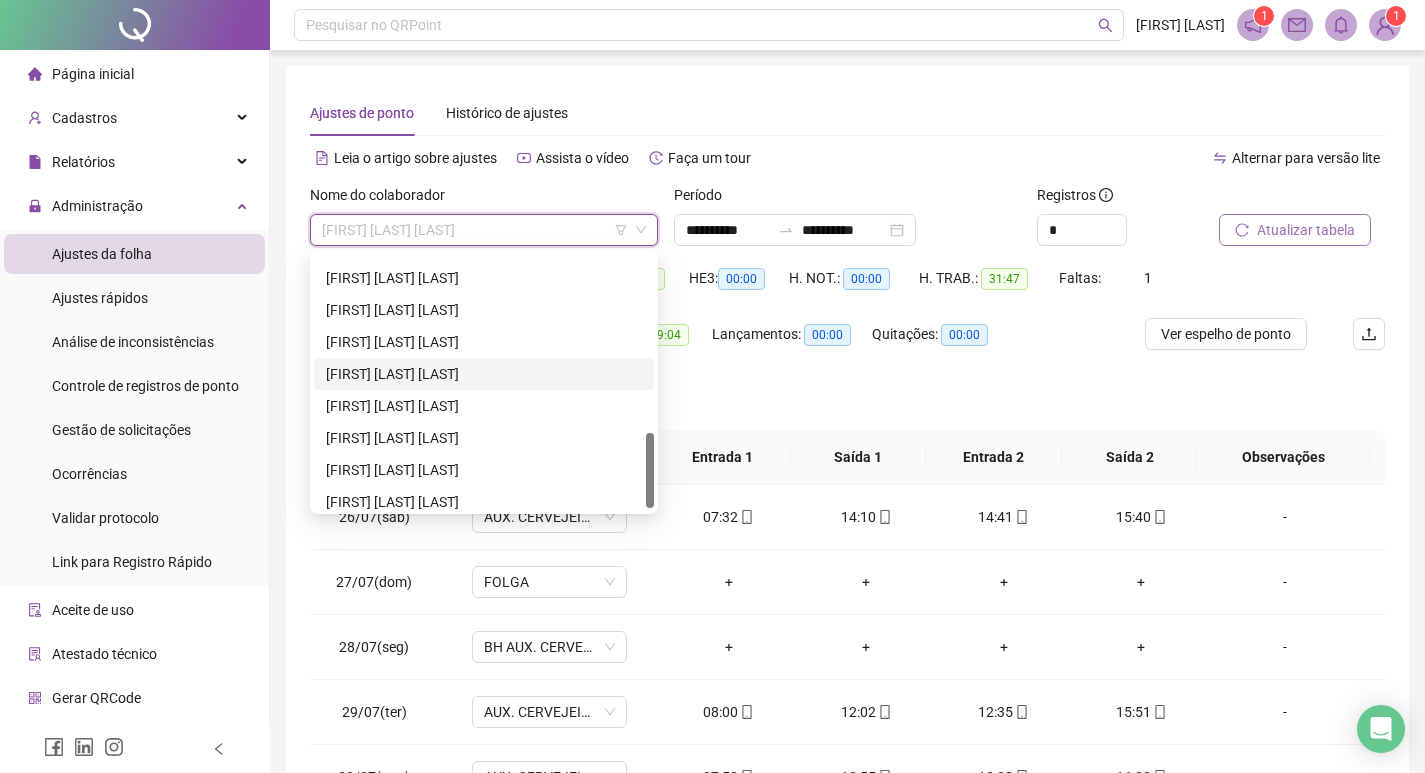 scroll, scrollTop: 608, scrollLeft: 0, axis: vertical 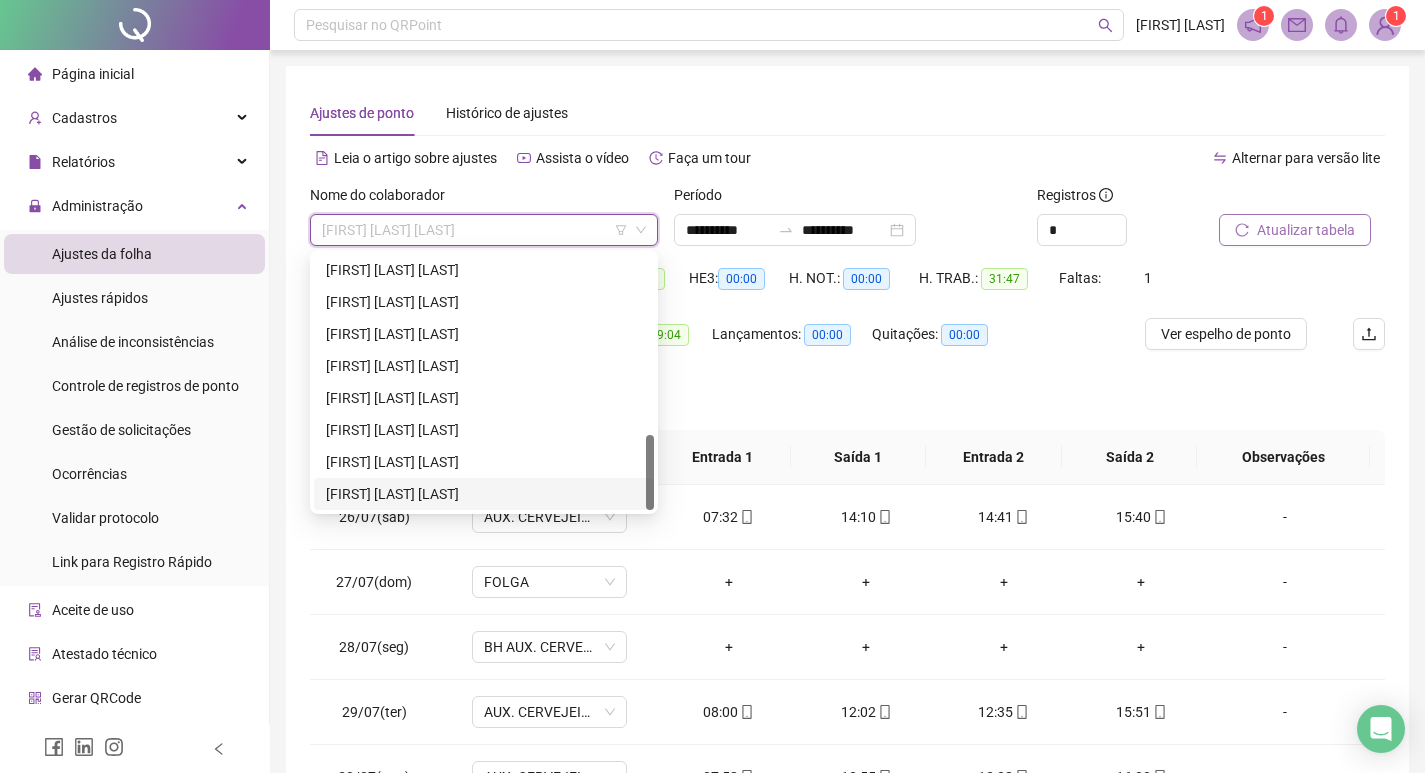 click on "[FIRST] [LAST] [LAST] [LAST]" at bounding box center [484, 494] 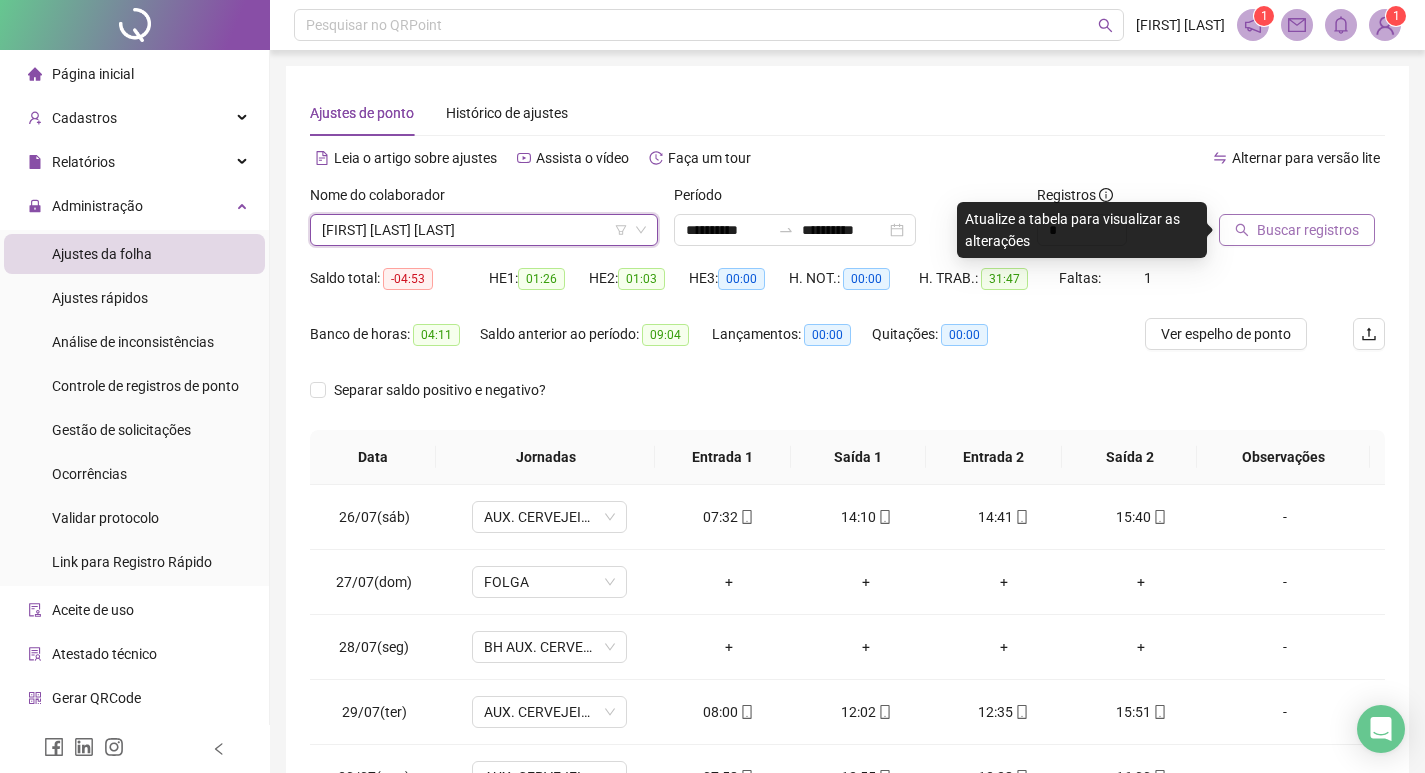 click on "Buscar registros" at bounding box center [1308, 230] 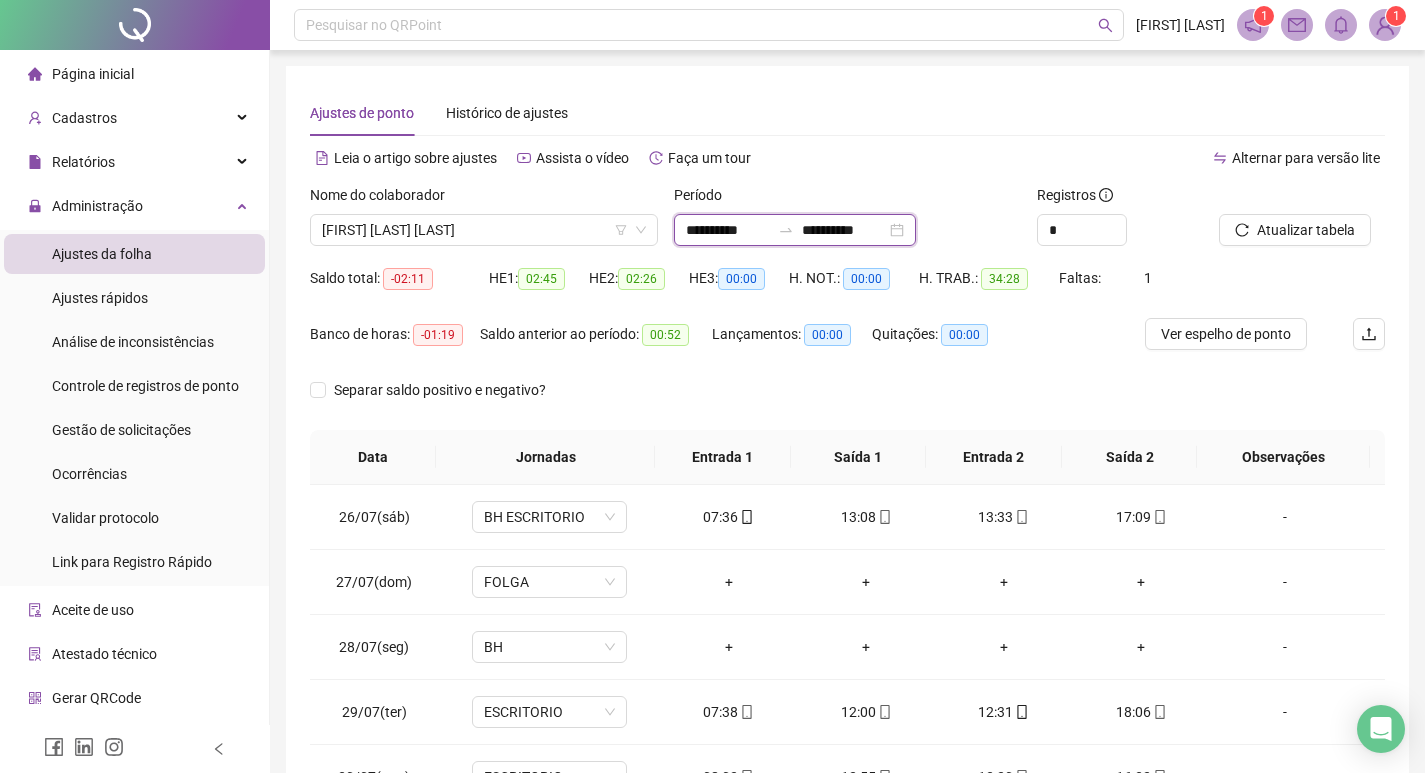 click on "**********" at bounding box center [844, 230] 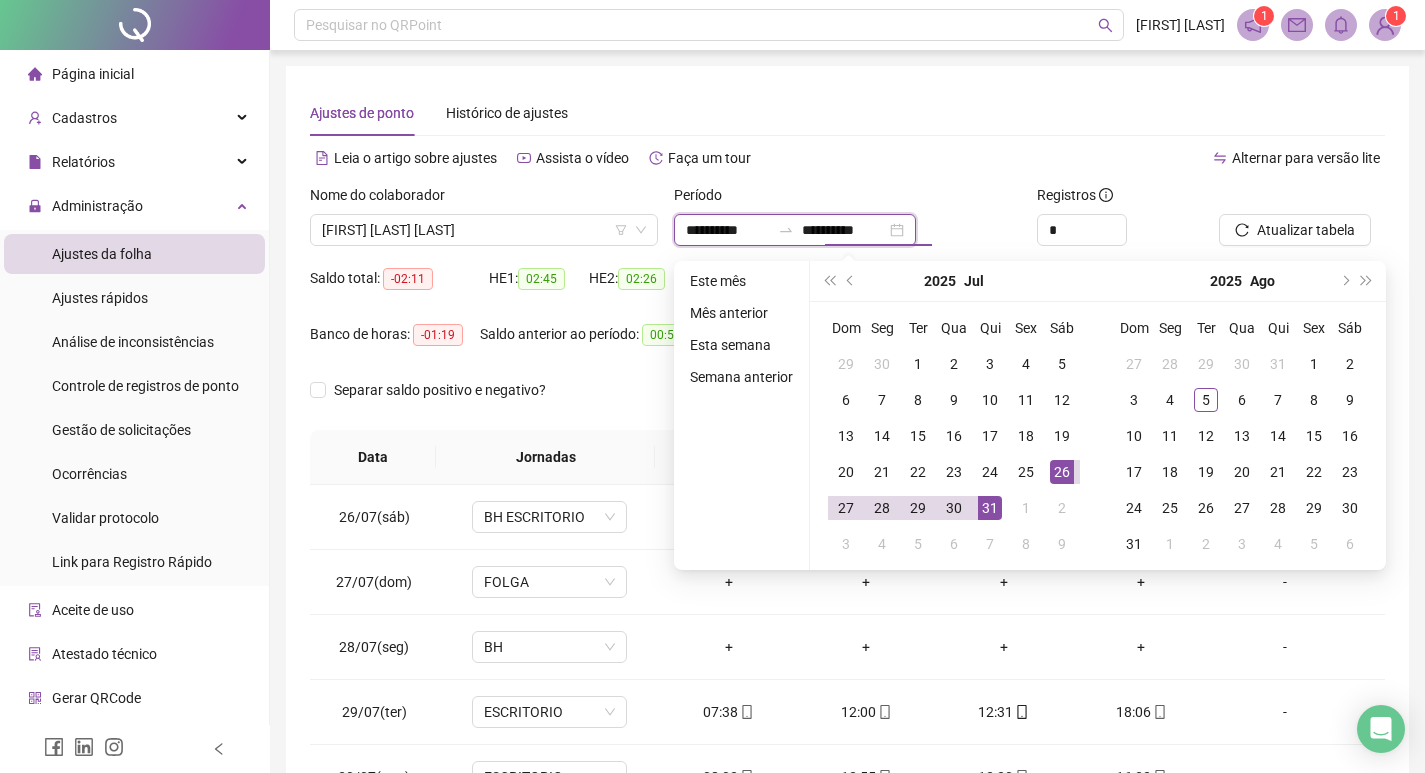 click on "**********" at bounding box center [795, 230] 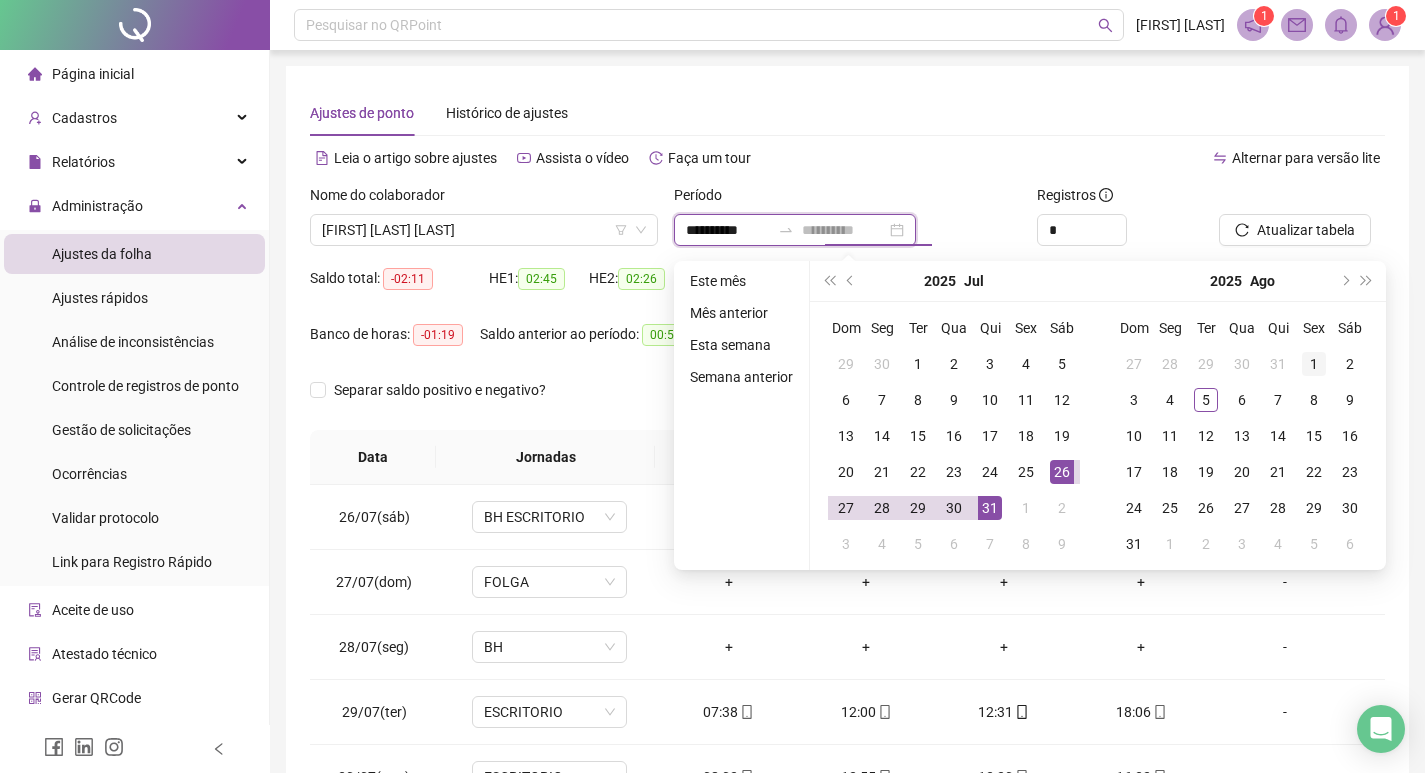 type on "**********" 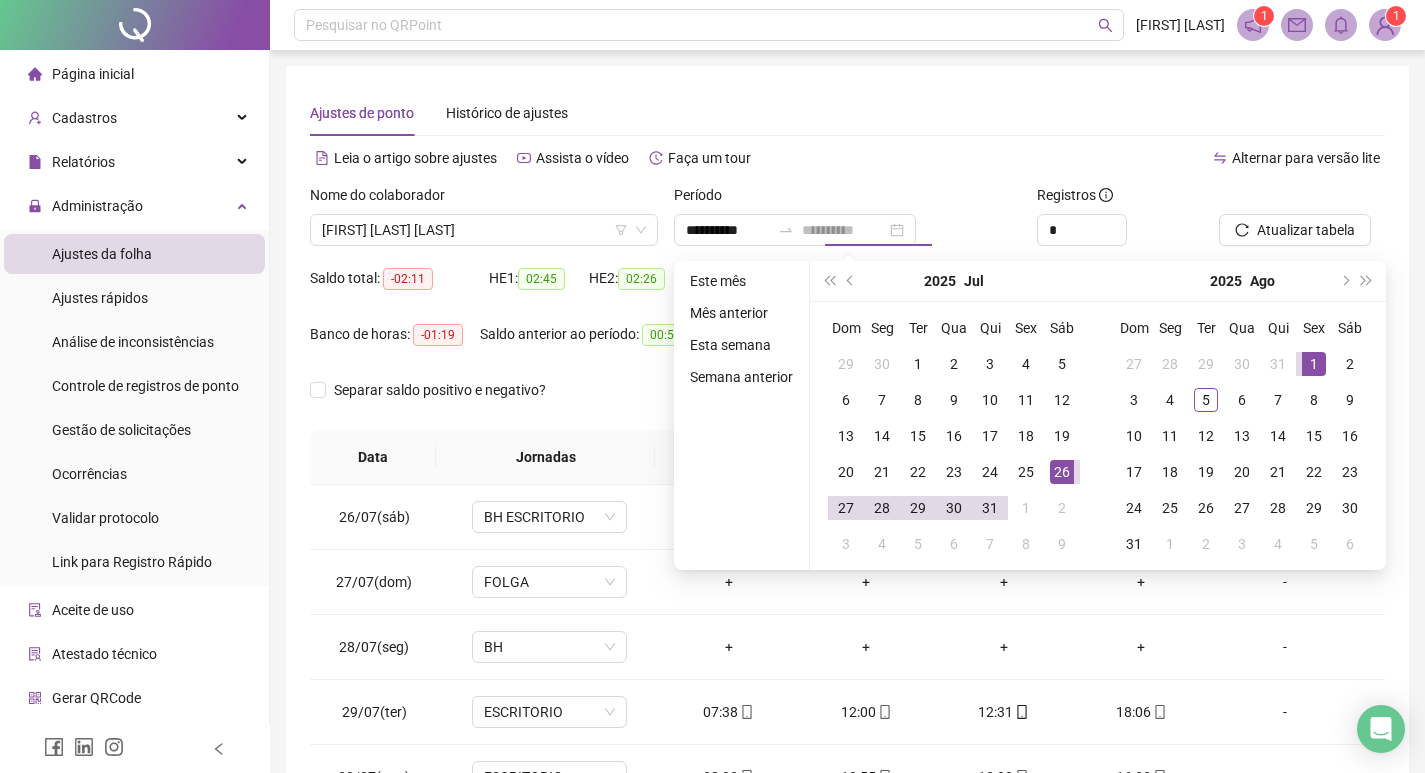 click on "1" at bounding box center (1314, 364) 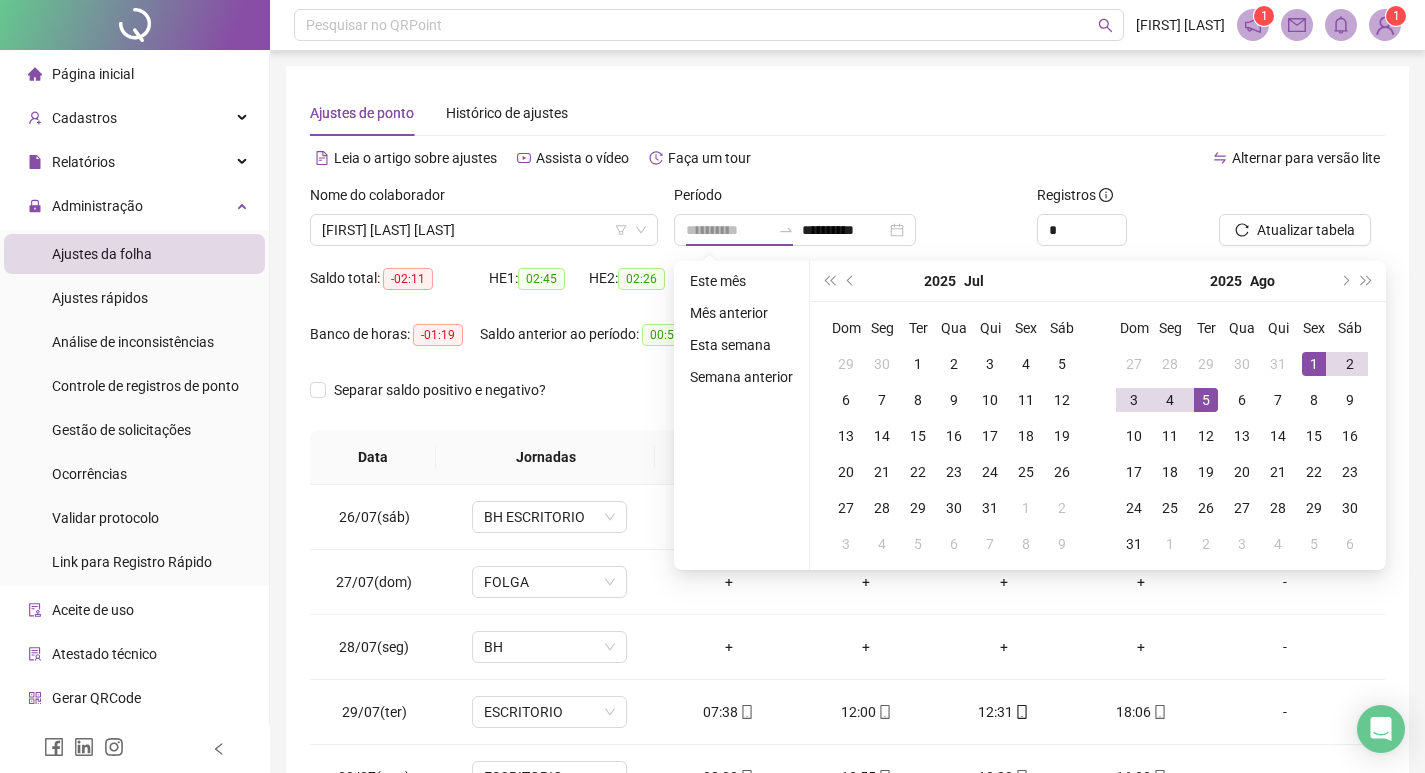 click on "5" at bounding box center (1206, 400) 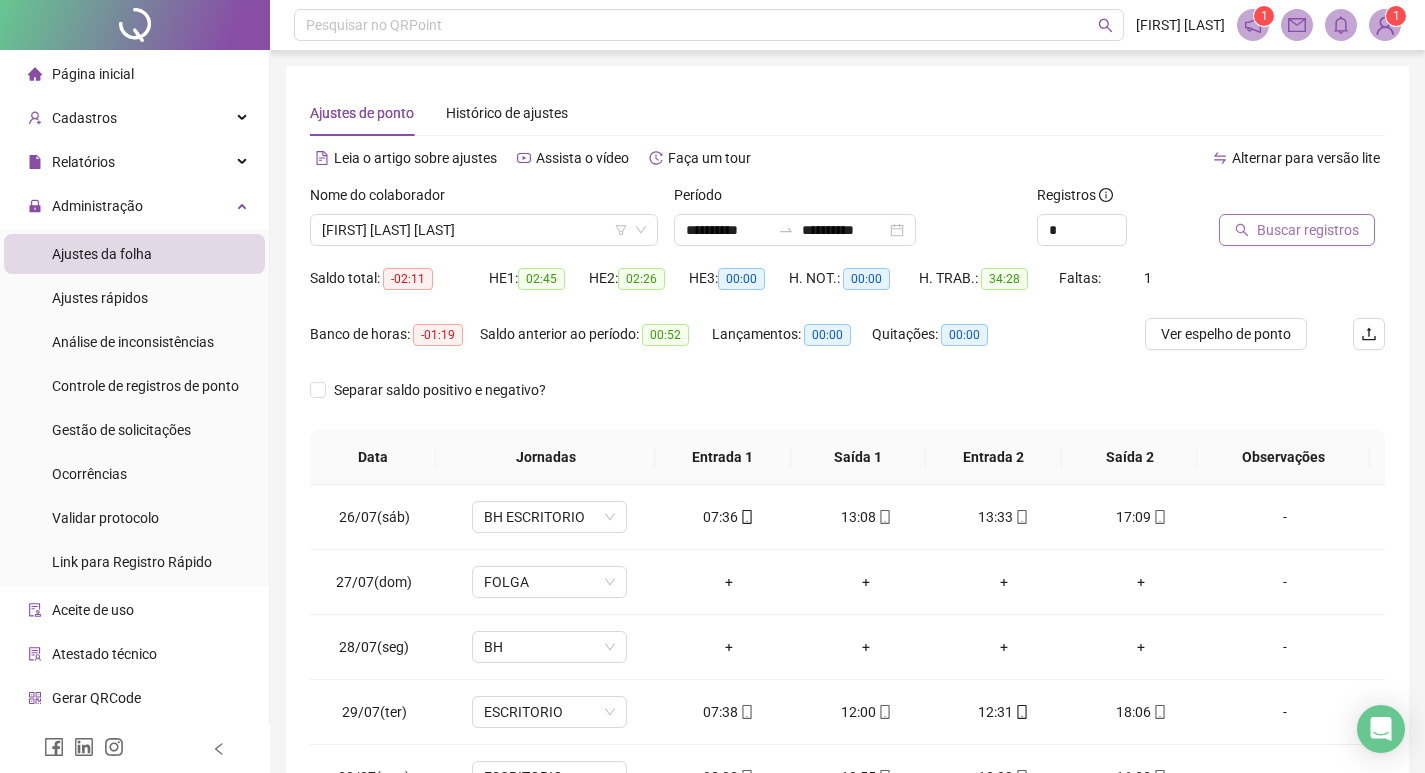 click on "Buscar registros" at bounding box center [1297, 230] 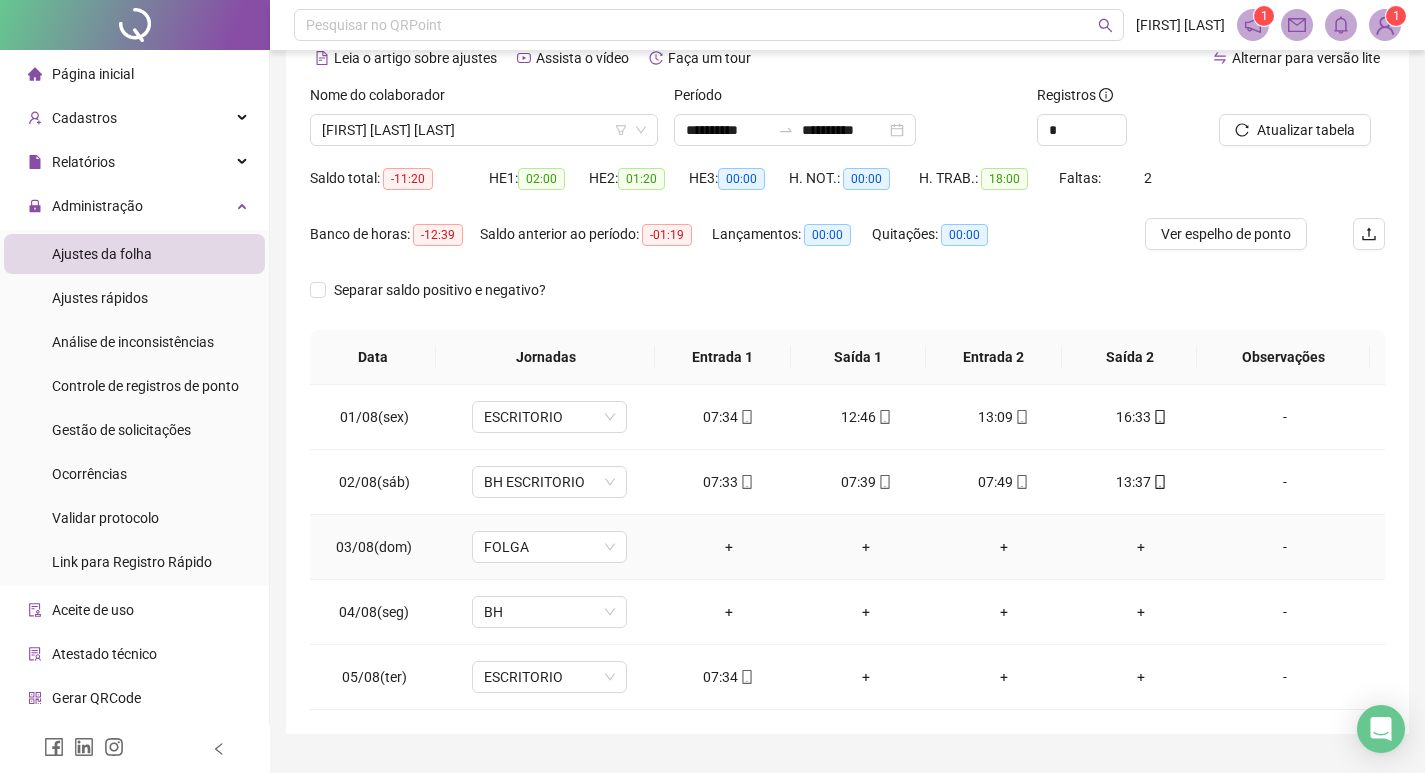 scroll, scrollTop: 147, scrollLeft: 0, axis: vertical 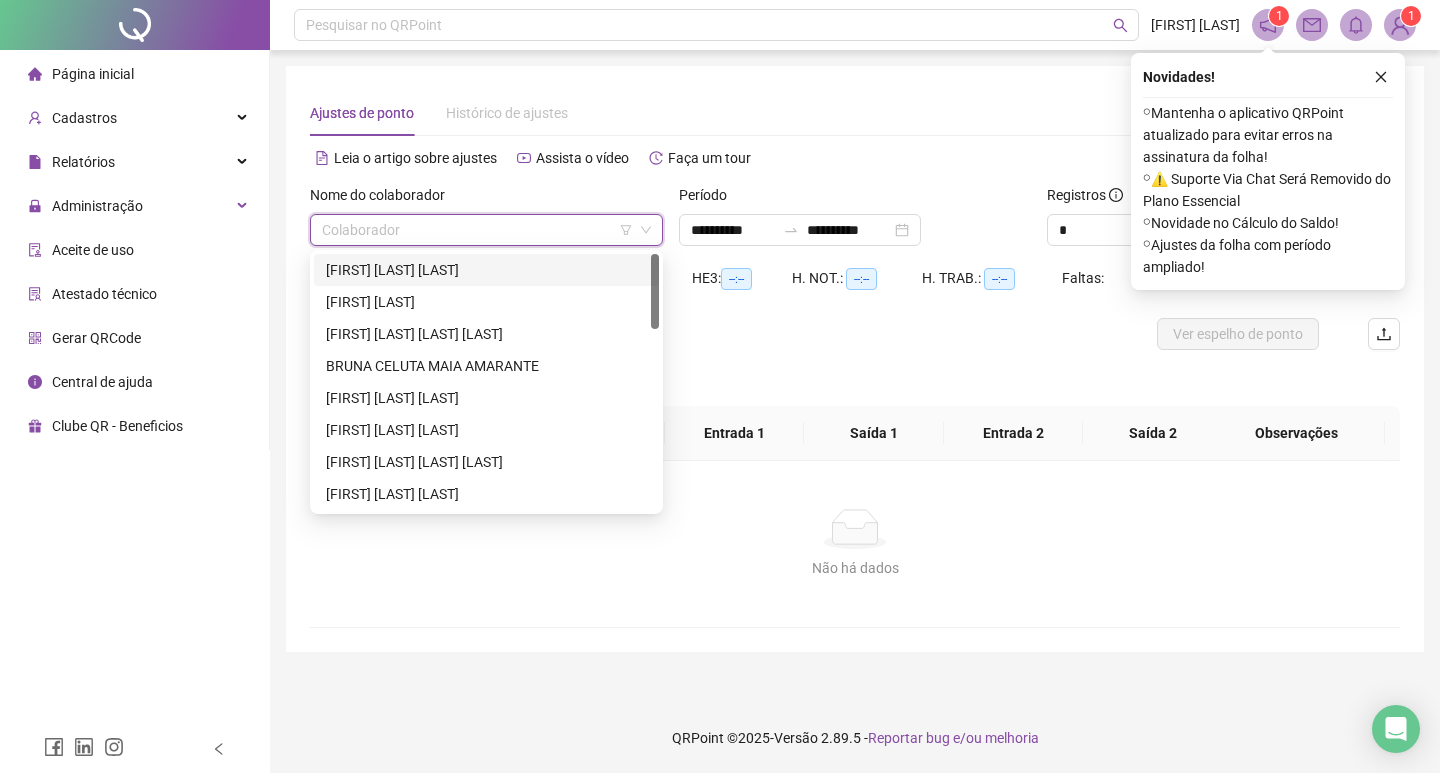 click at bounding box center [477, 230] 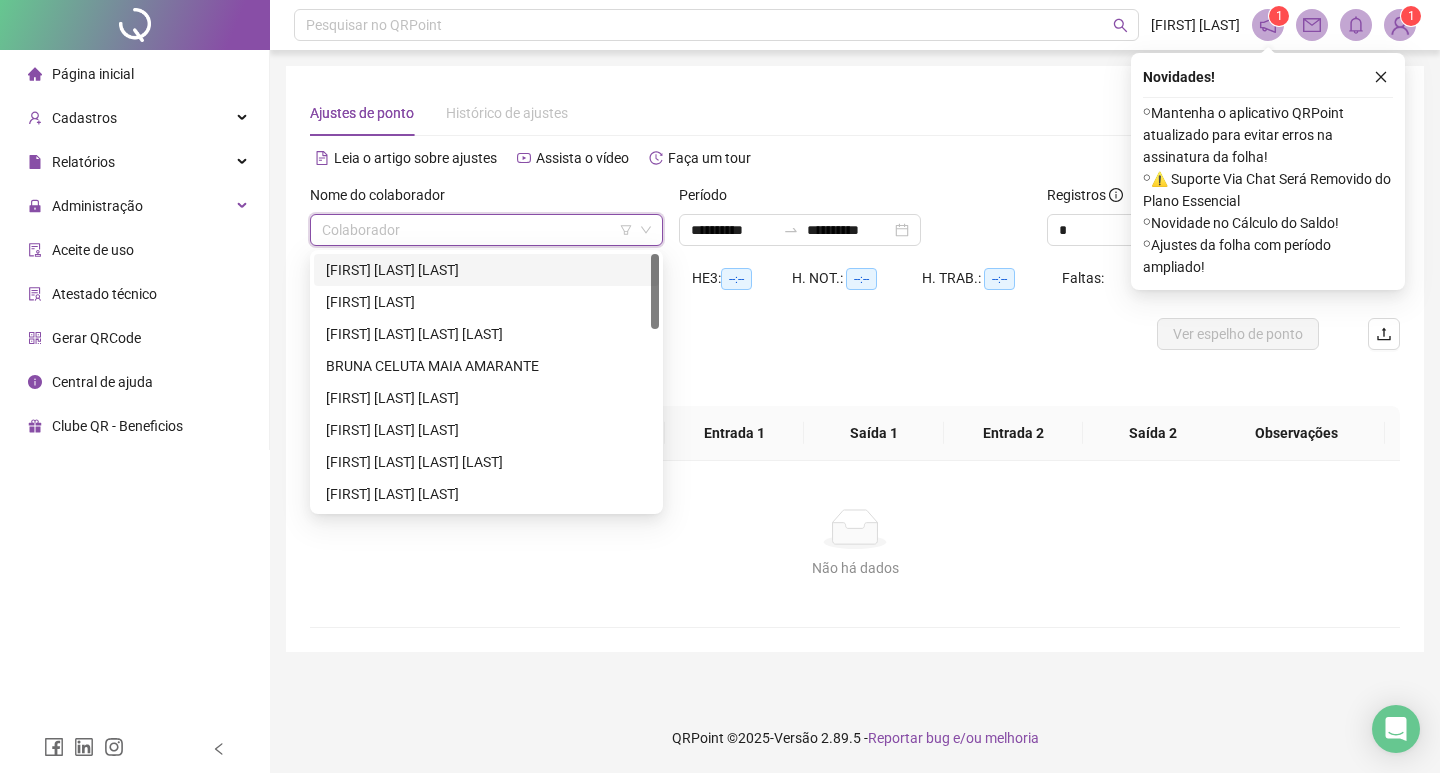 click on "[FIRST] [LAST] [LAST]" at bounding box center [486, 270] 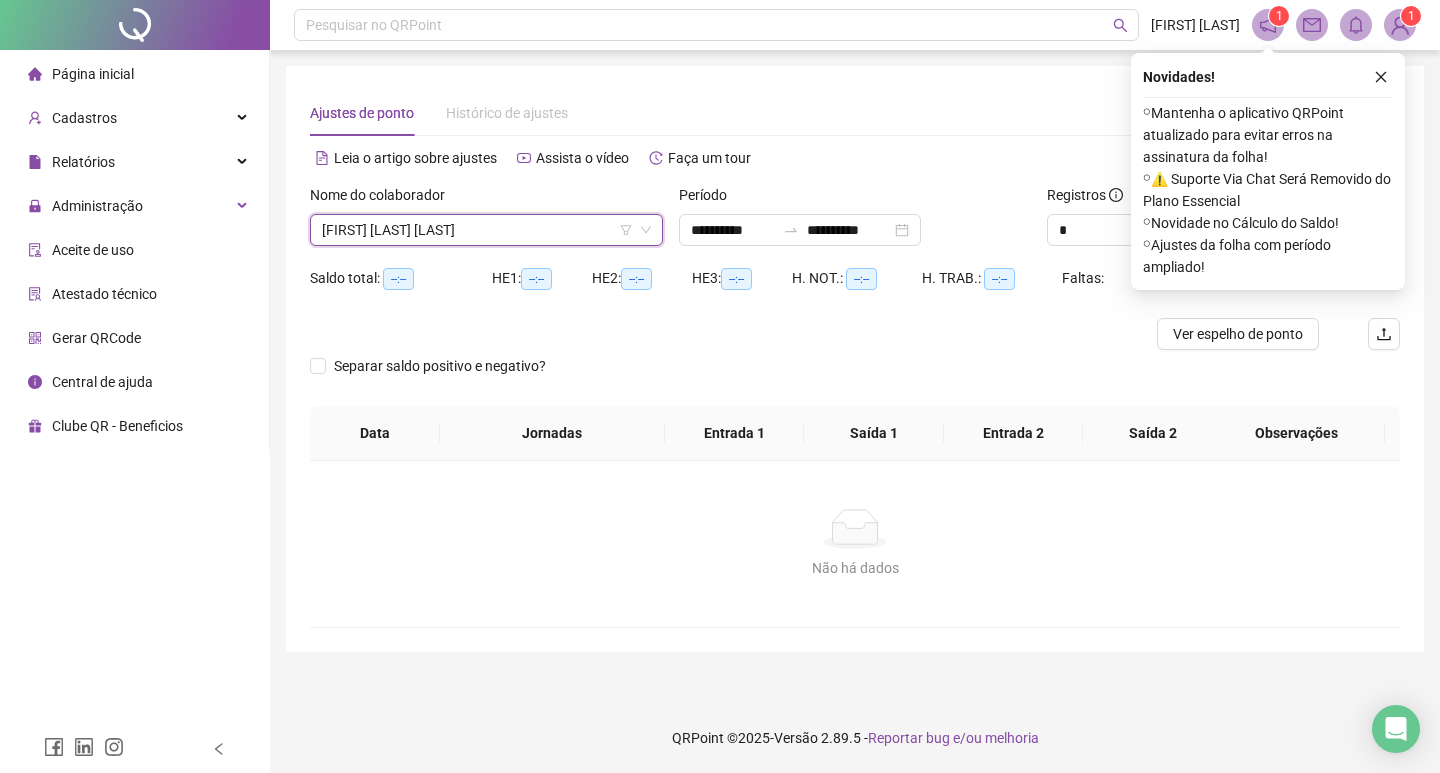 click 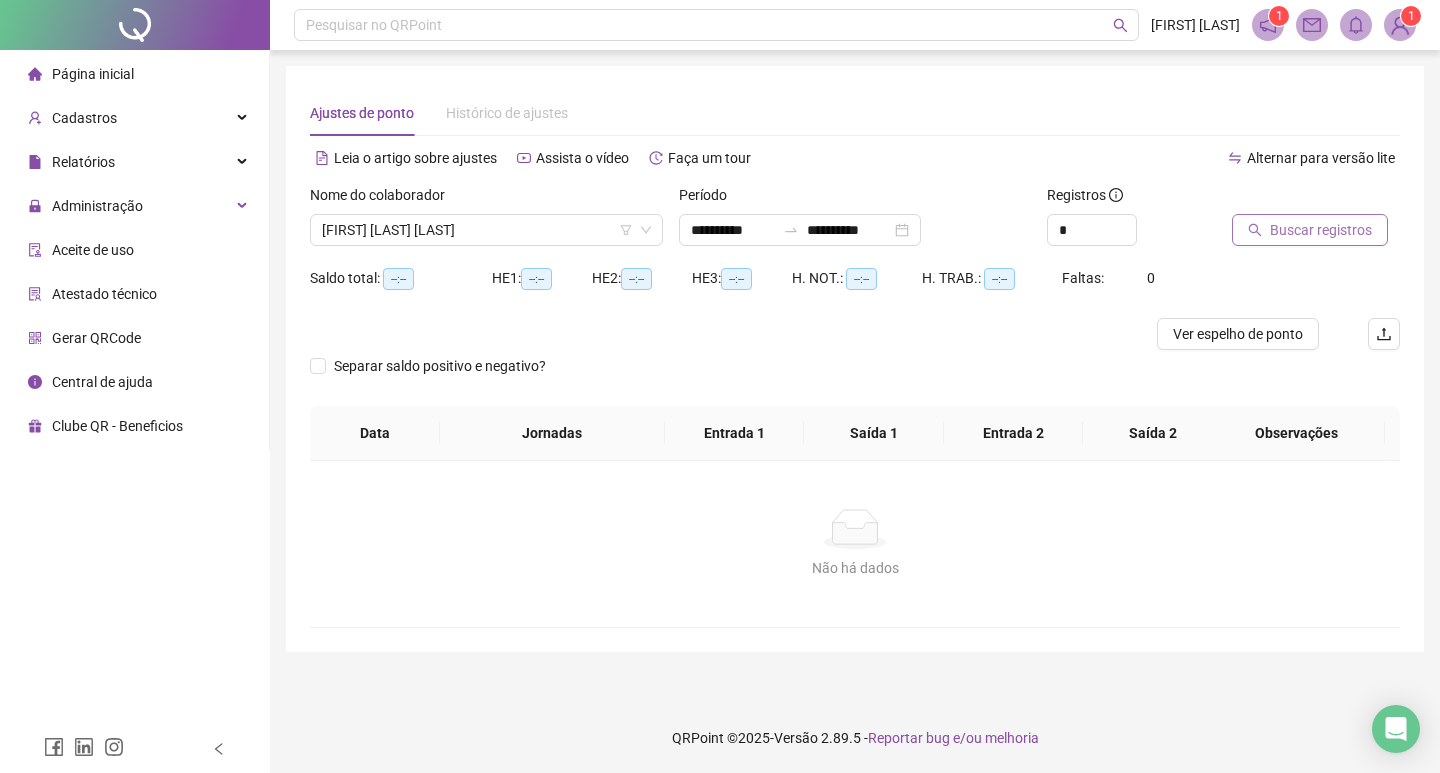 click on "Buscar registros" at bounding box center (1321, 230) 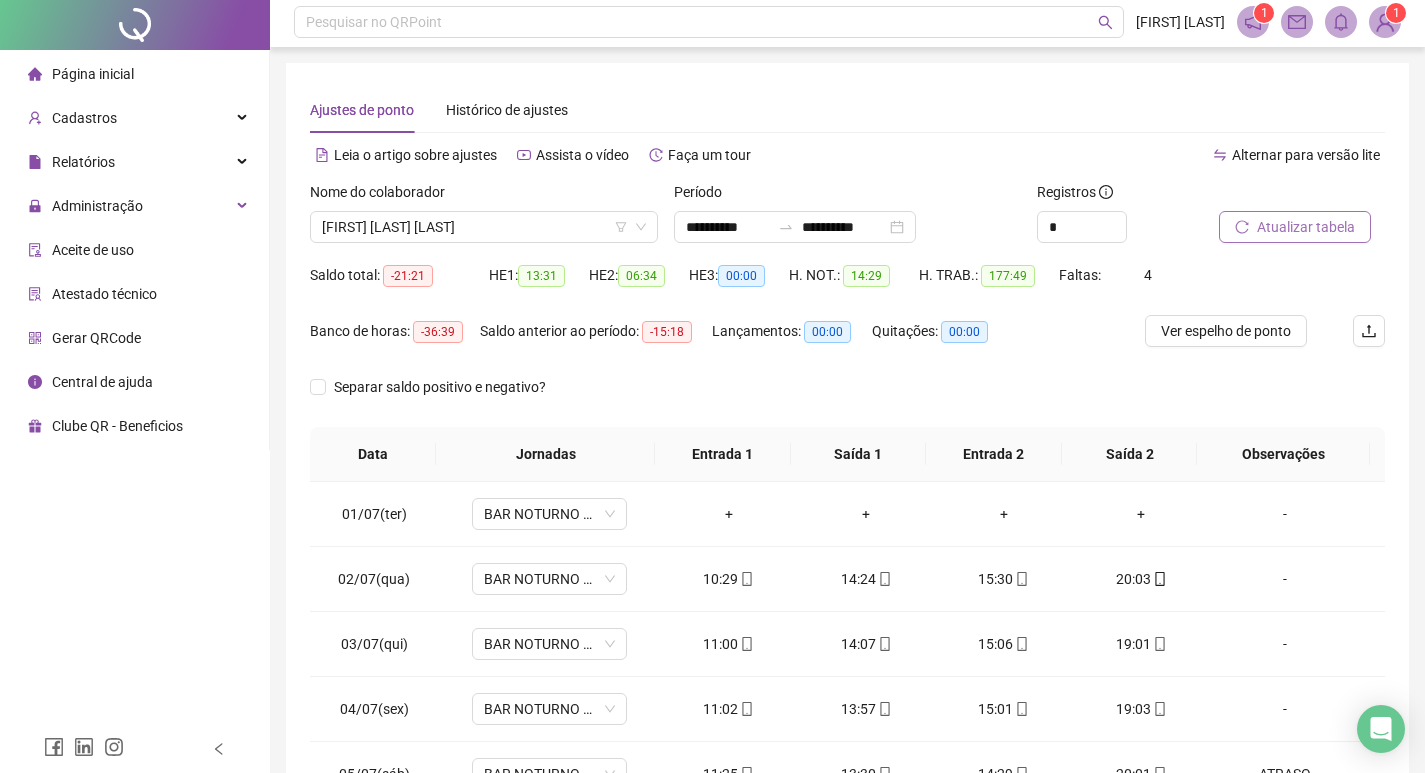 scroll, scrollTop: 0, scrollLeft: 0, axis: both 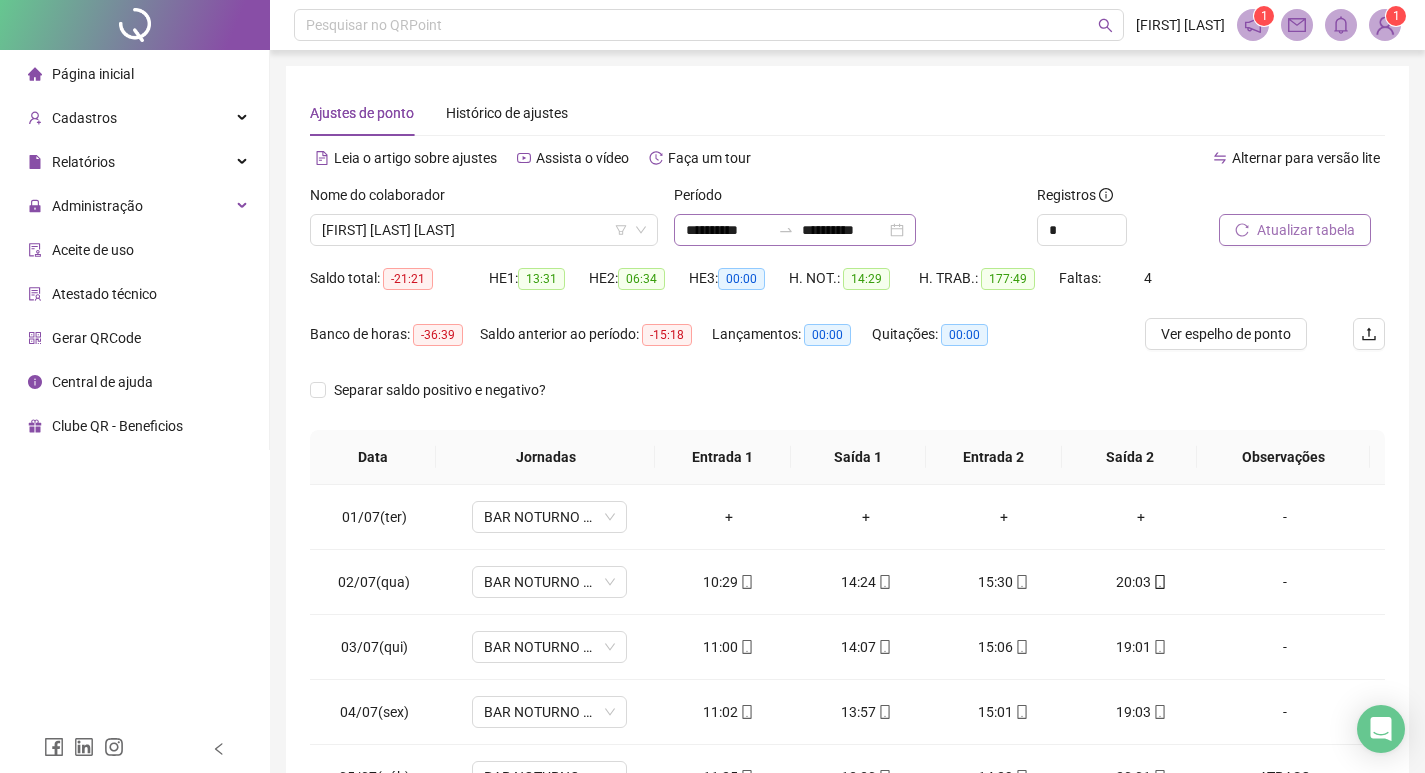 click on "**********" at bounding box center (795, 230) 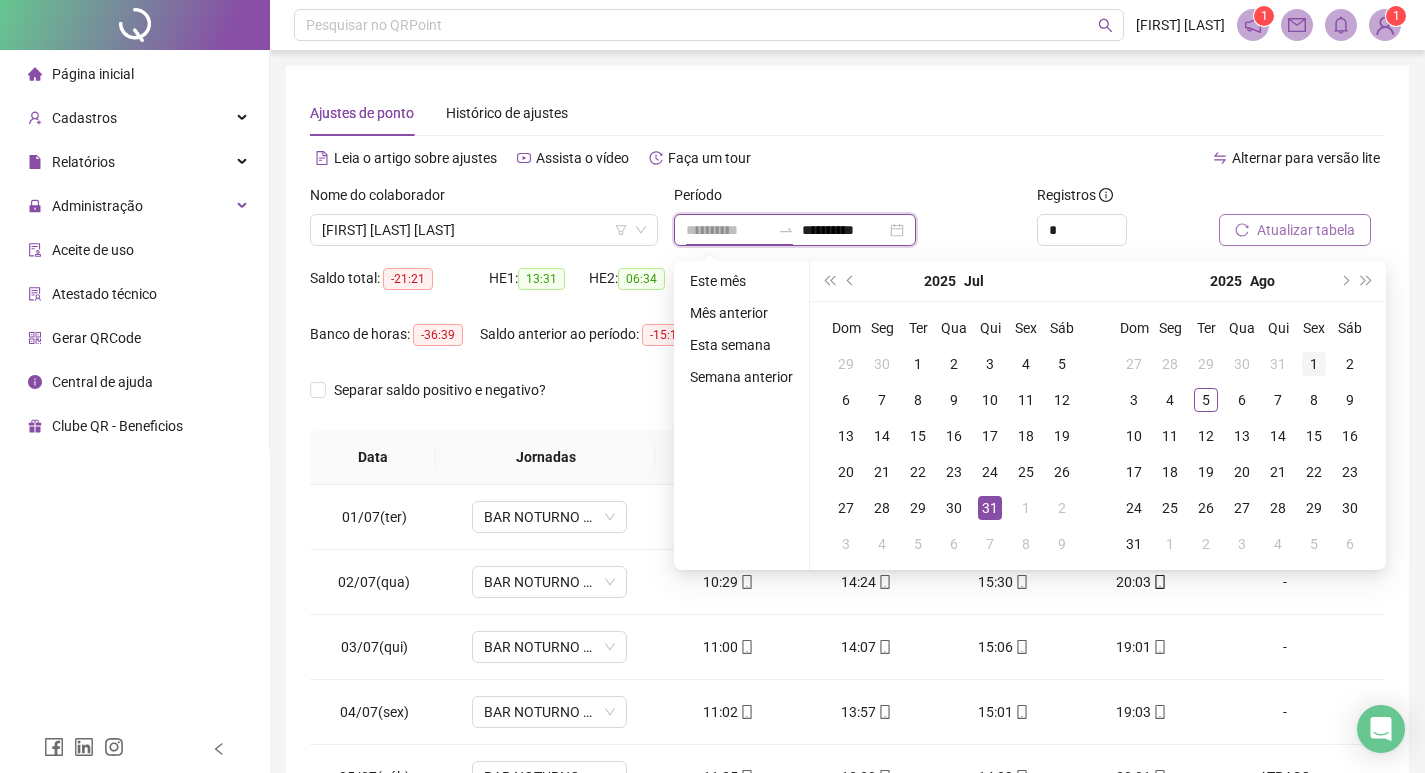 type on "**********" 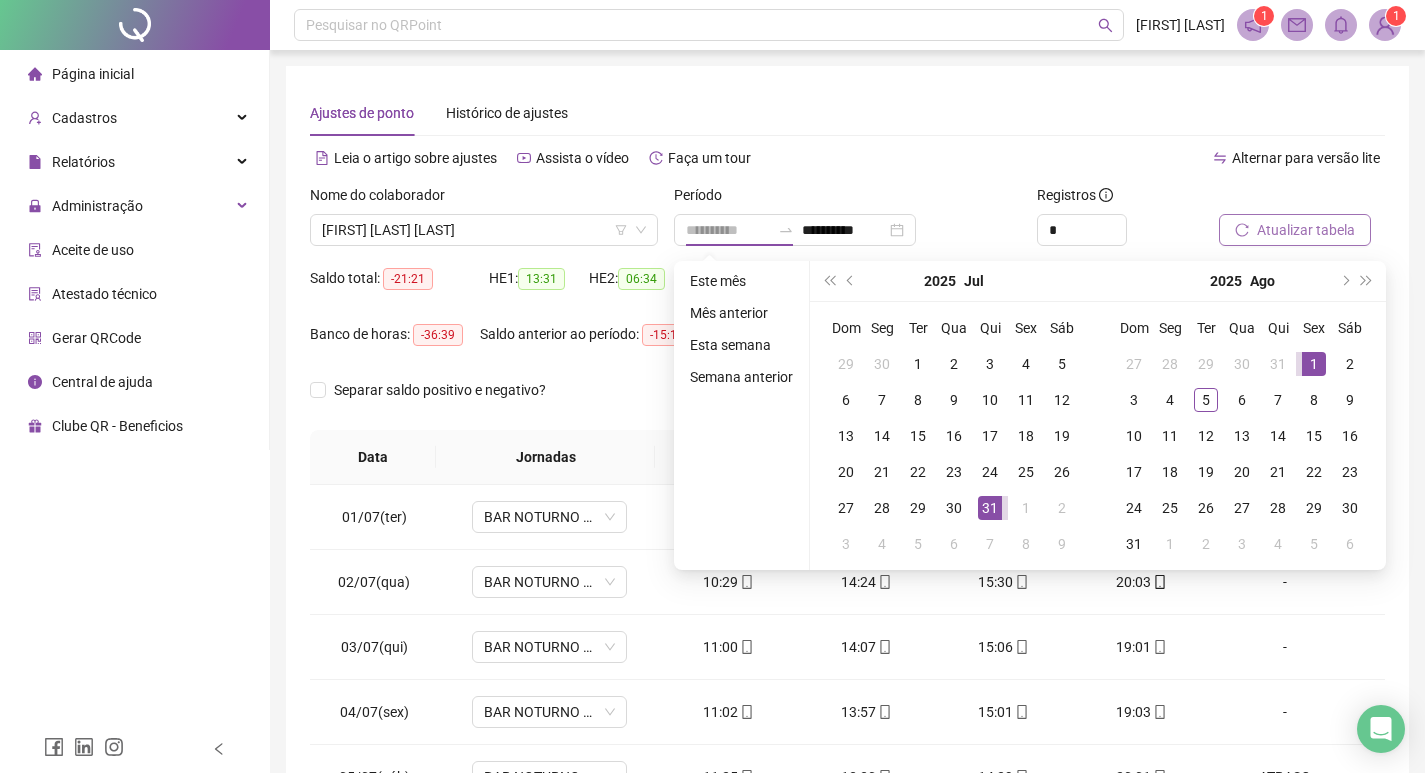 click on "1" at bounding box center [1314, 364] 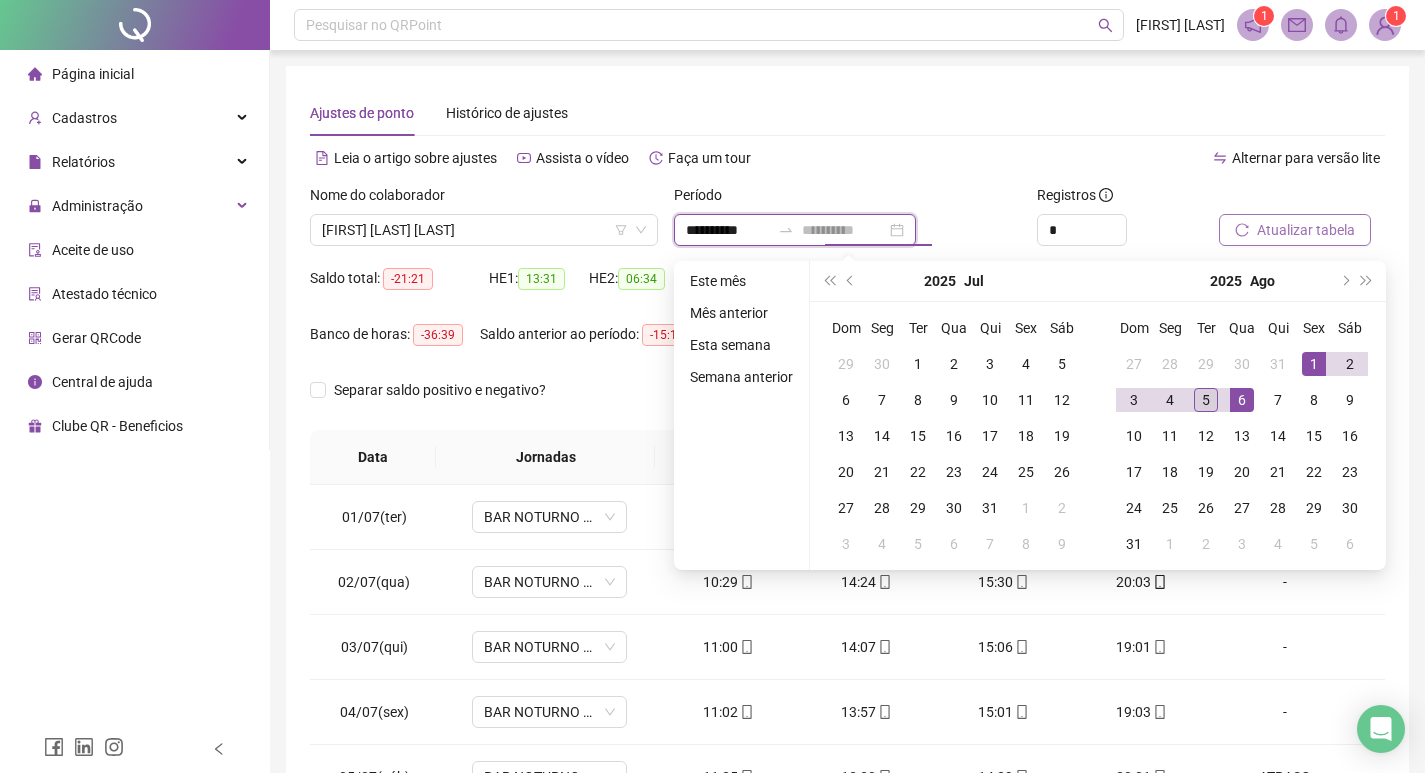 type on "**********" 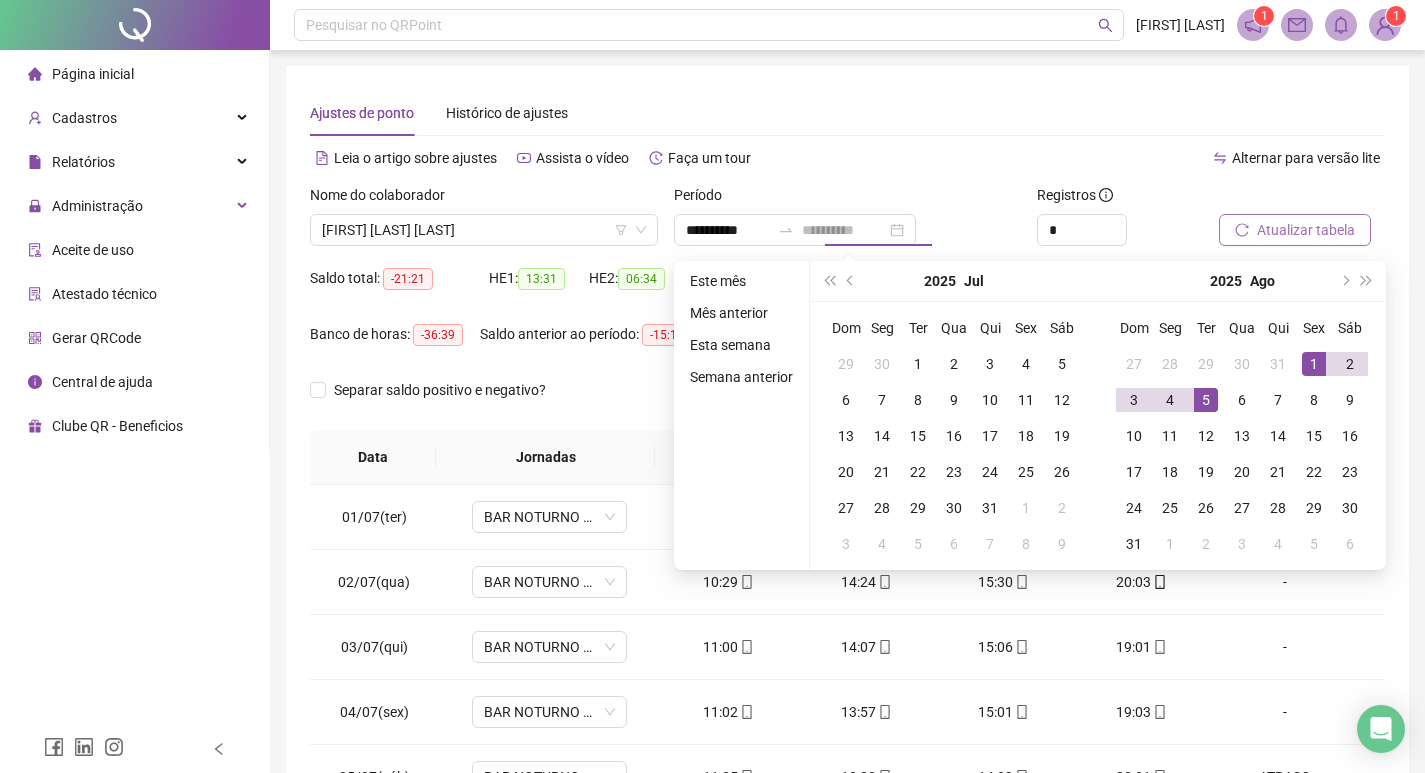 click on "5" at bounding box center [1206, 400] 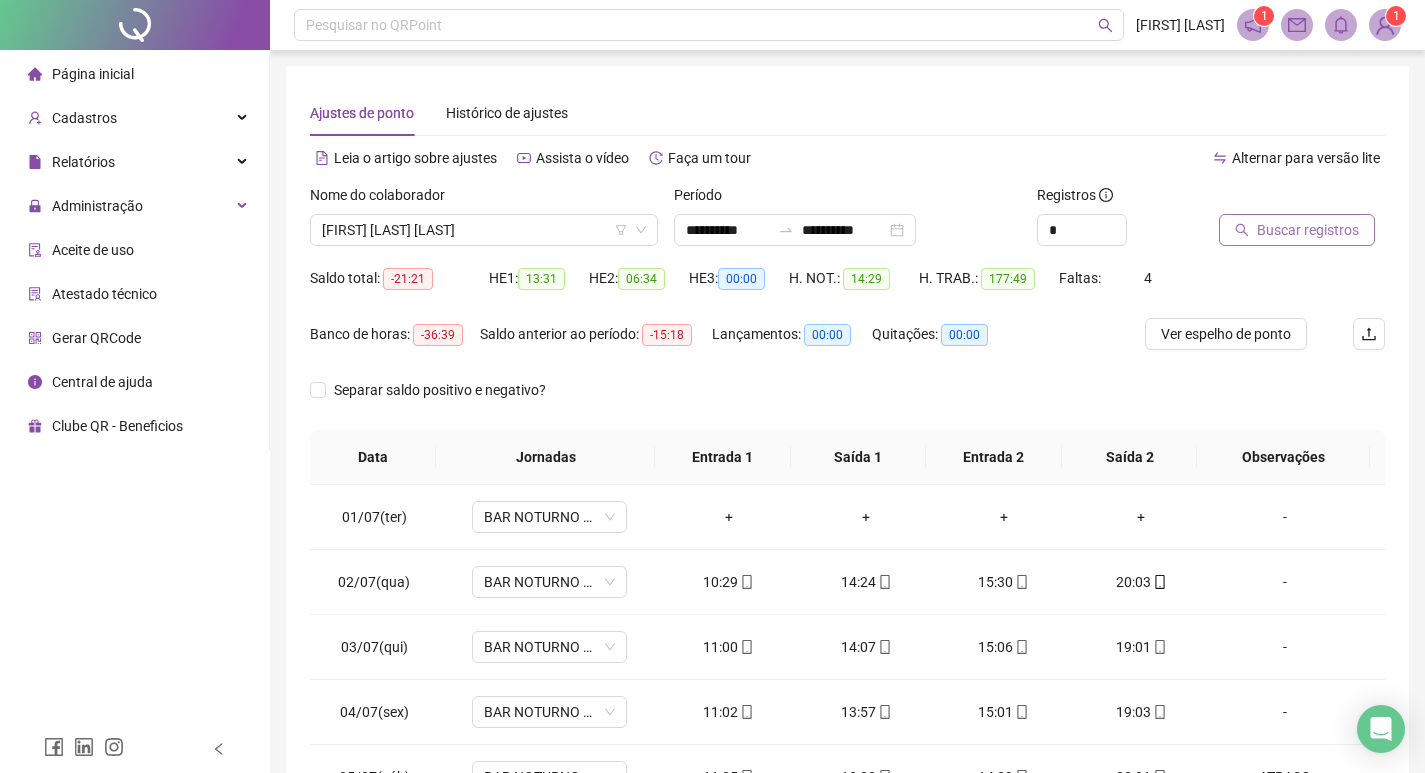 click on "Buscar registros" at bounding box center (1308, 230) 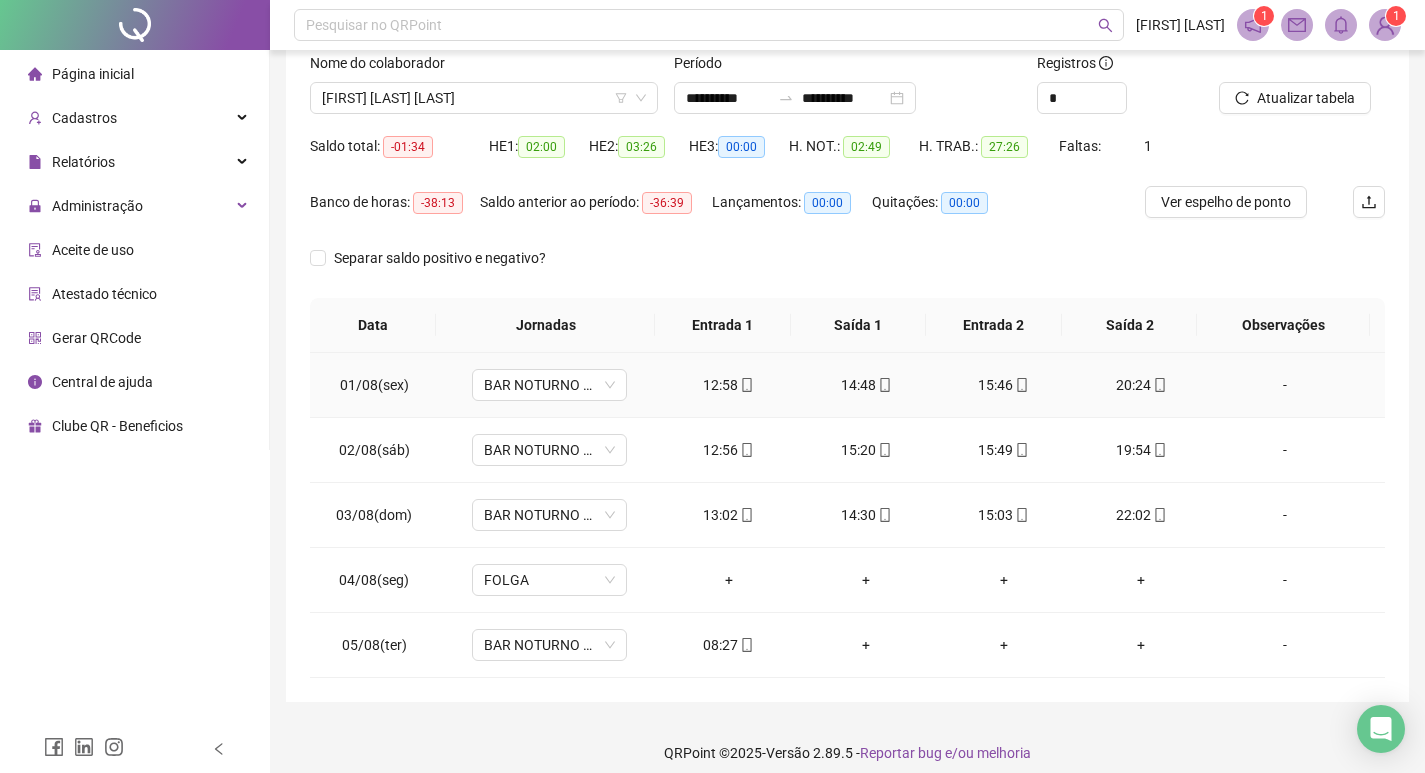scroll, scrollTop: 147, scrollLeft: 0, axis: vertical 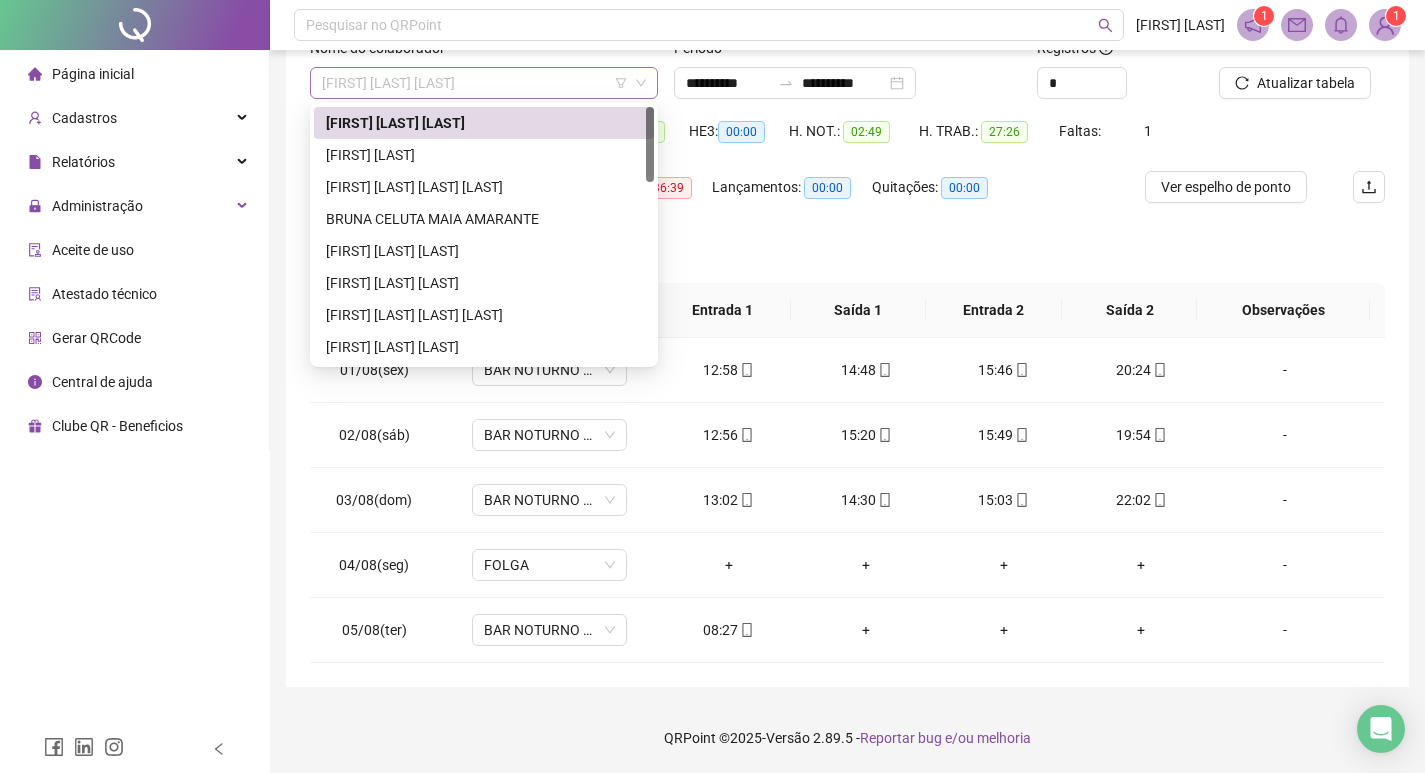 click on "[FIRST] [LAST] [LAST]" at bounding box center [484, 83] 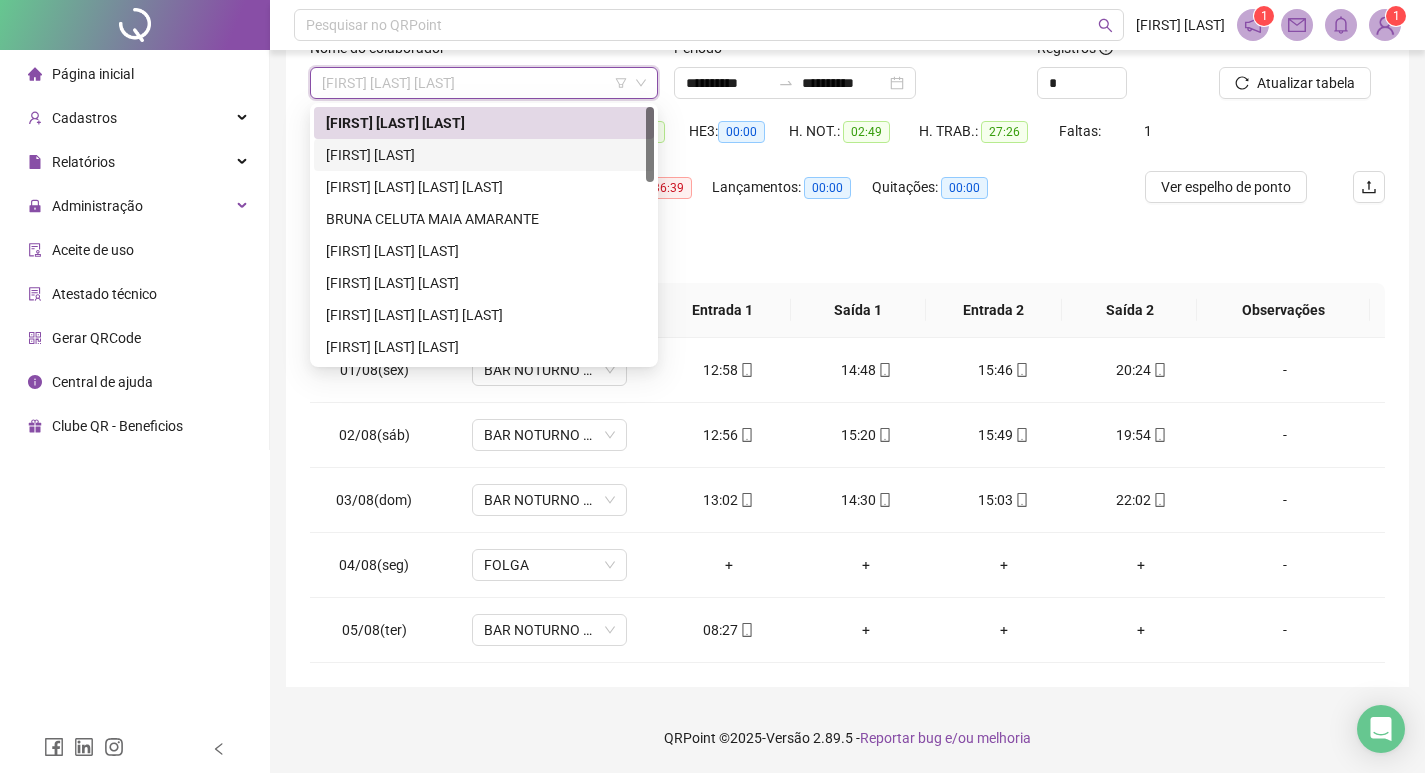 click on "[FIRST] [LAST]" at bounding box center (484, 155) 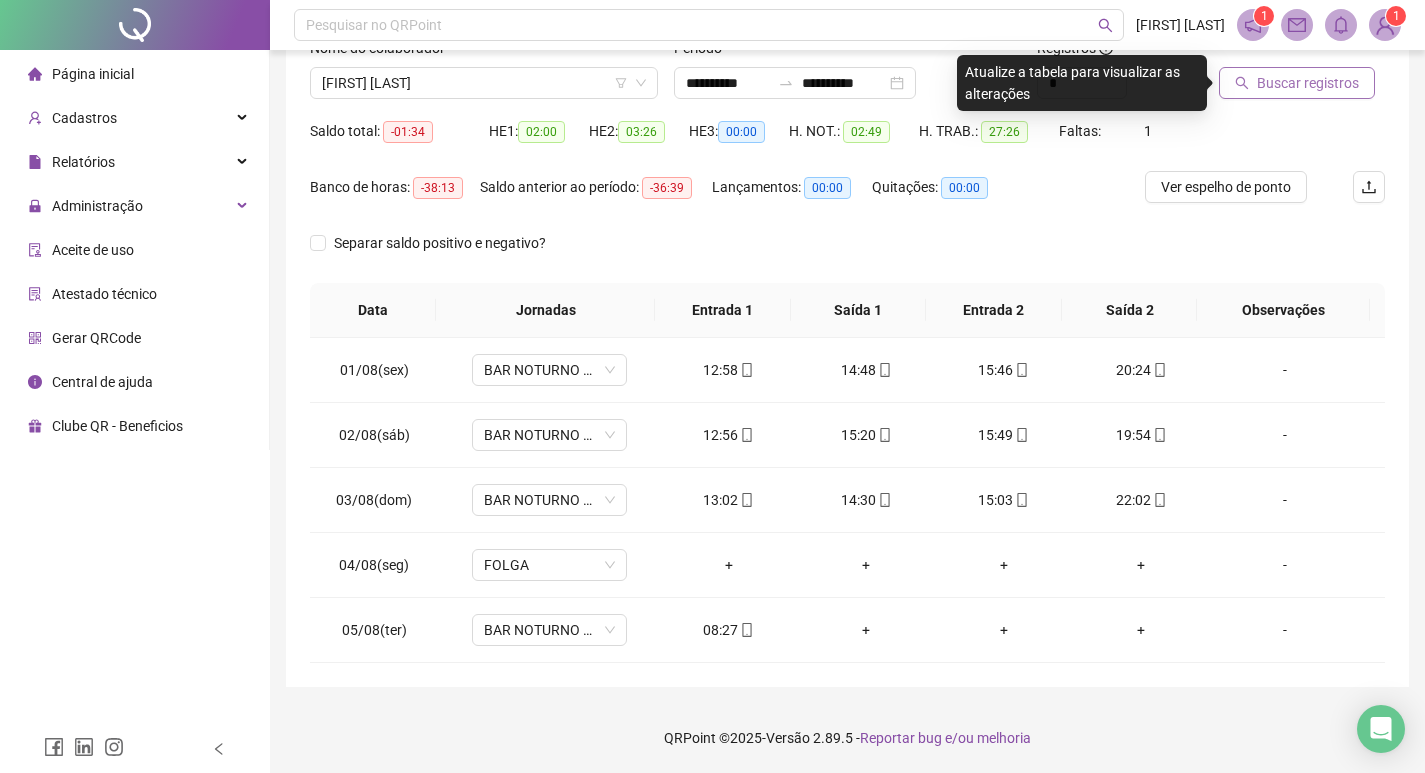 click on "Buscar registros" at bounding box center [1308, 83] 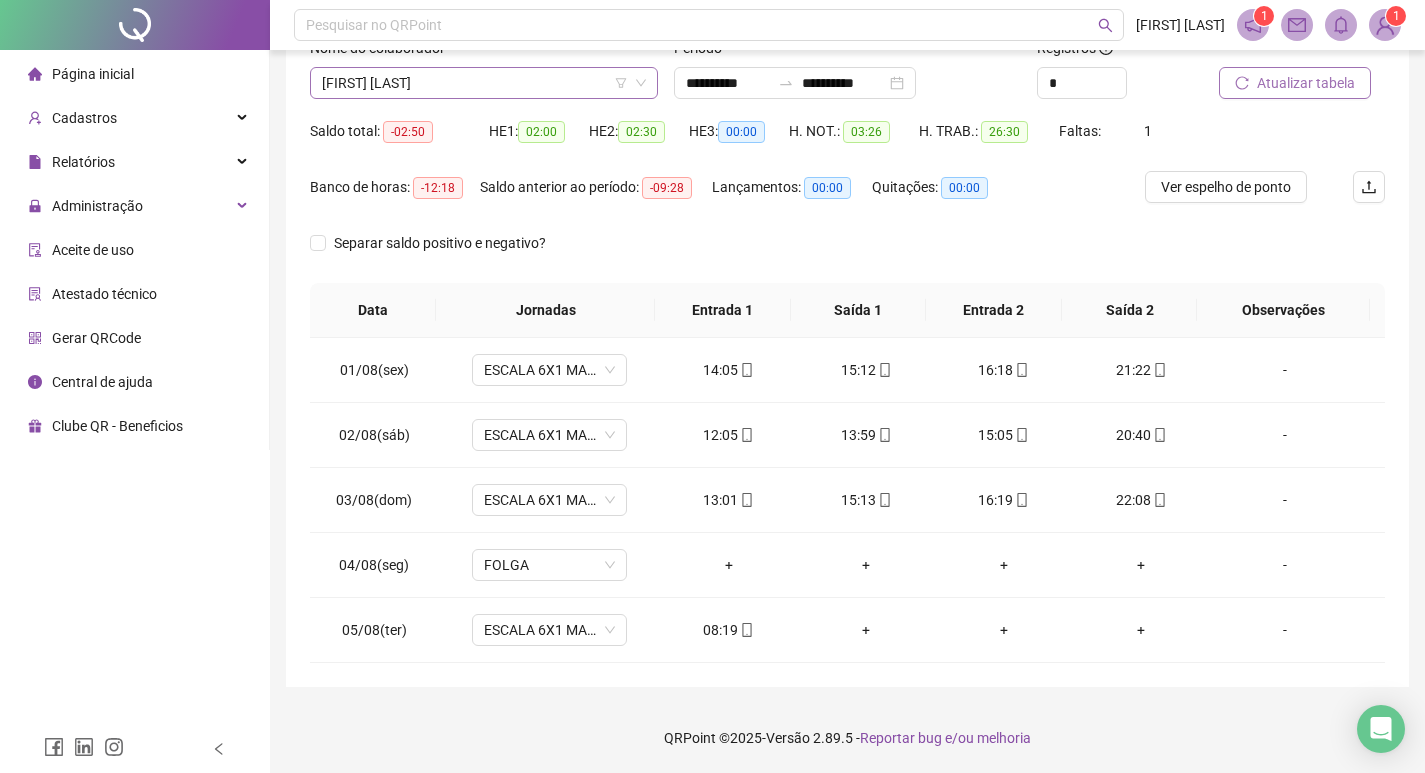 click on "[FIRST] [LAST]" at bounding box center [484, 83] 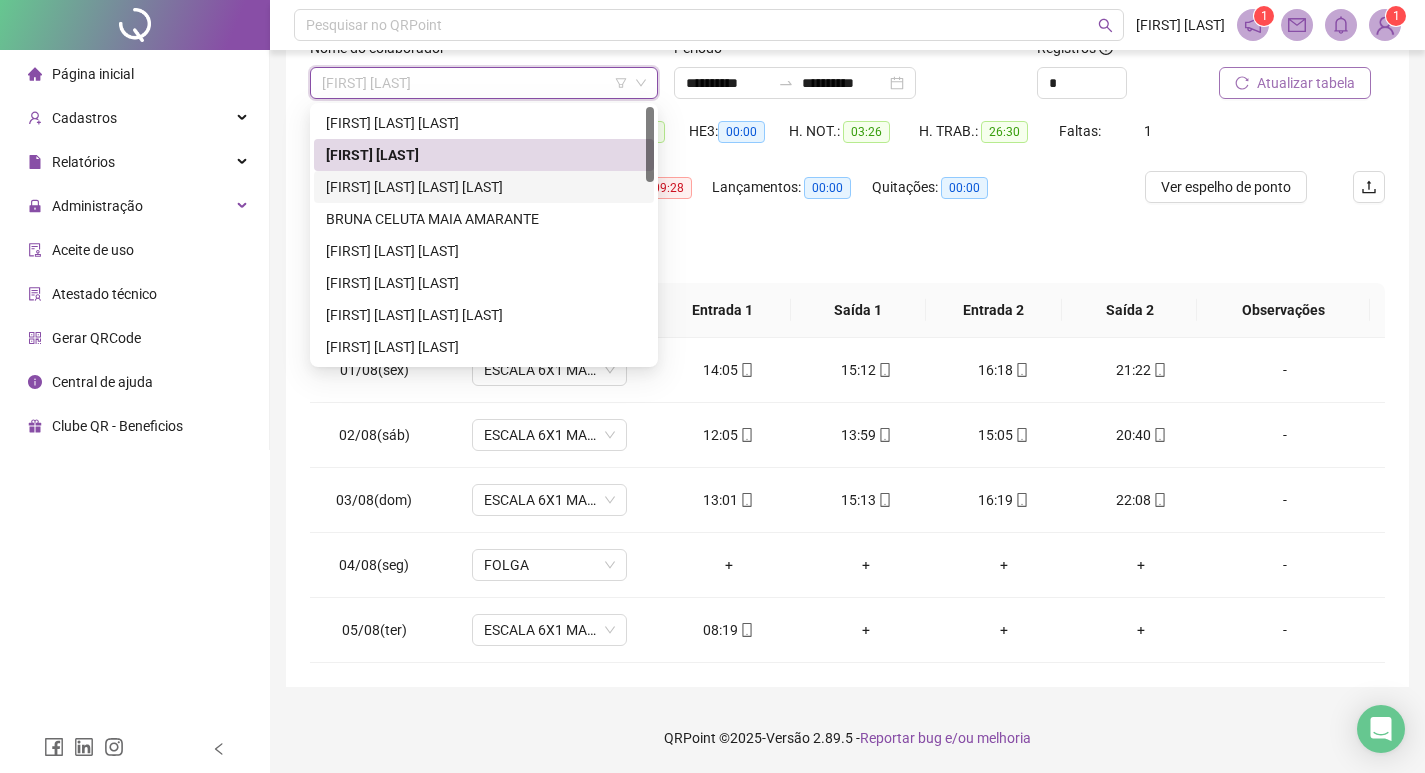 click on "[FIRST] [LAST] [LAST] [LAST]" at bounding box center [484, 187] 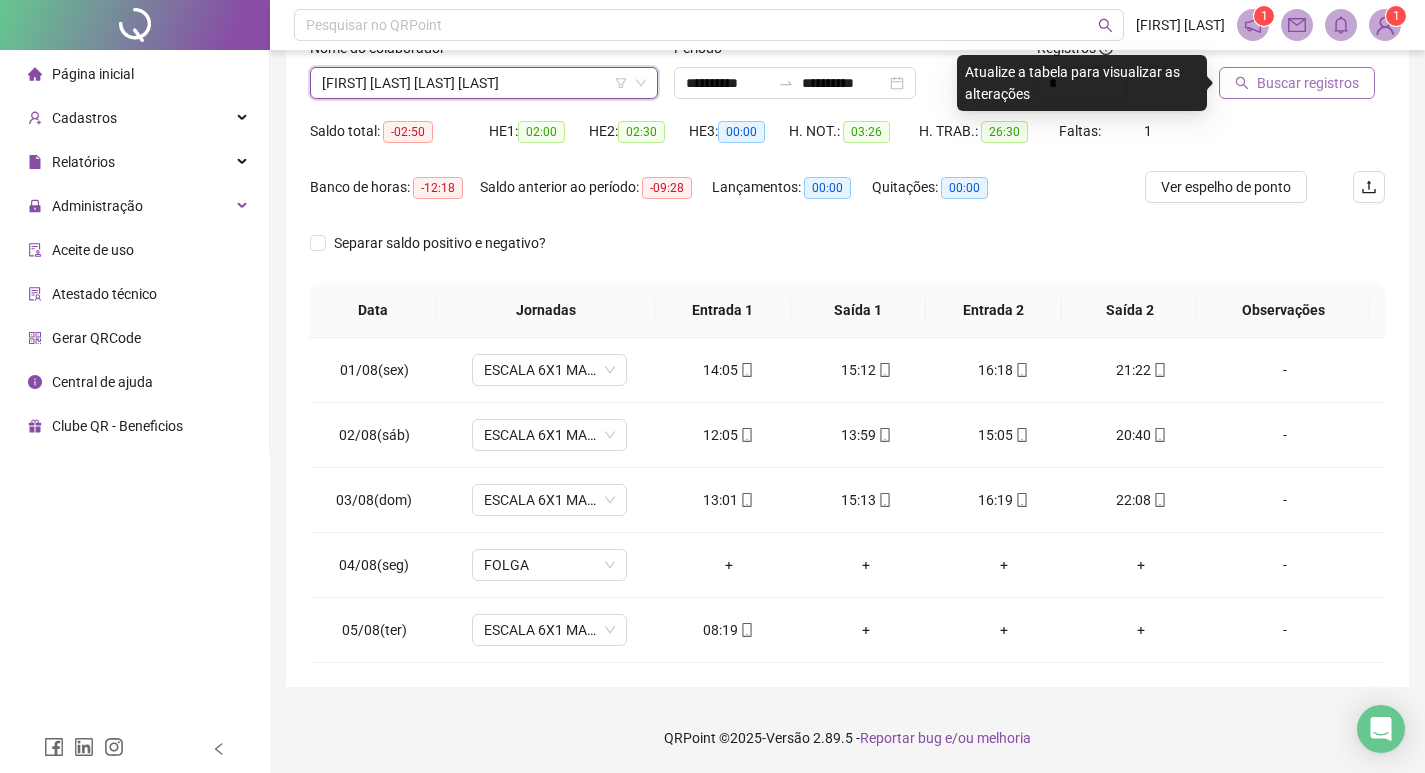 click on "Buscar registros" at bounding box center (1308, 83) 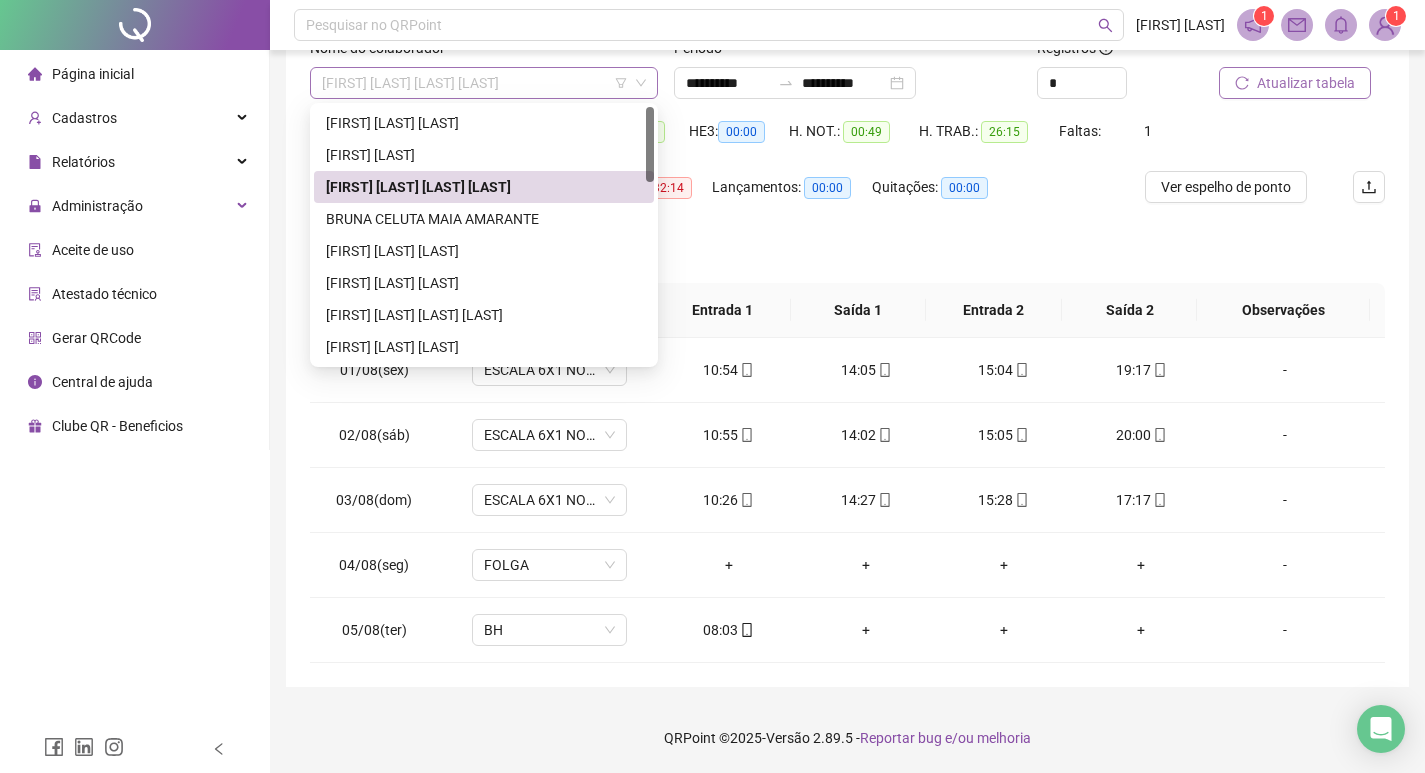 click on "[FIRST] [LAST] [LAST] [LAST]" at bounding box center (484, 83) 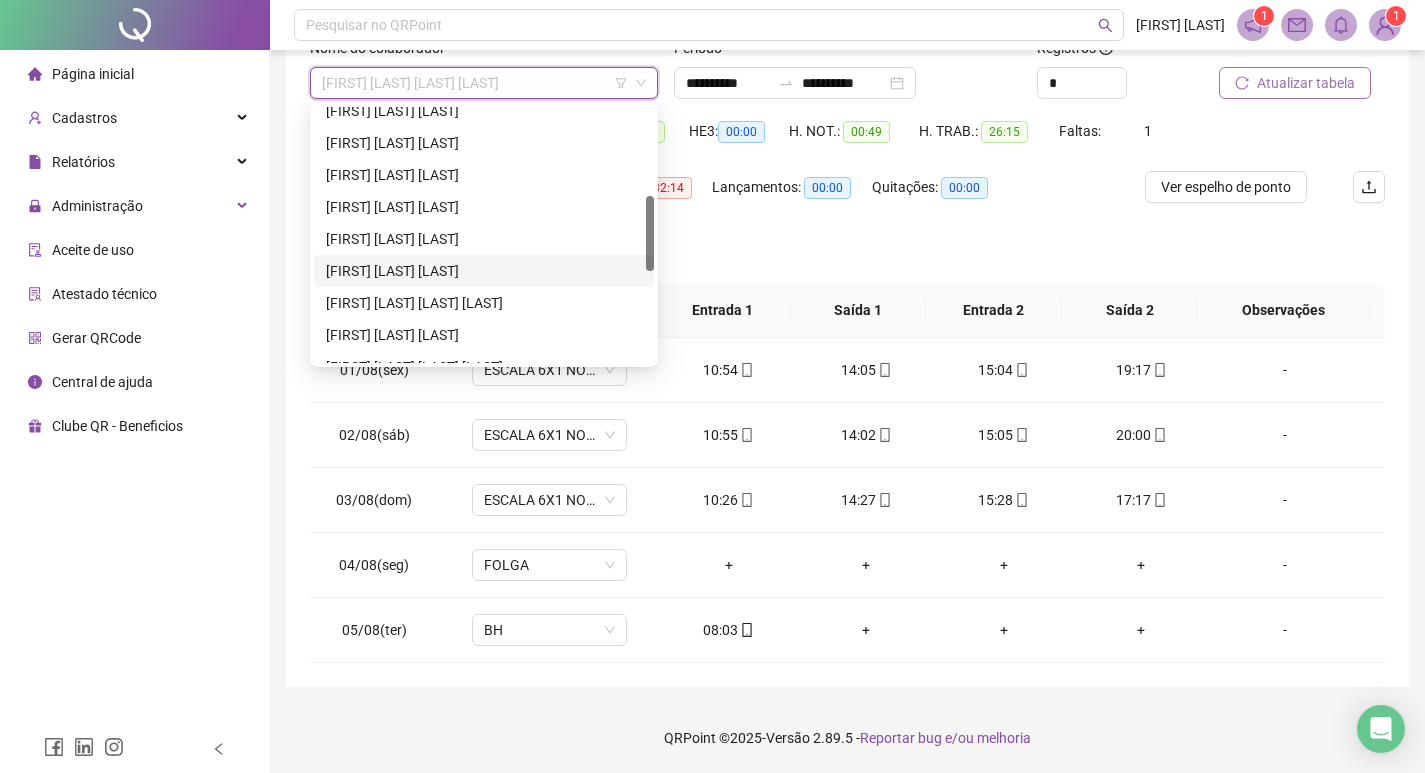 scroll, scrollTop: 400, scrollLeft: 0, axis: vertical 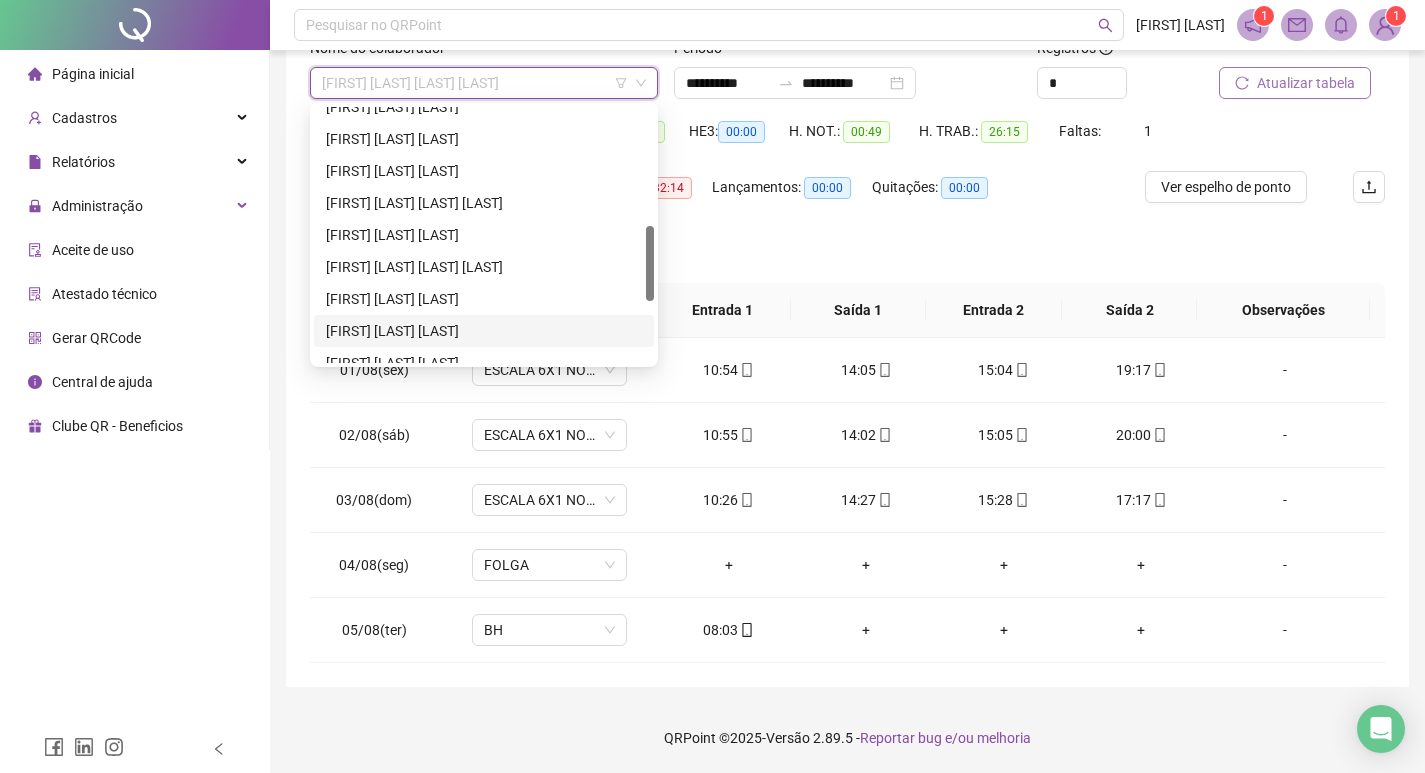 click on "[FIRST] [LAST] [LAST]" at bounding box center [484, 331] 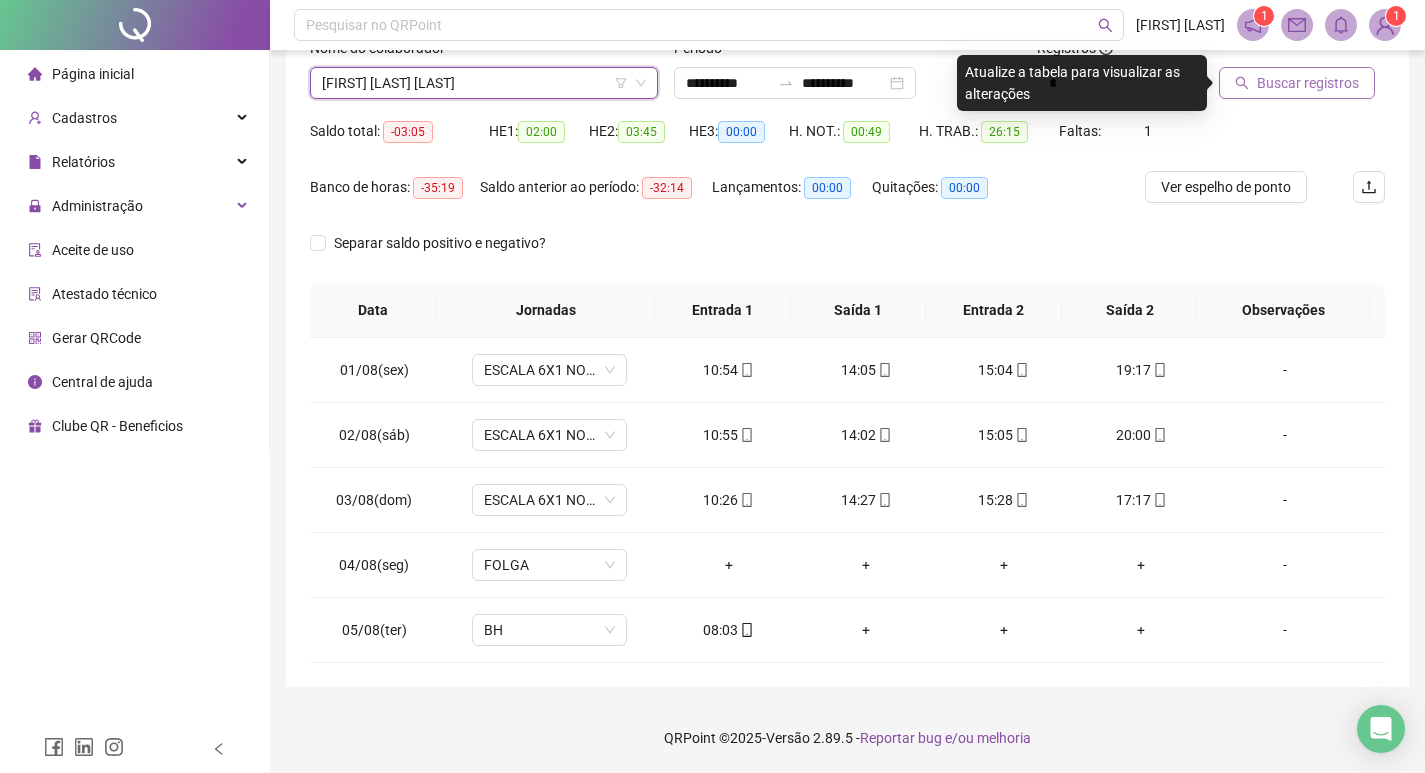 click on "Buscar registros" at bounding box center (1297, 83) 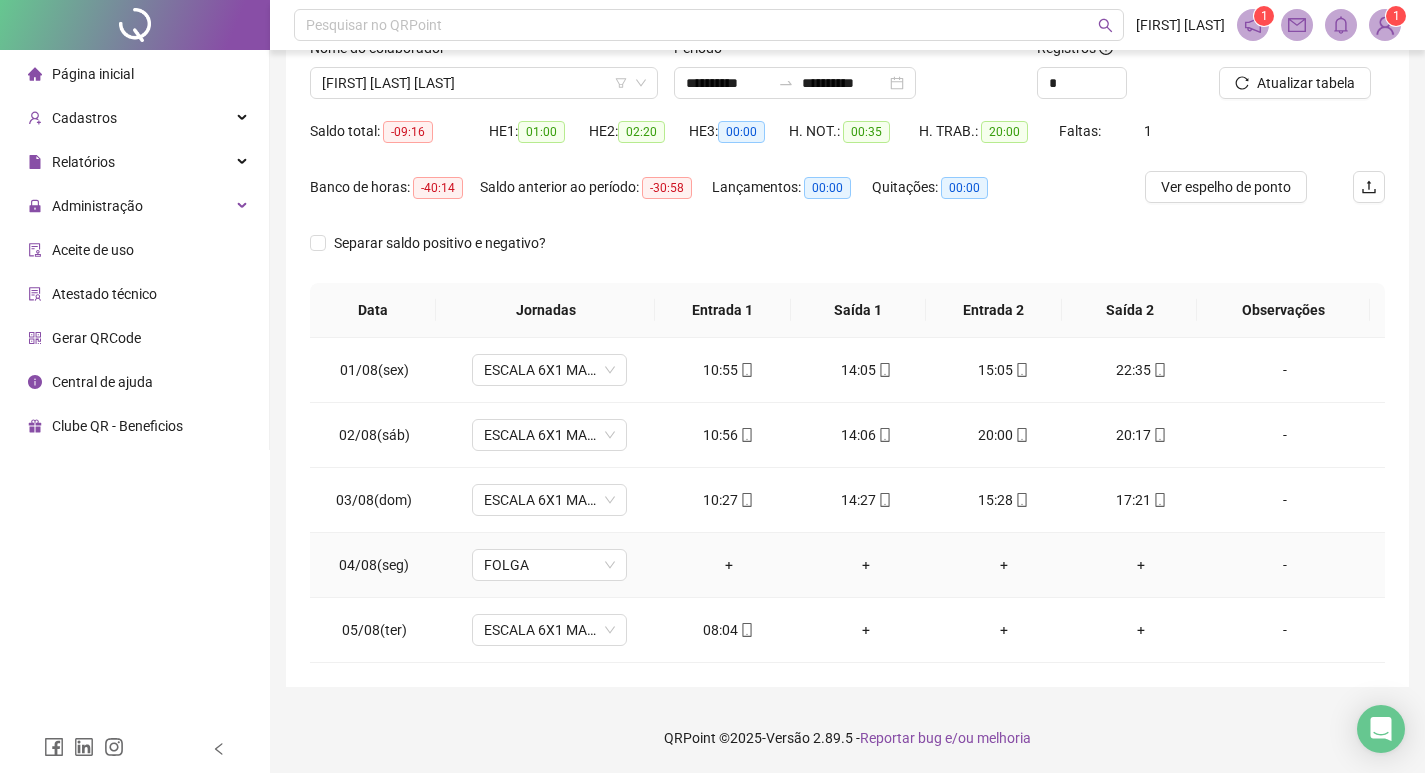 scroll, scrollTop: 47, scrollLeft: 0, axis: vertical 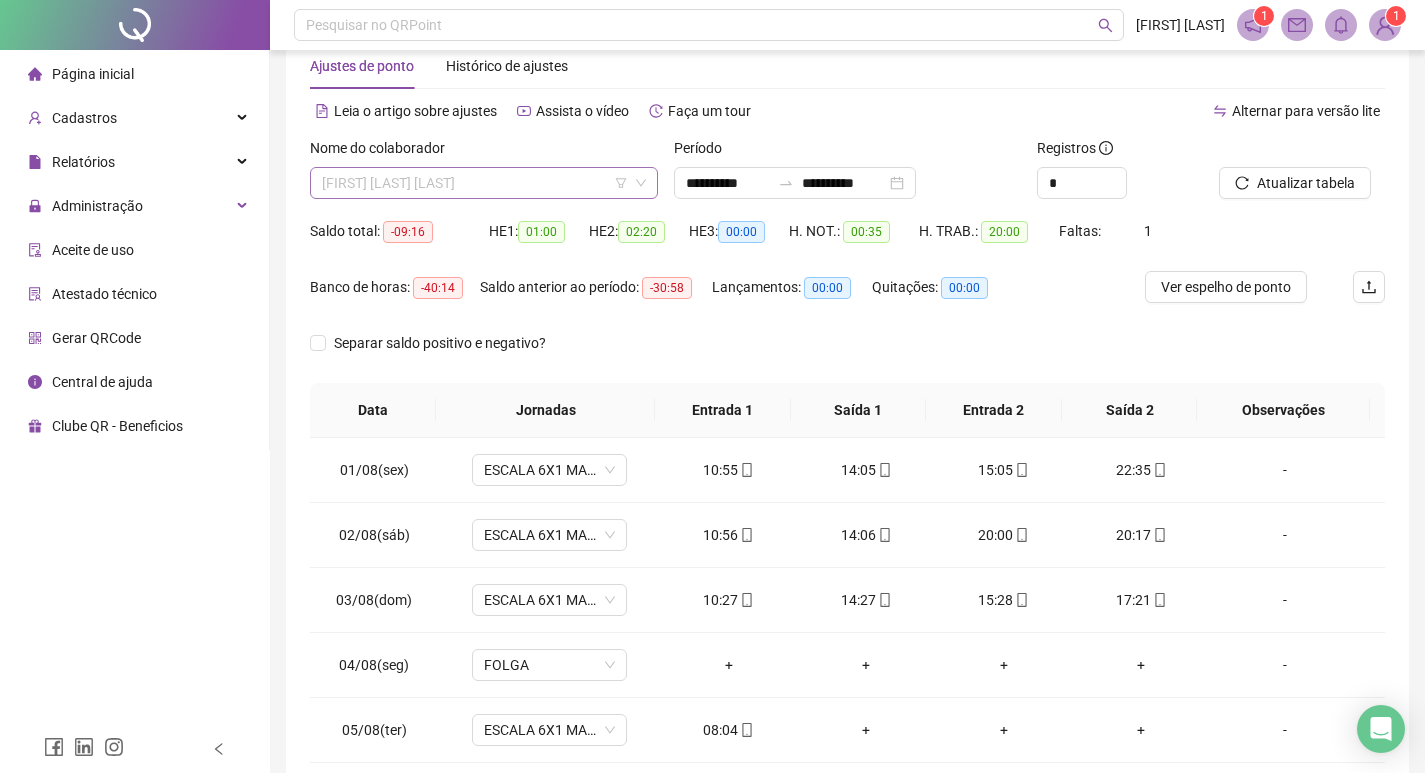 click on "[FIRST] [LAST] [LAST]" at bounding box center (484, 183) 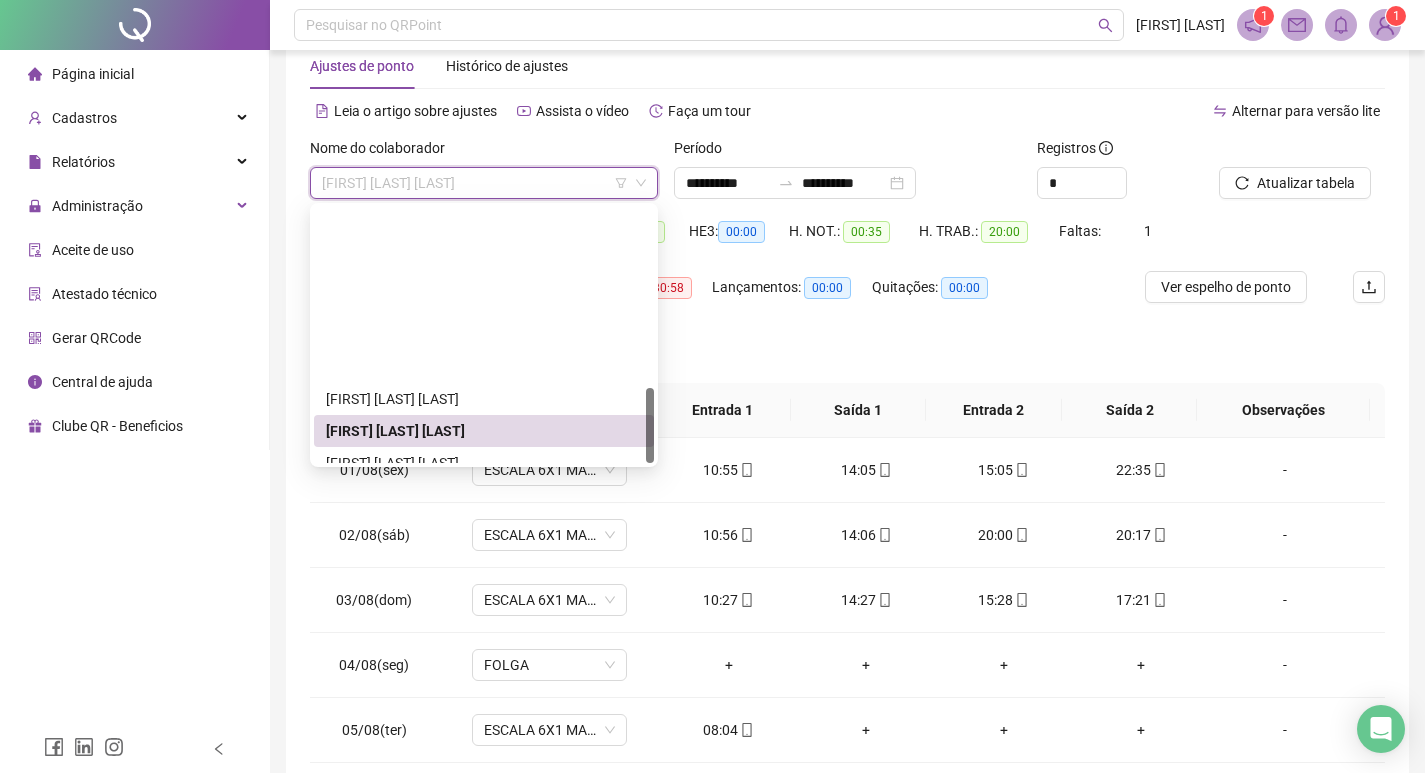scroll, scrollTop: 608, scrollLeft: 0, axis: vertical 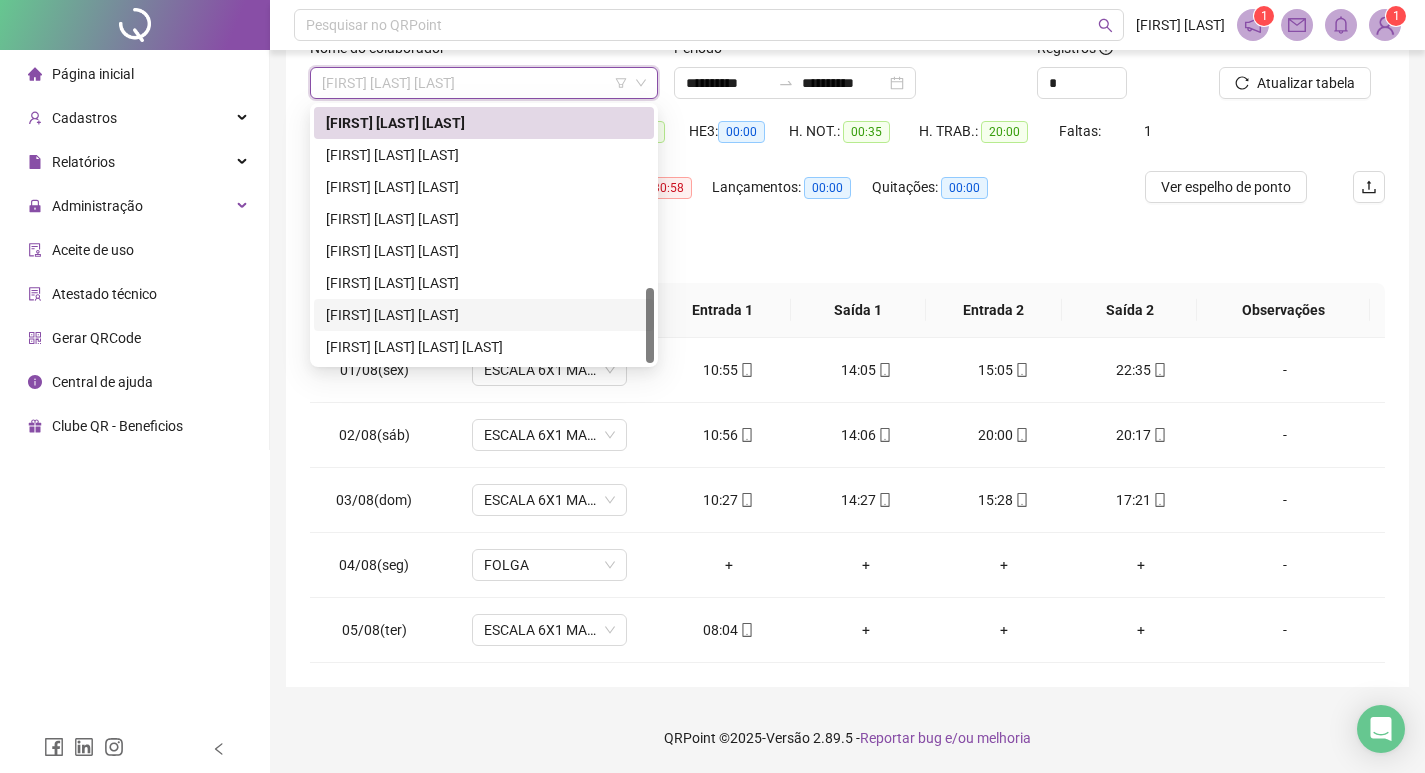 click on "[FIRST] [LAST] [LAST]" at bounding box center (484, 315) 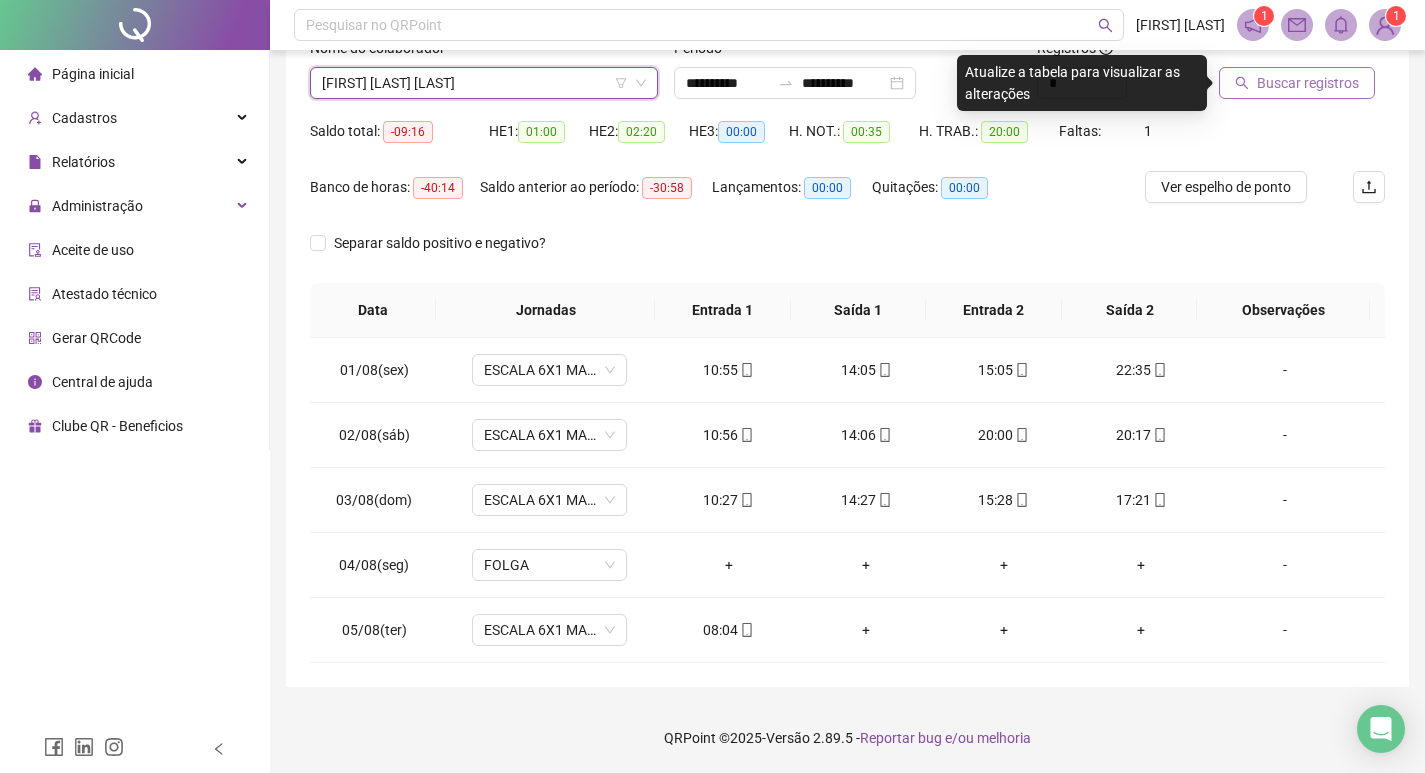 click on "Buscar registros" at bounding box center [1308, 83] 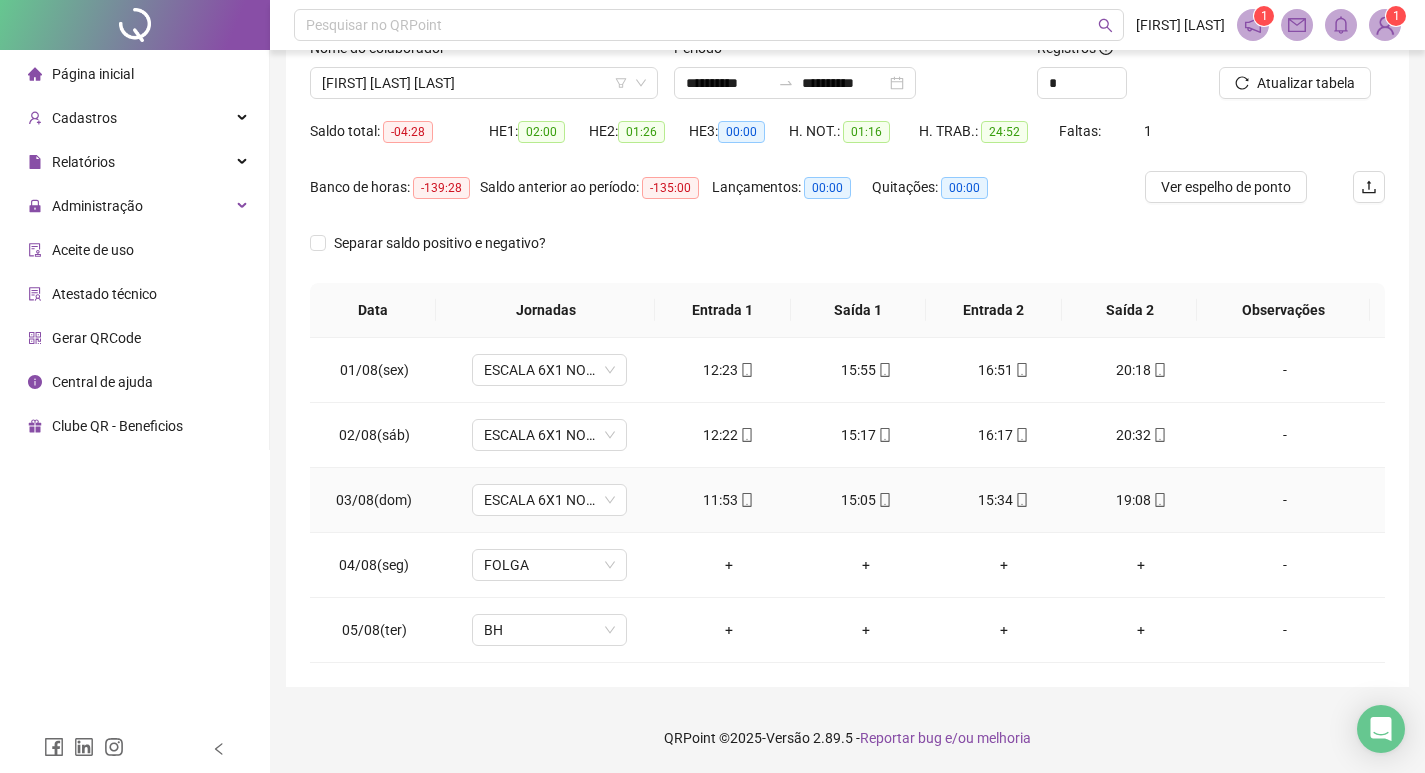 scroll, scrollTop: 47, scrollLeft: 0, axis: vertical 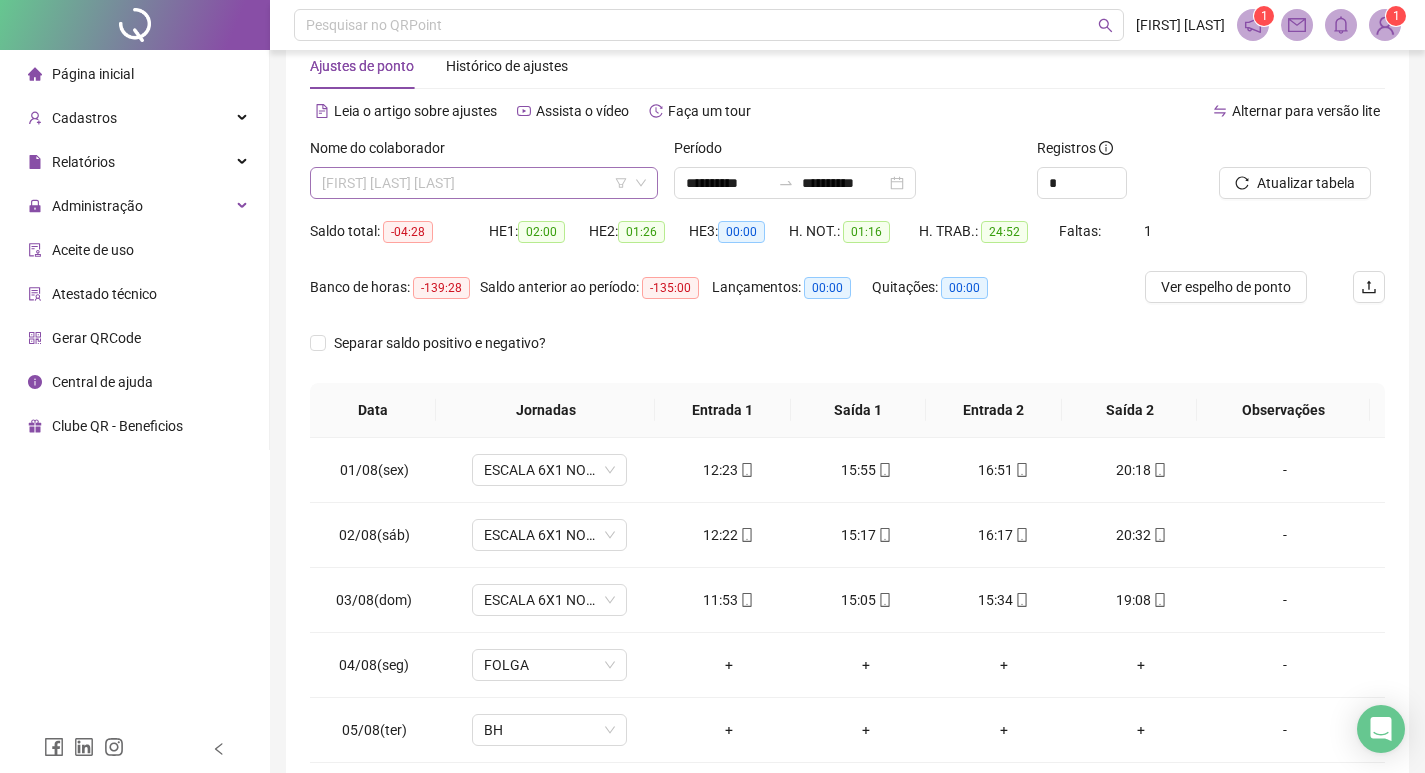 click on "[FIRST] [LAST] [LAST]" at bounding box center (484, 183) 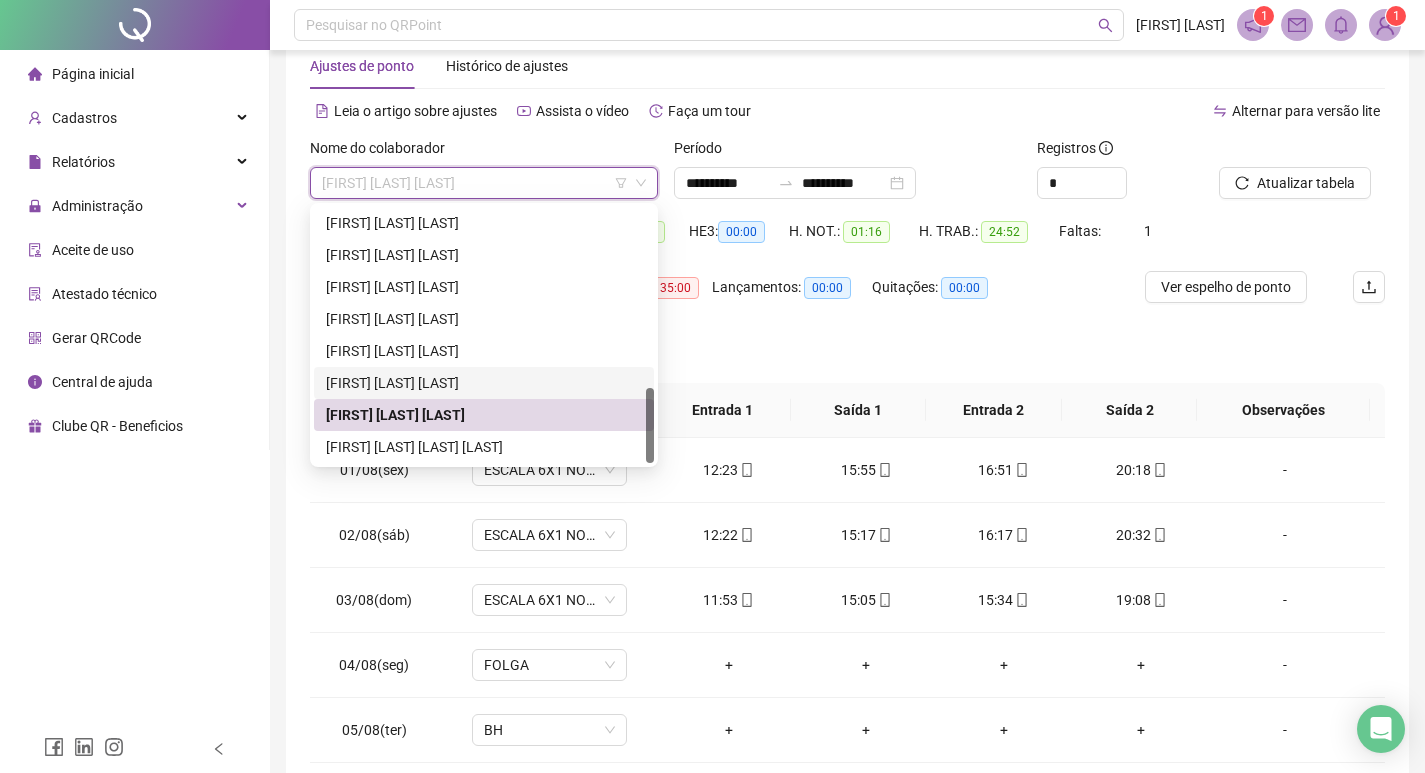 click on "[FIRST] [LAST] [LAST]" at bounding box center (484, 383) 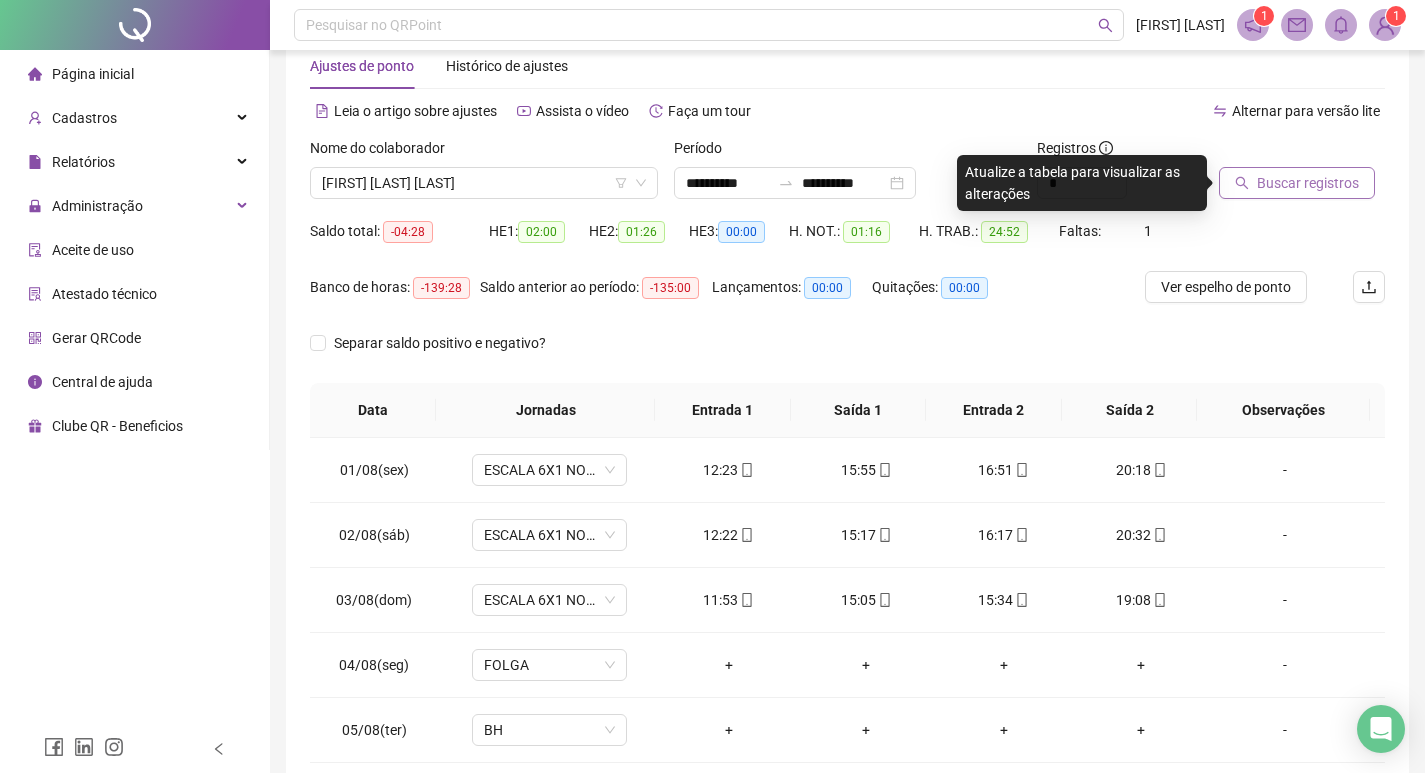 click on "Buscar registros" at bounding box center [1308, 183] 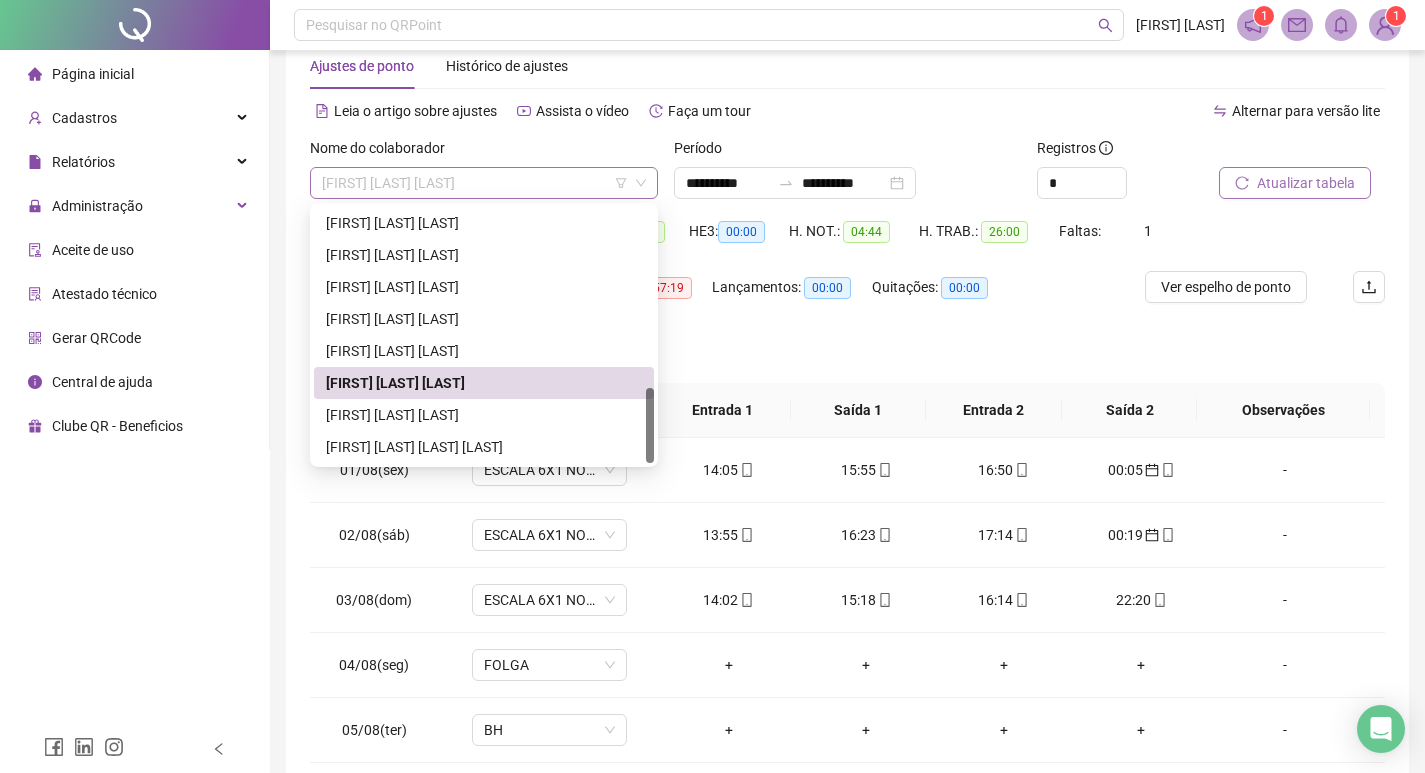 click on "[FIRST] [LAST] [LAST]" at bounding box center (484, 183) 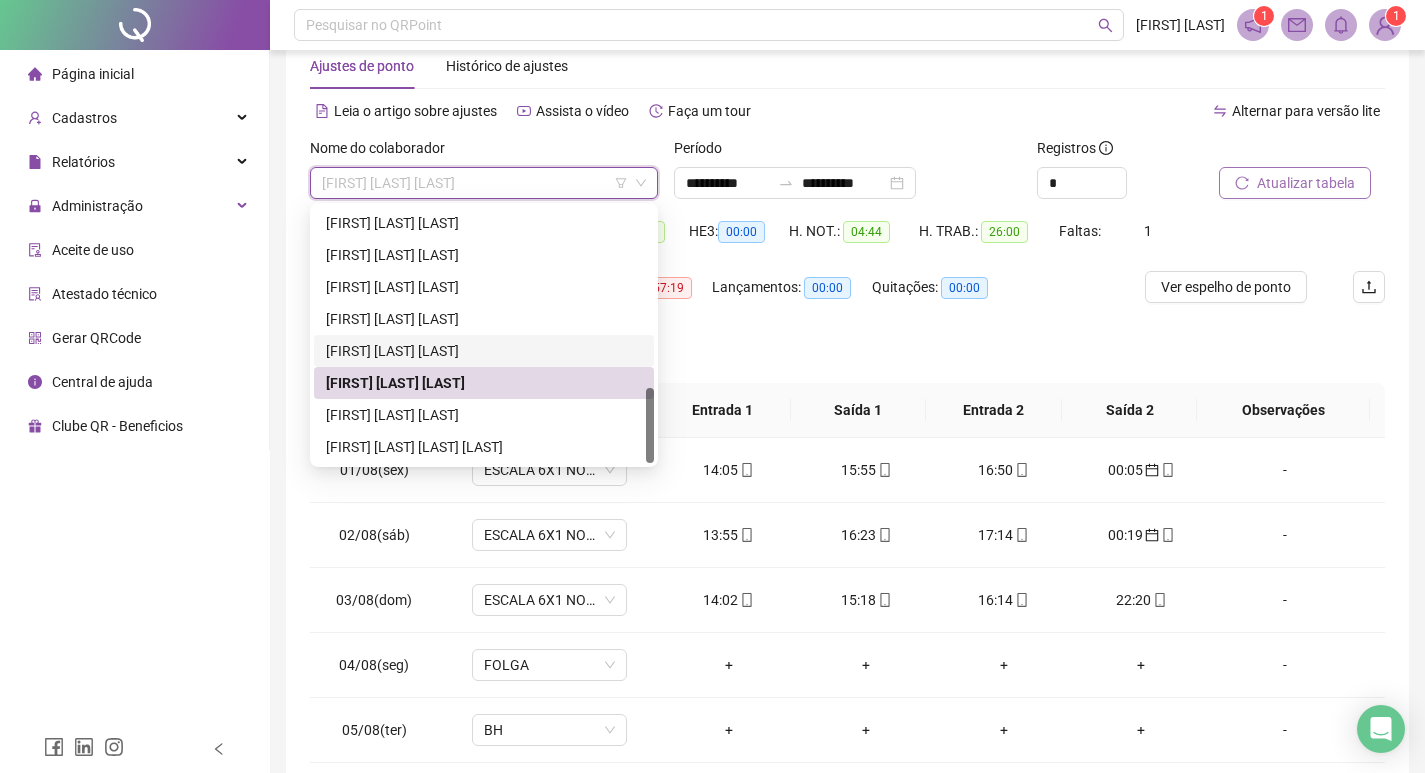 click on "[FIRST] [LAST] [LAST]" at bounding box center [484, 351] 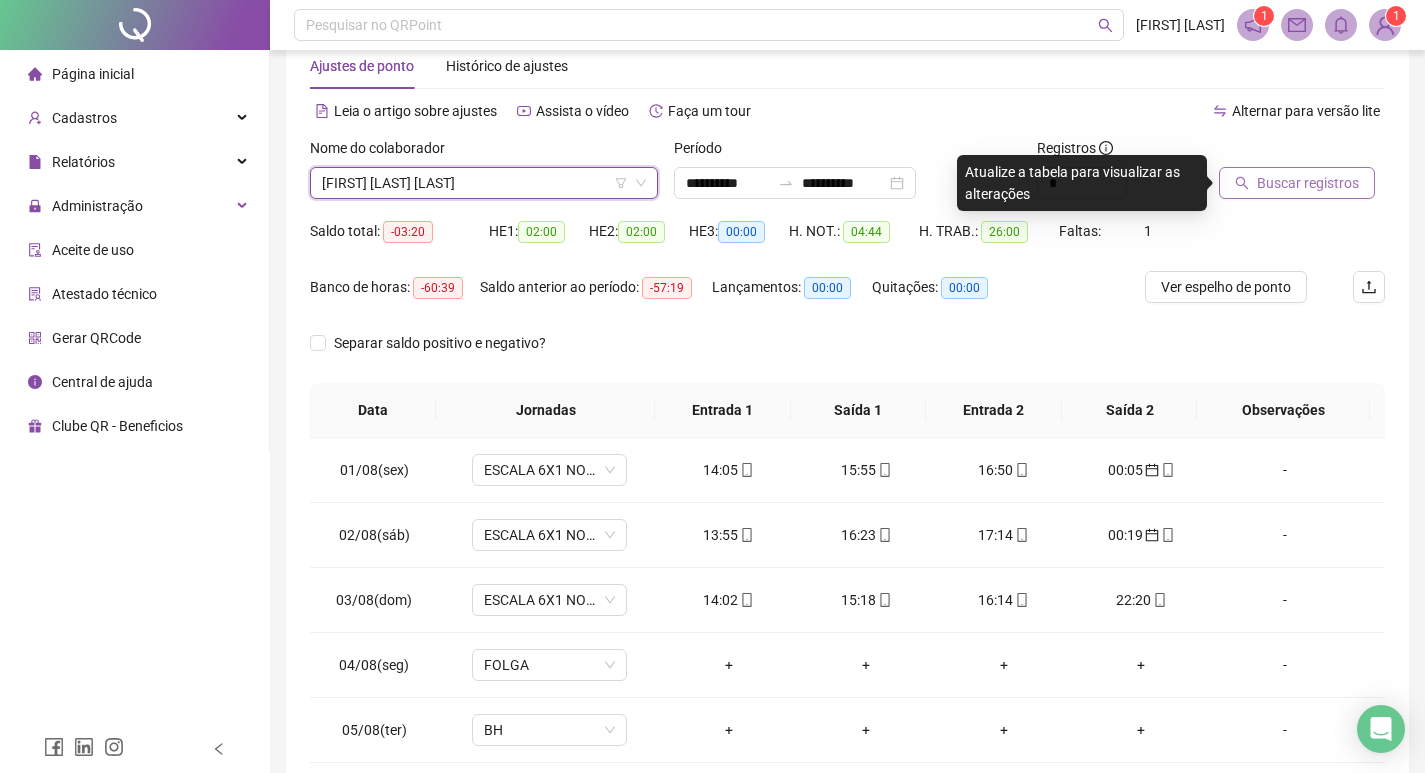 click on "Buscar registros" at bounding box center [1308, 183] 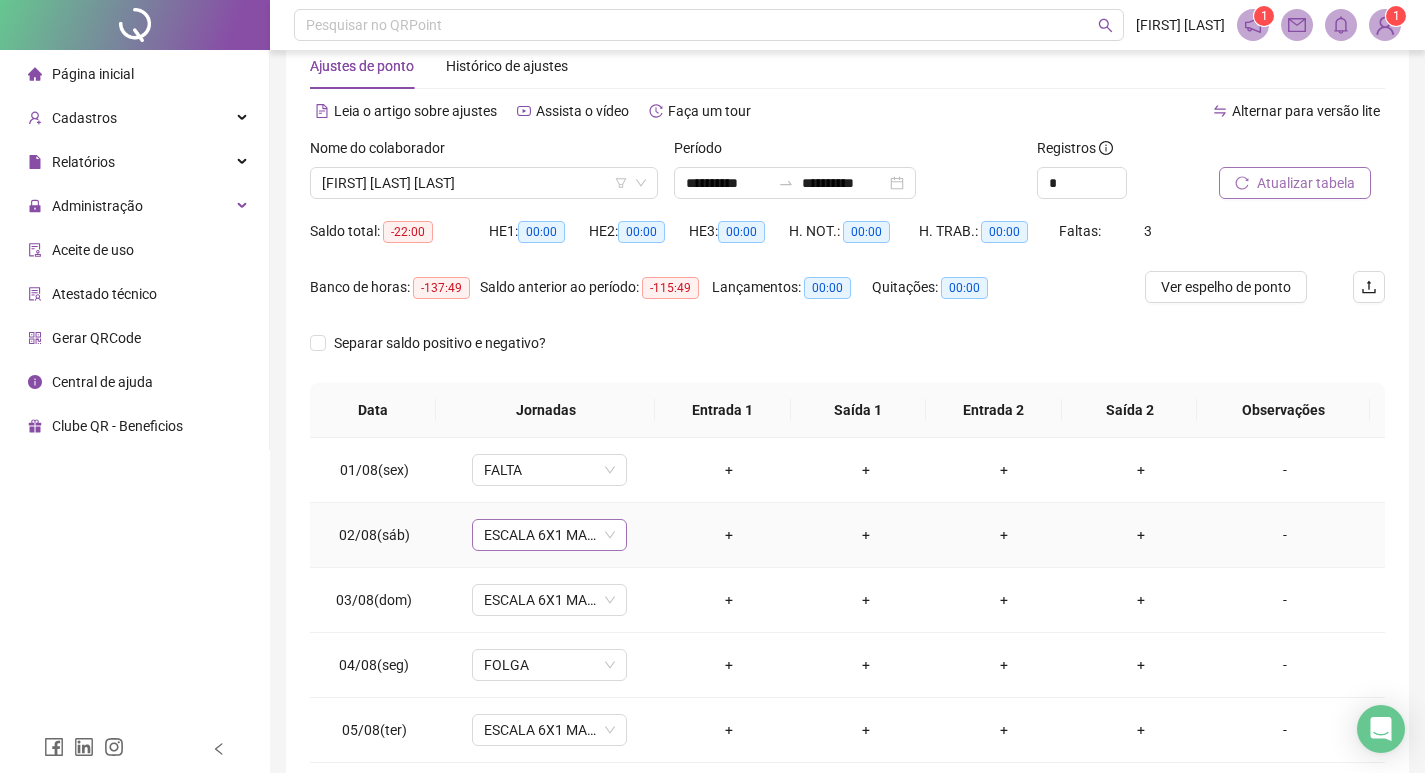 click on "ESCALA 6X1 MANHA 4PONTOS" at bounding box center [549, 535] 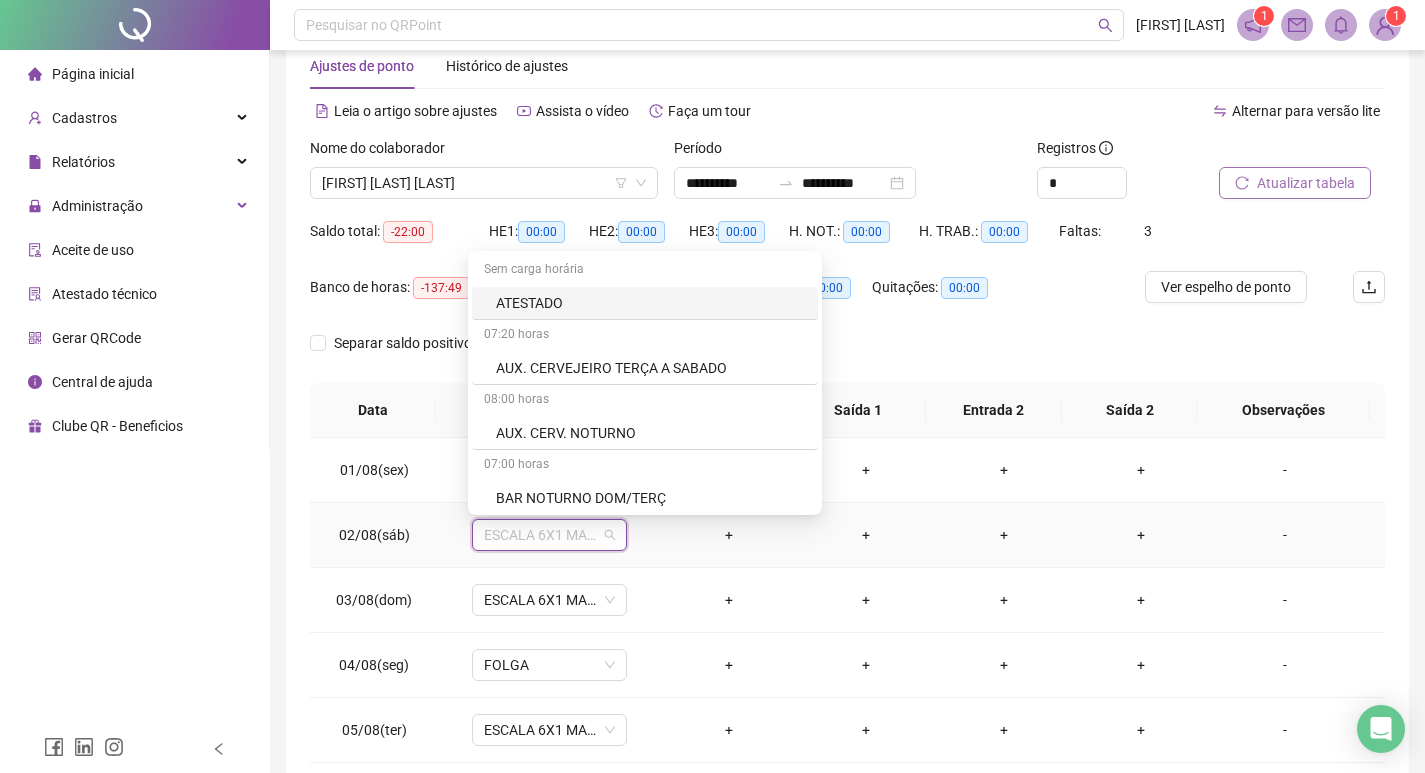 type on "*" 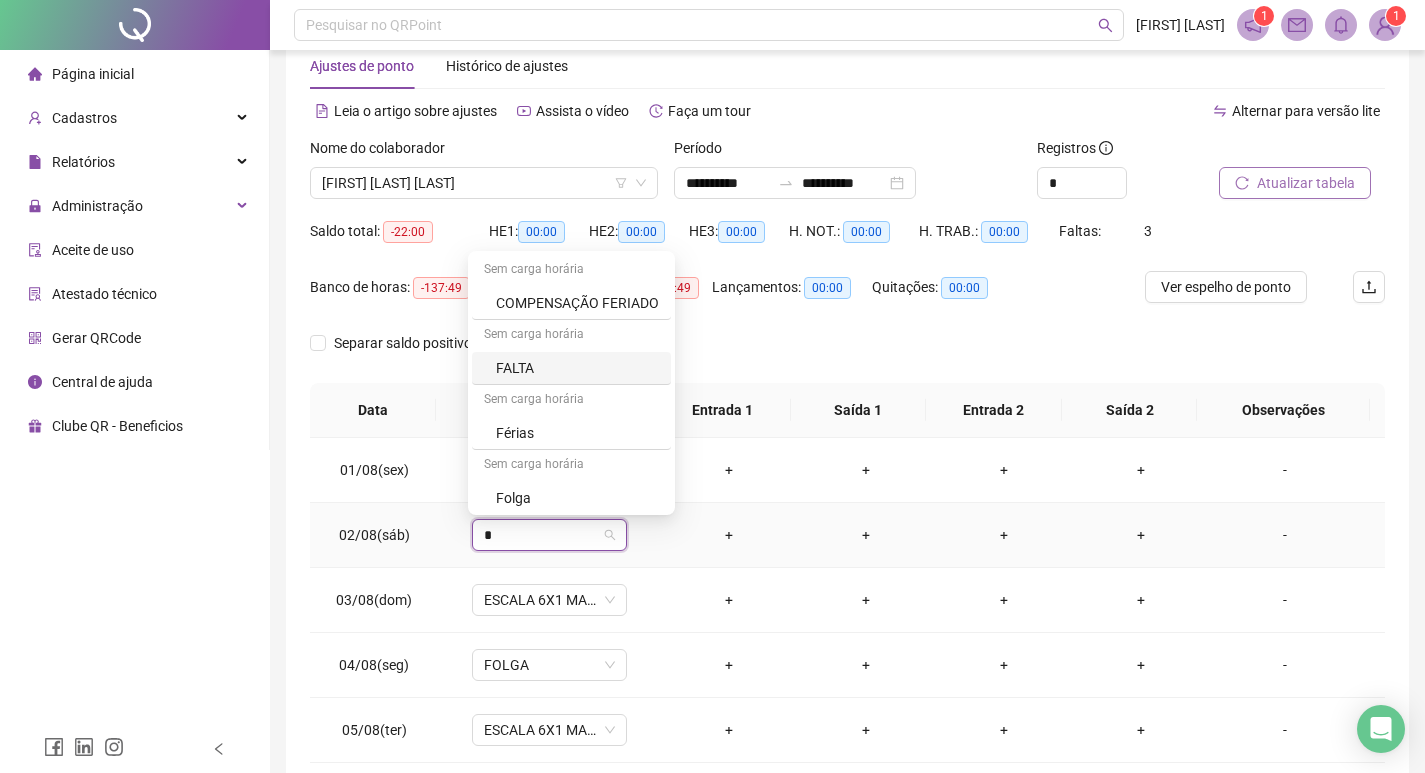 click on "FALTA" at bounding box center [577, 368] 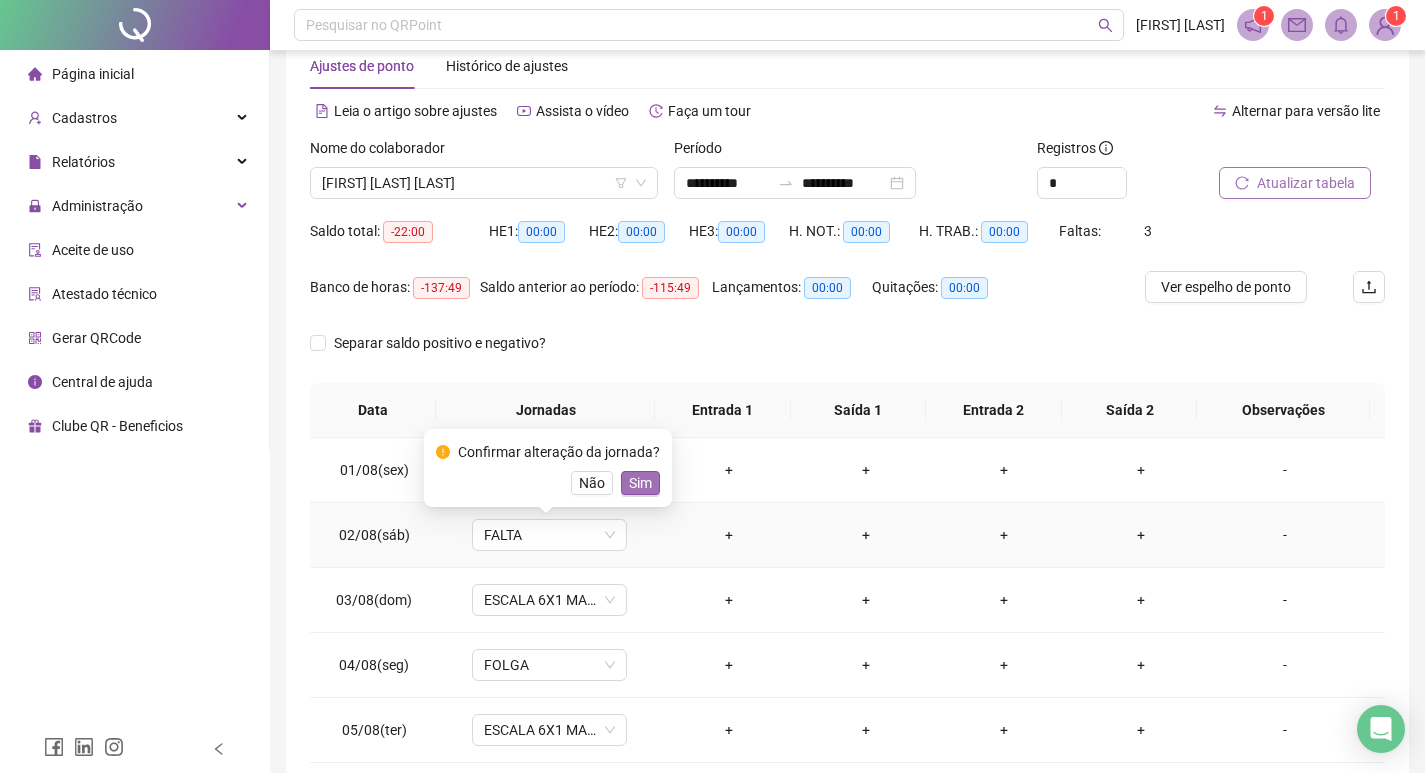 click on "Sim" at bounding box center [640, 483] 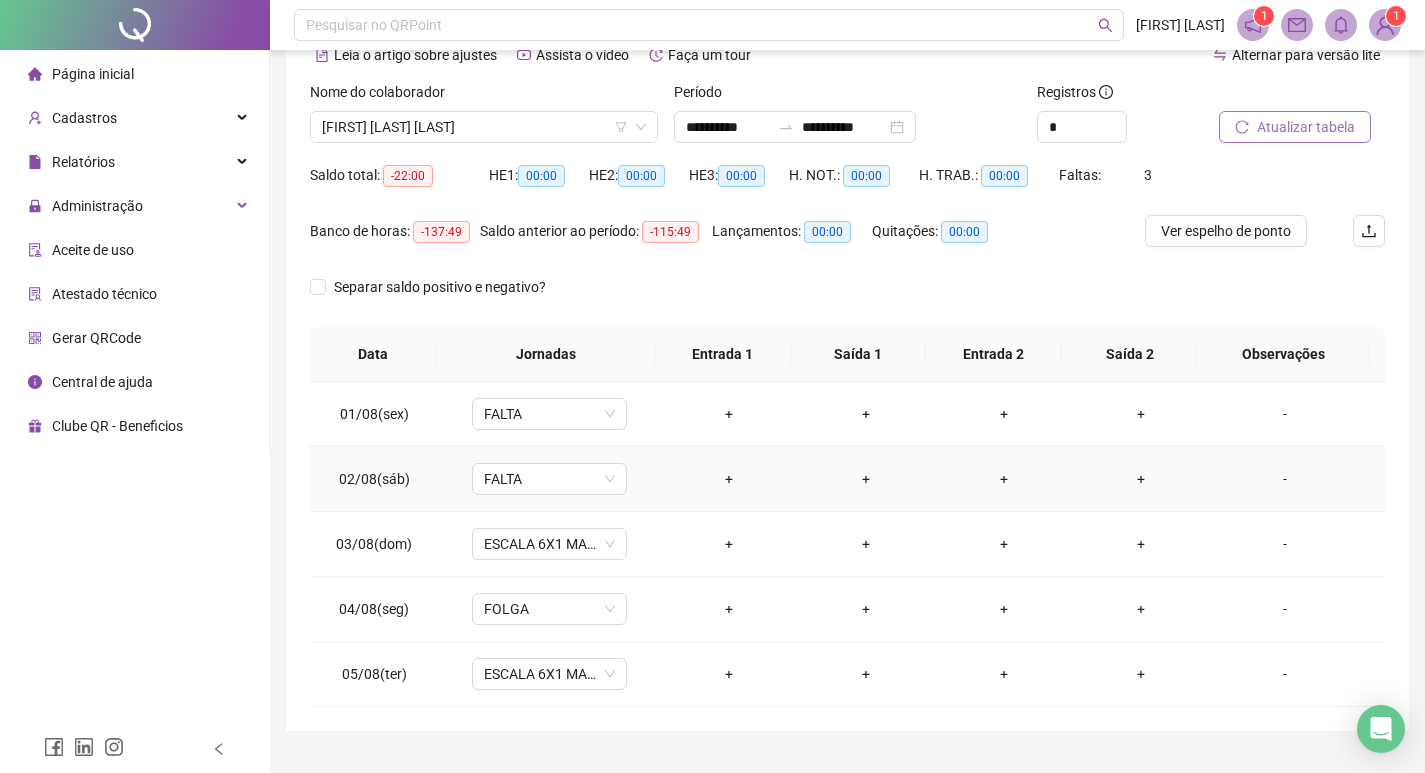 scroll, scrollTop: 147, scrollLeft: 0, axis: vertical 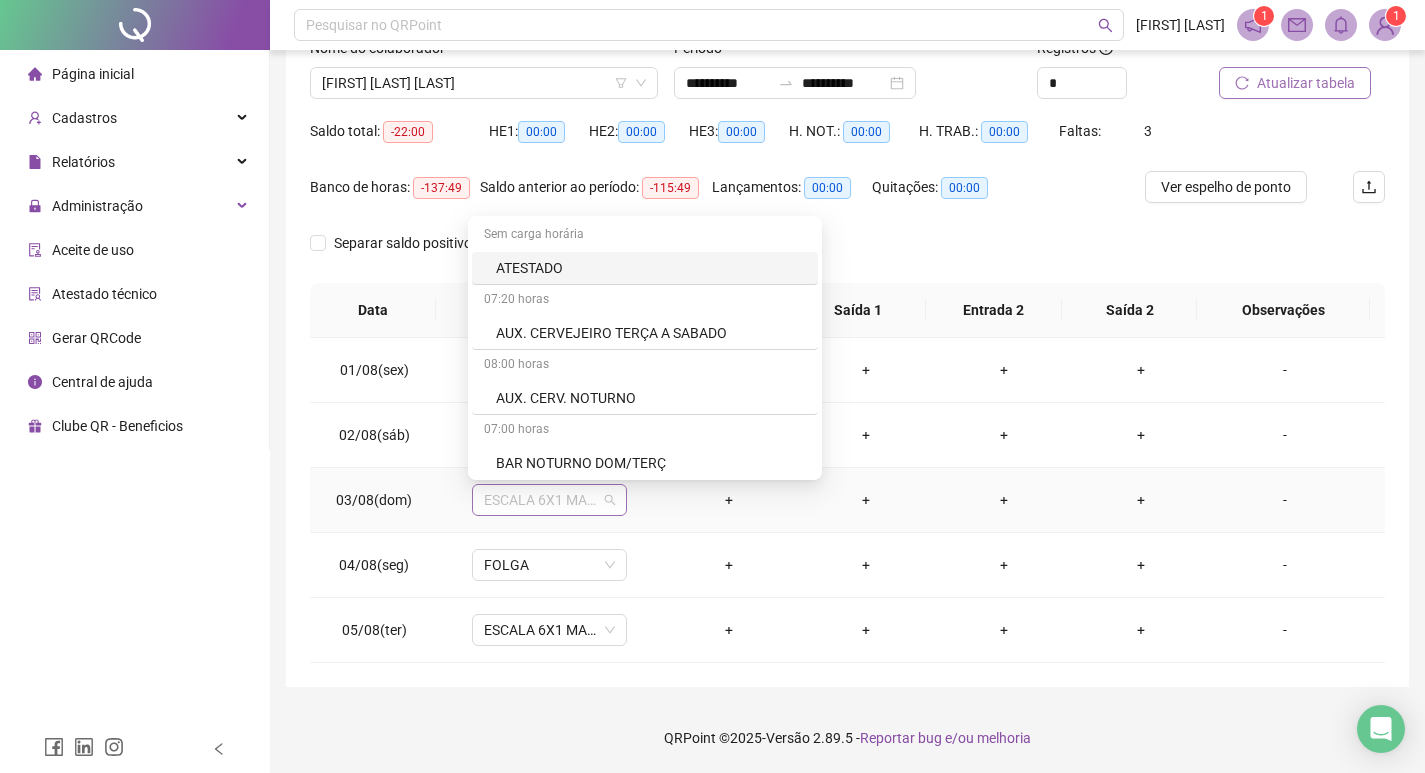 click on "ESCALA 6X1 MANHA 4PONTOS" at bounding box center [549, 500] 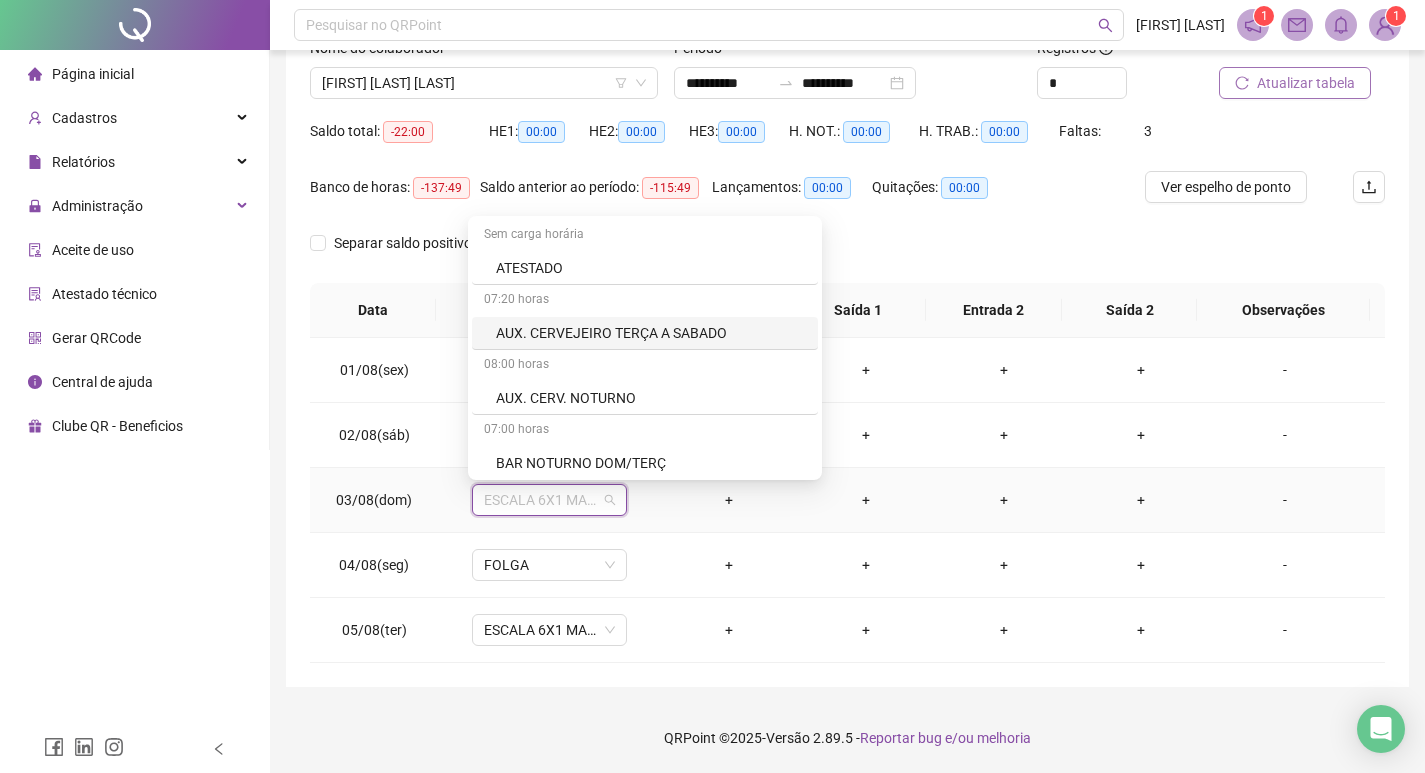 type on "*" 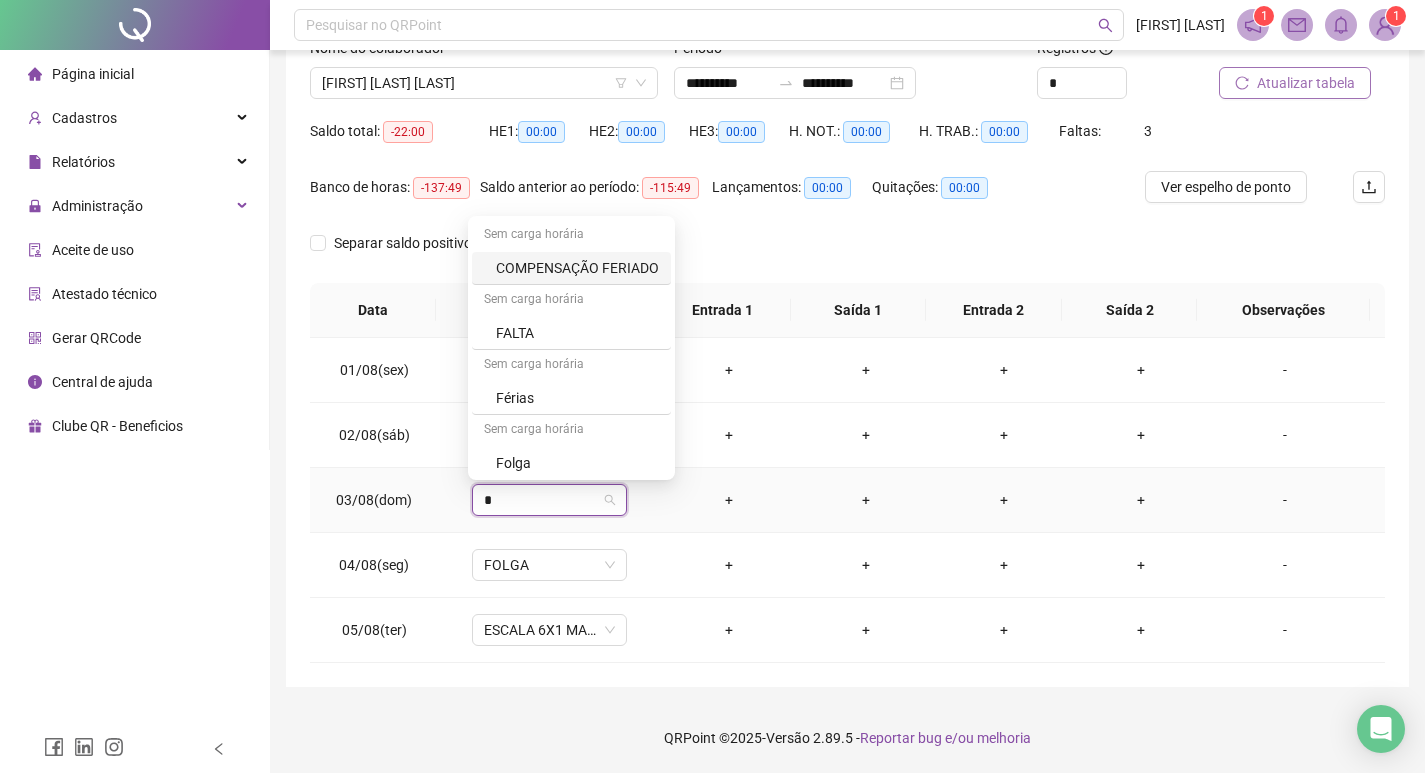 click on "FALTA" at bounding box center [577, 333] 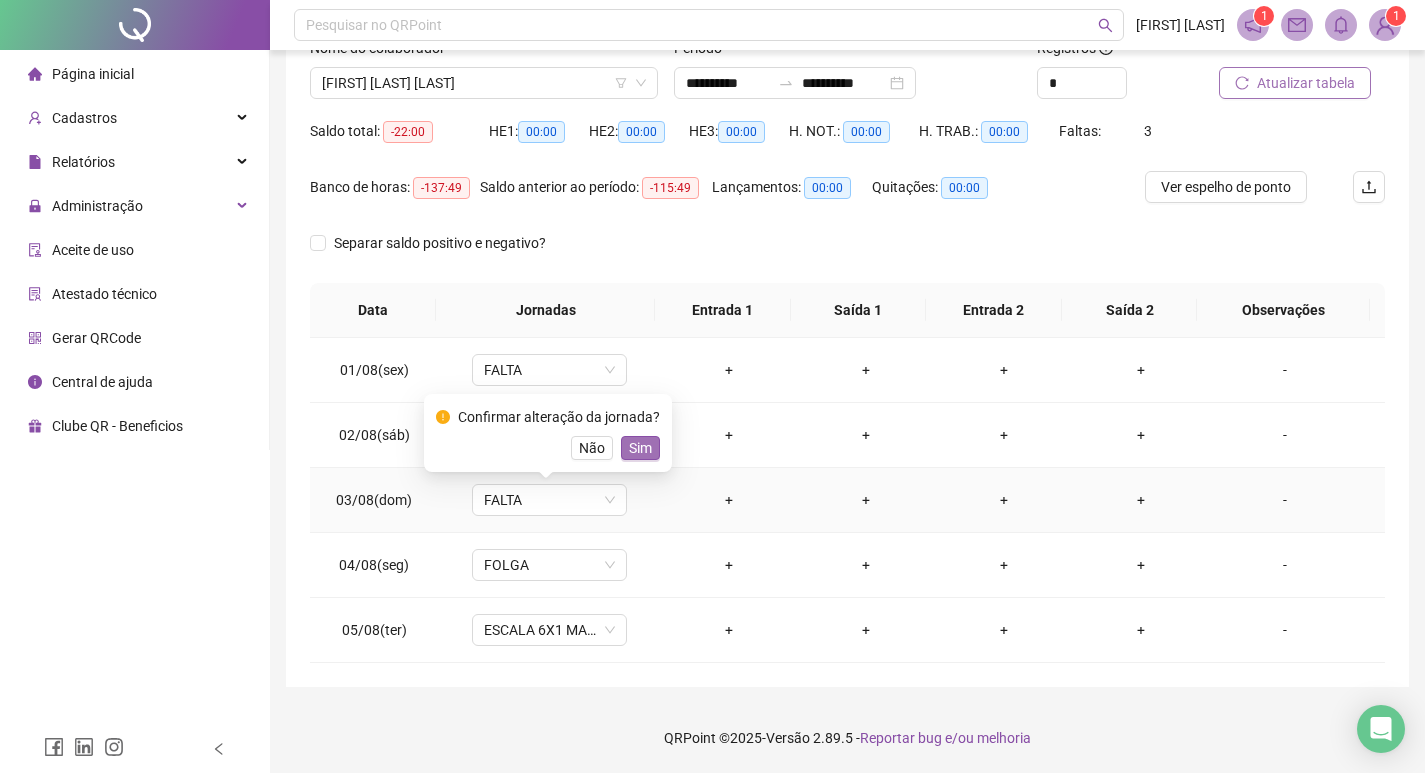 click on "Sim" at bounding box center (640, 448) 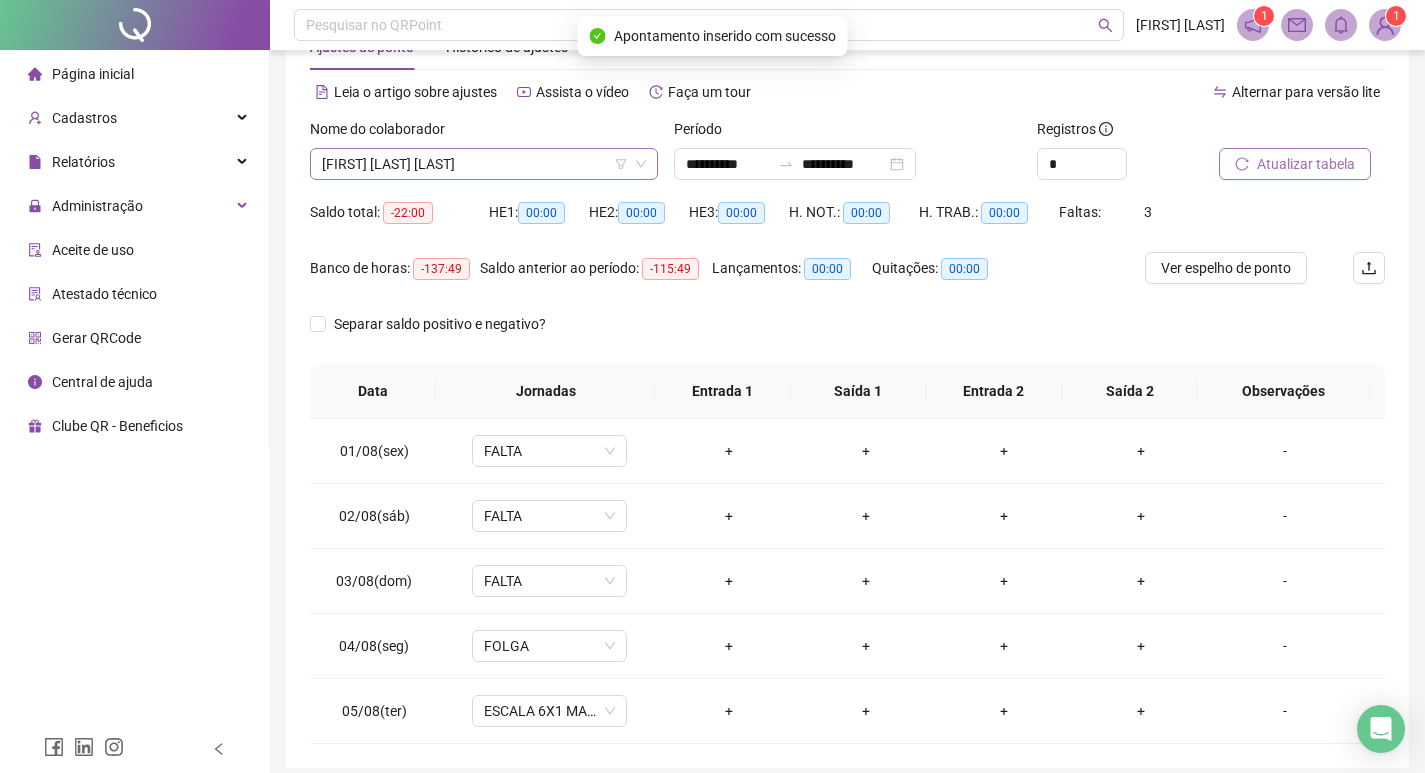scroll, scrollTop: 0, scrollLeft: 0, axis: both 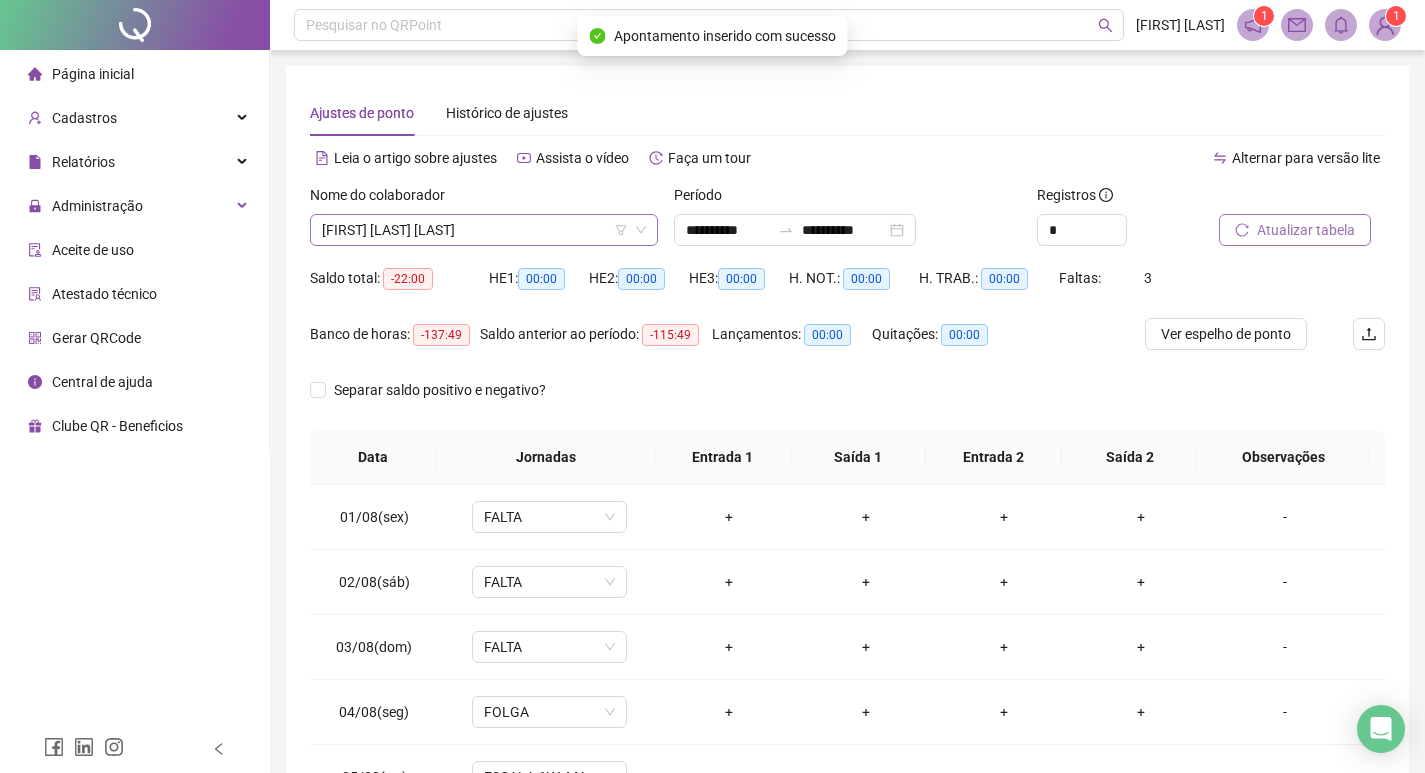 click on "[FIRST] [LAST] [LAST]" at bounding box center [484, 230] 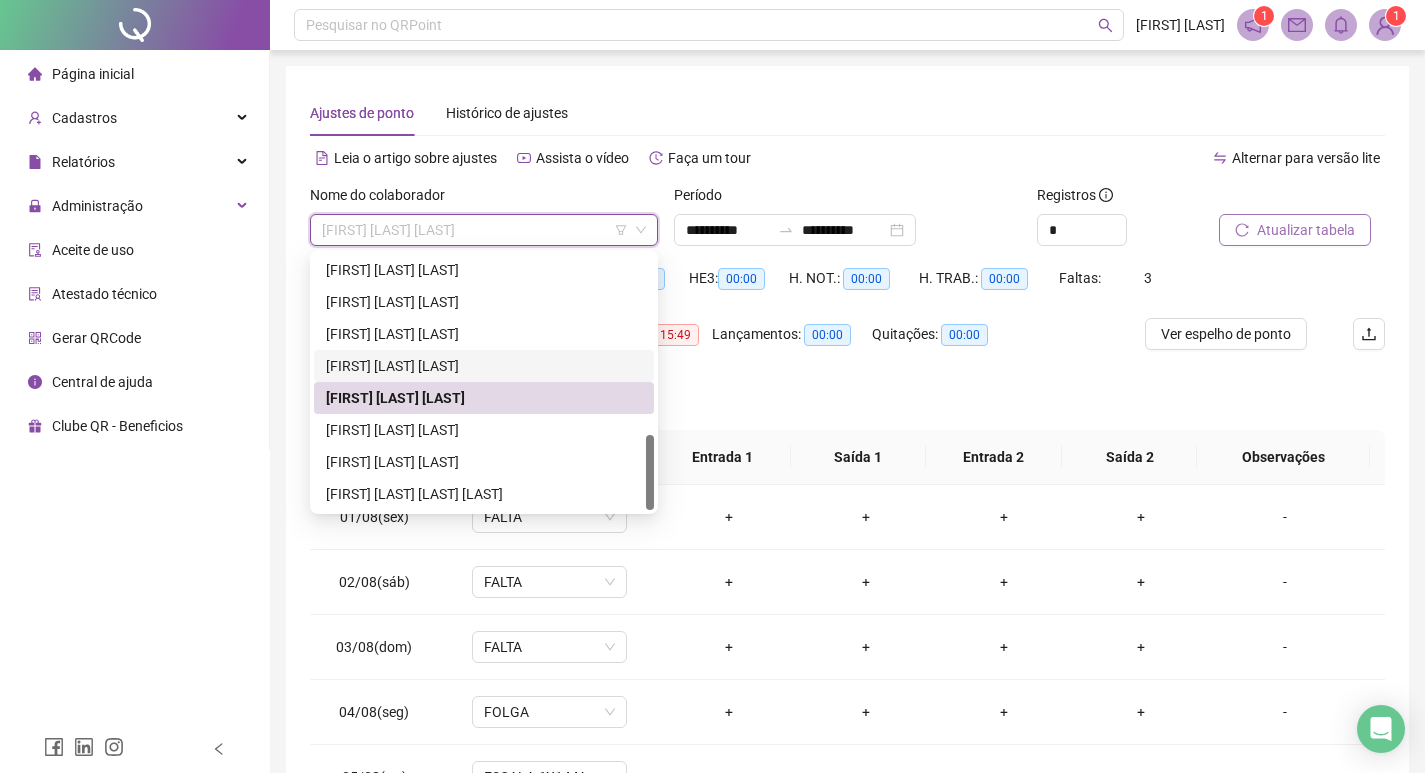 click on "[FIRST] [LAST] [LAST]" at bounding box center (484, 366) 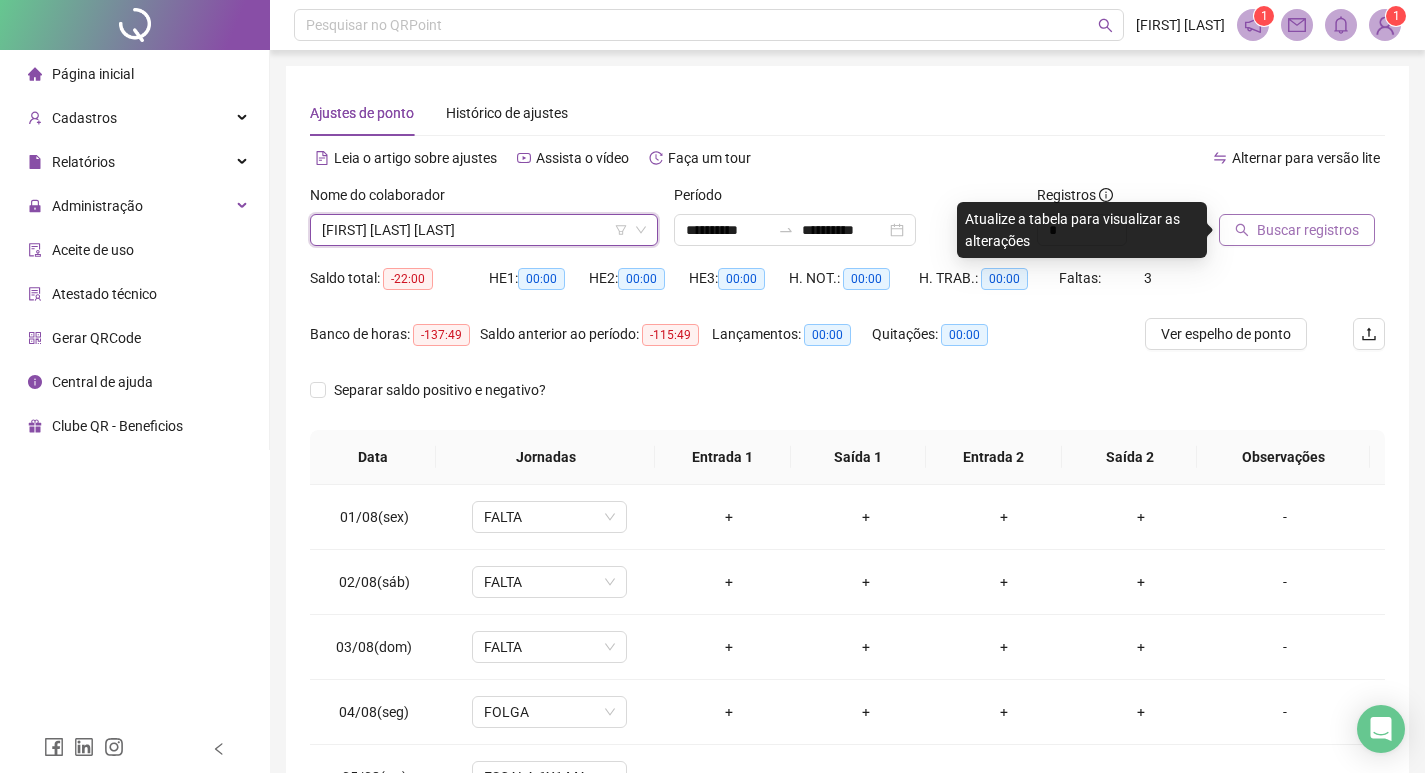click on "Buscar registros" at bounding box center [1308, 230] 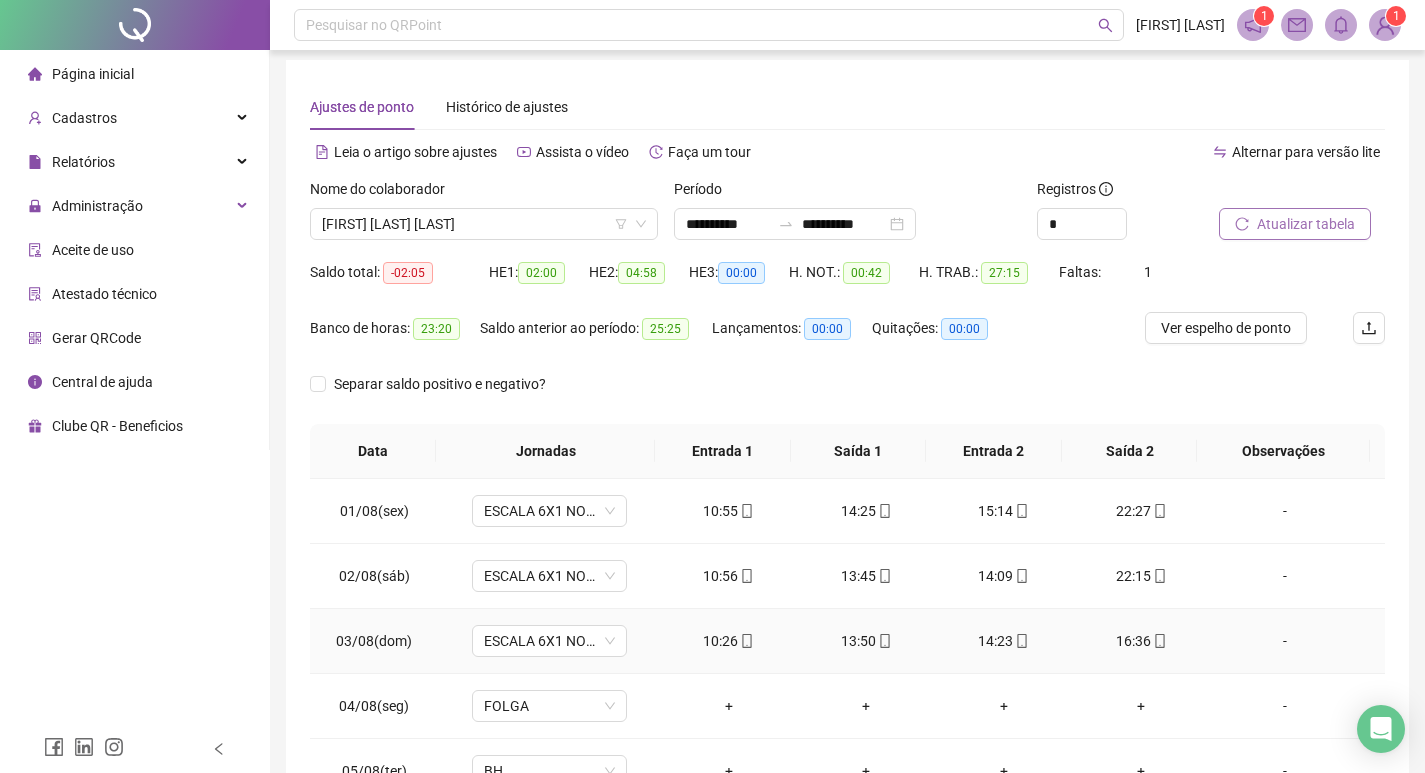 scroll, scrollTop: 0, scrollLeft: 0, axis: both 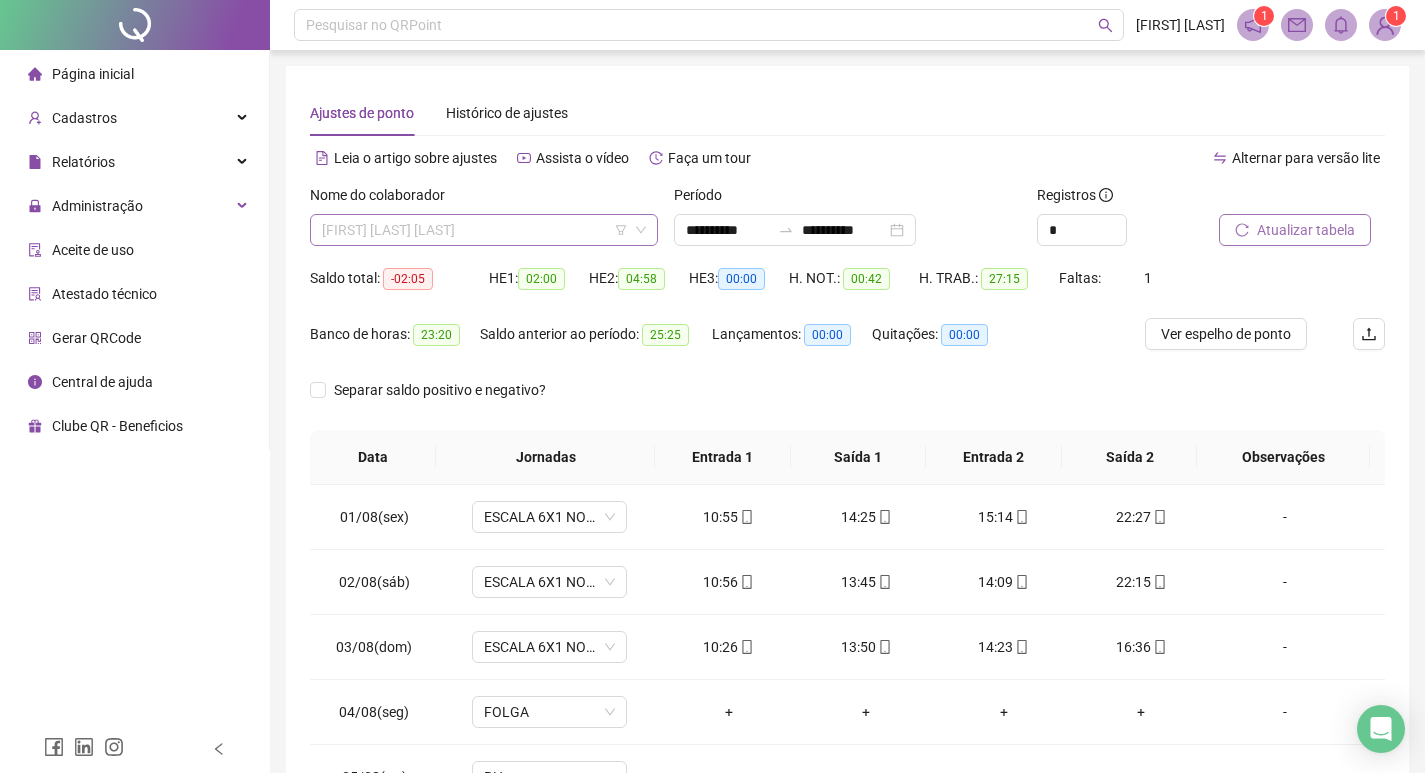 click on "[FIRST] [LAST] [LAST]" at bounding box center (484, 230) 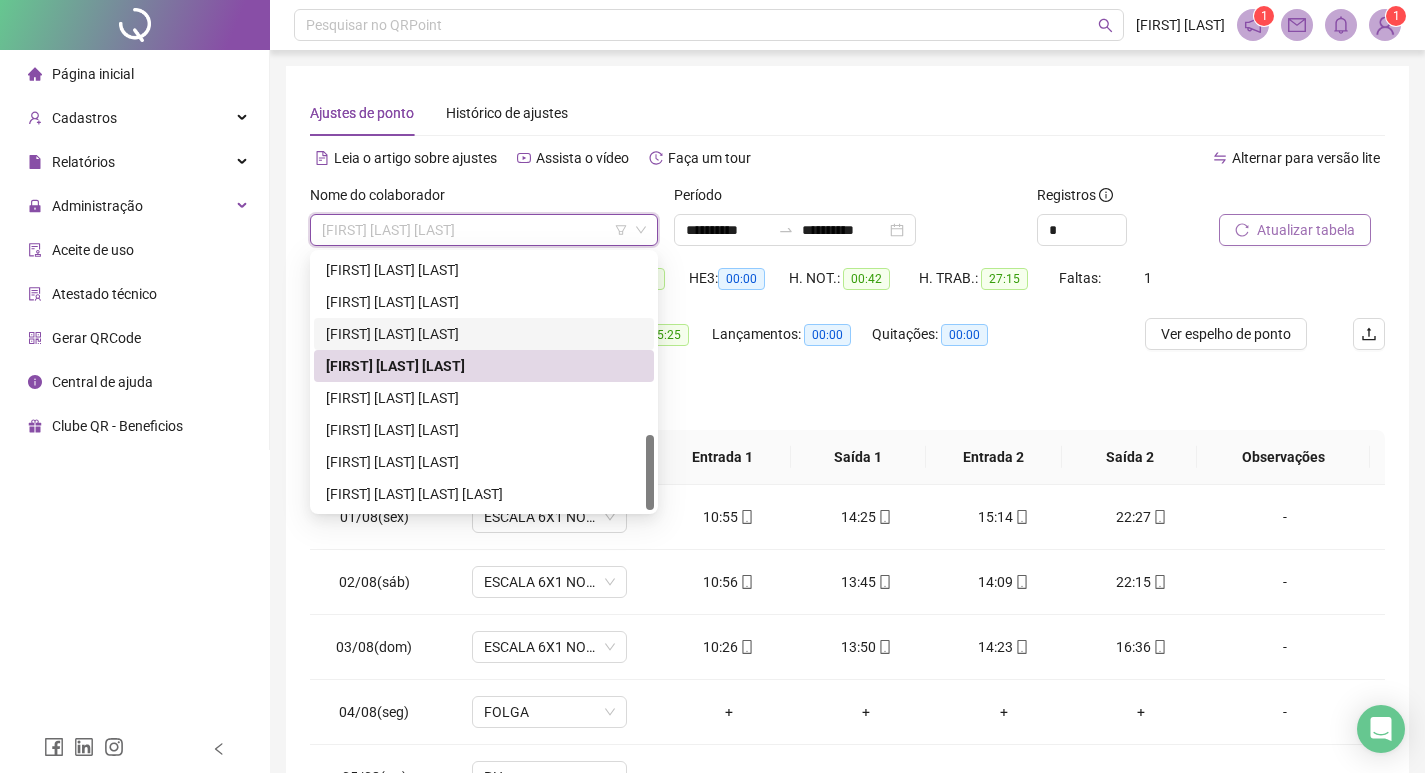 click on "[FIRST] [LAST] [LAST]" at bounding box center [484, 334] 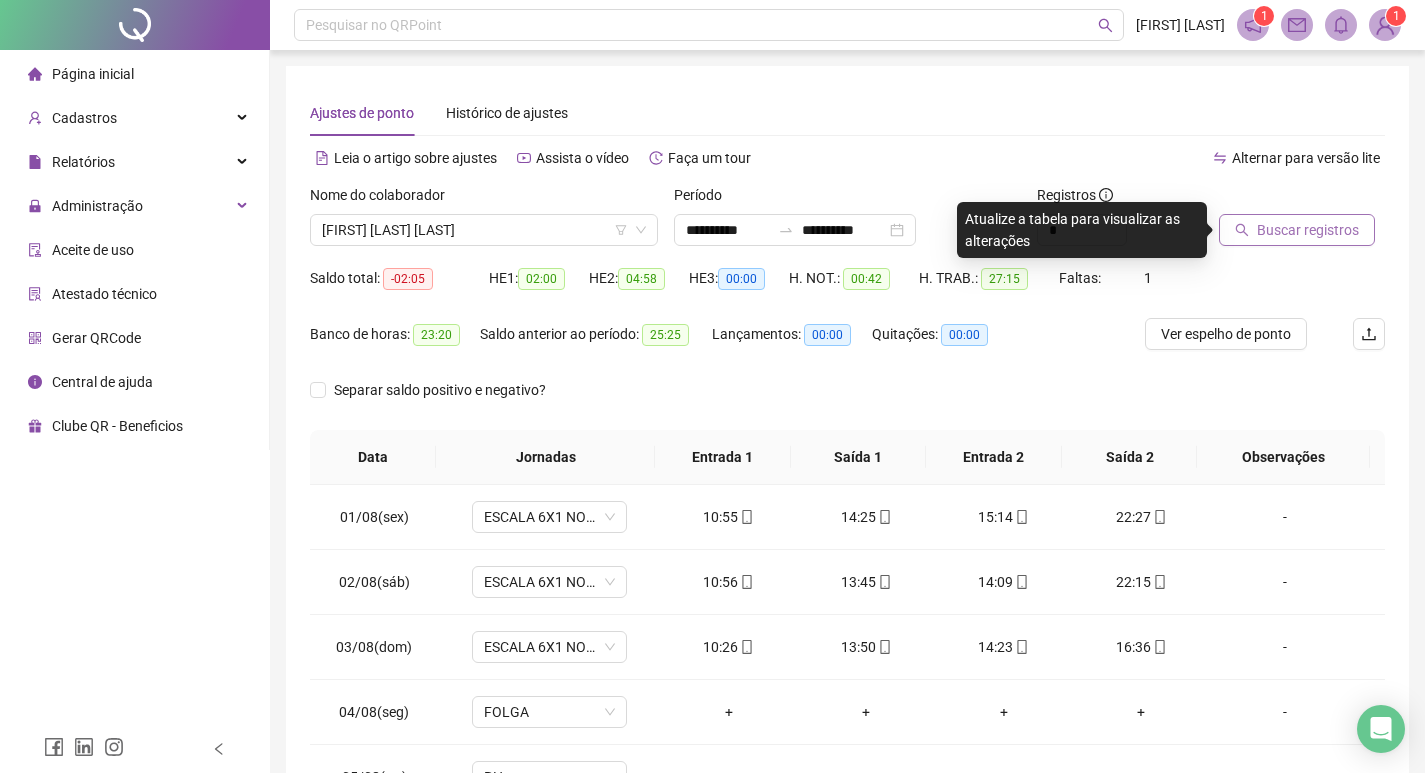 click on "Buscar registros" at bounding box center [1308, 230] 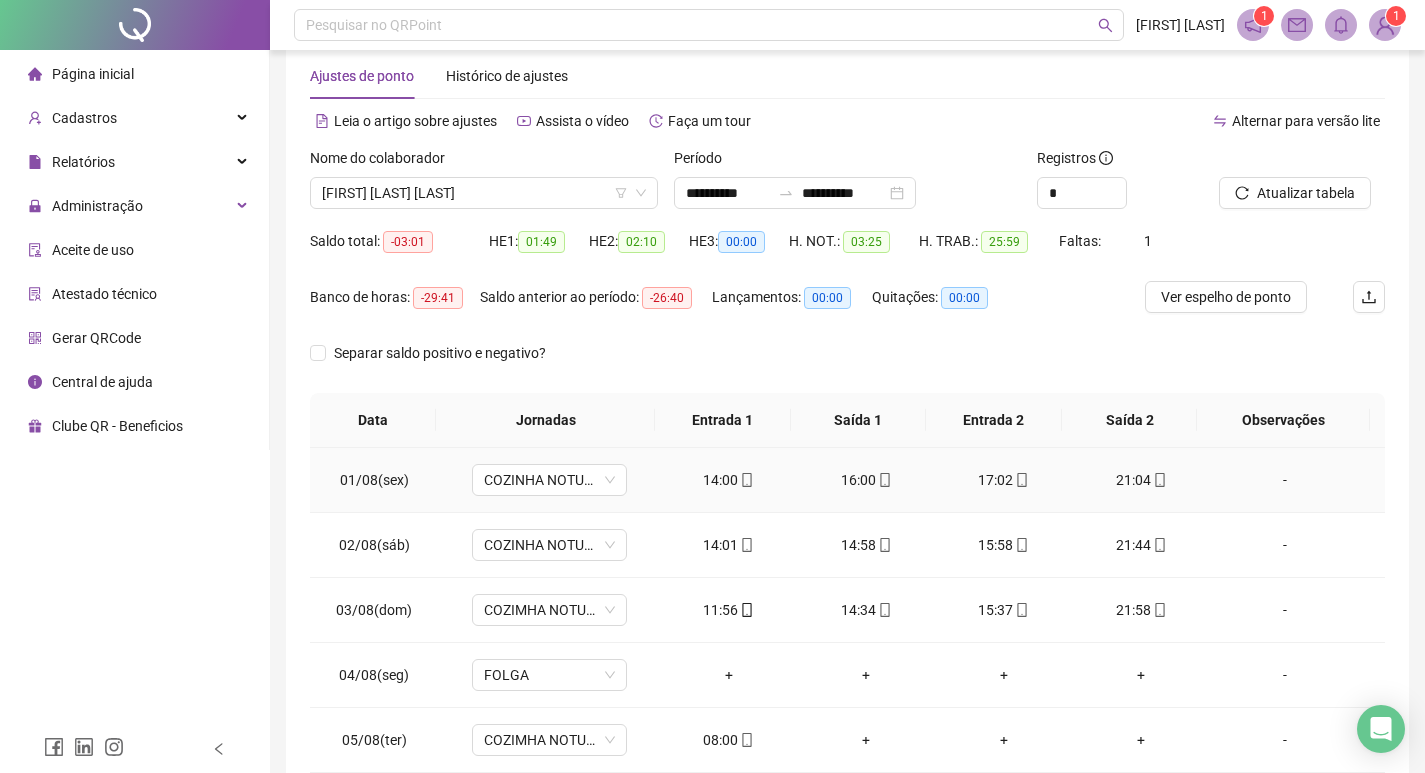 scroll, scrollTop: 0, scrollLeft: 0, axis: both 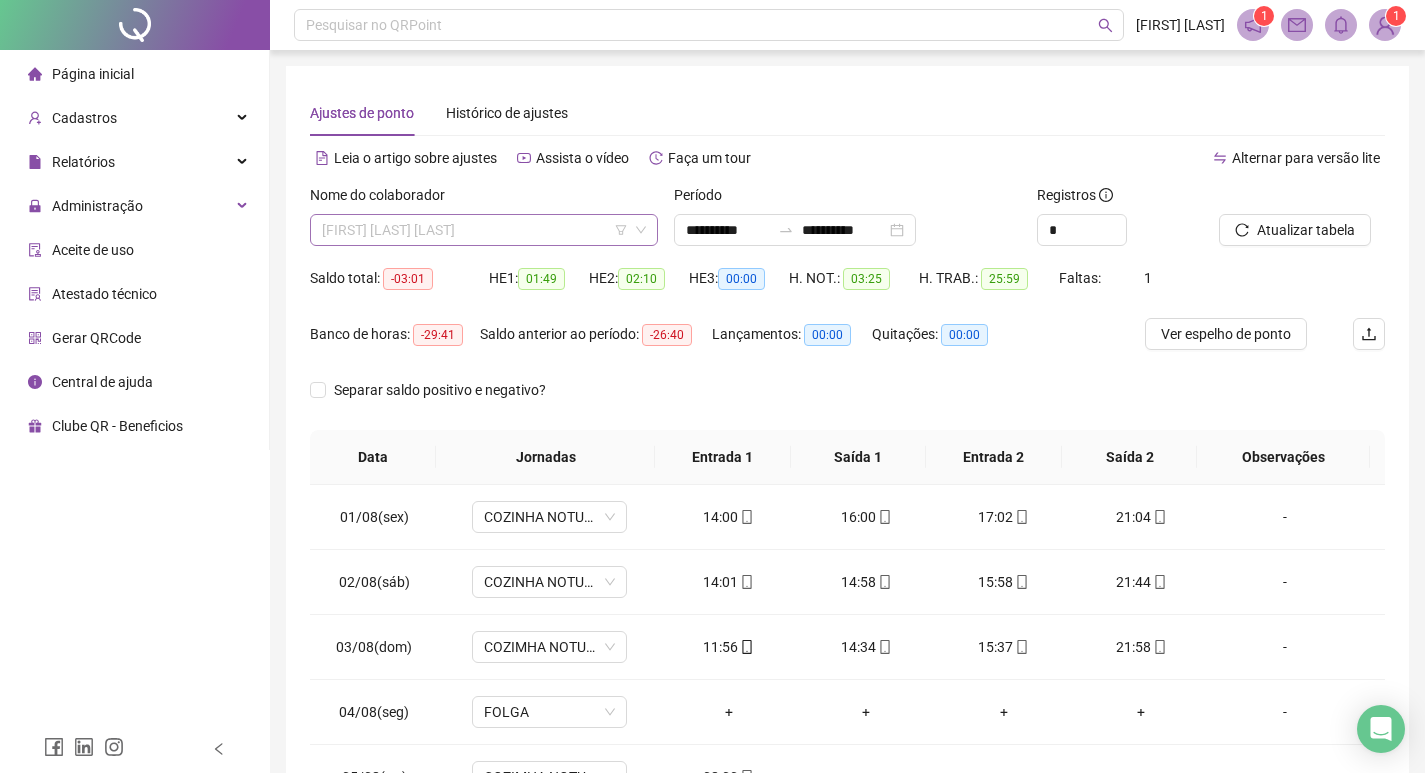 click on "[FIRST] [LAST] [LAST]" at bounding box center (484, 230) 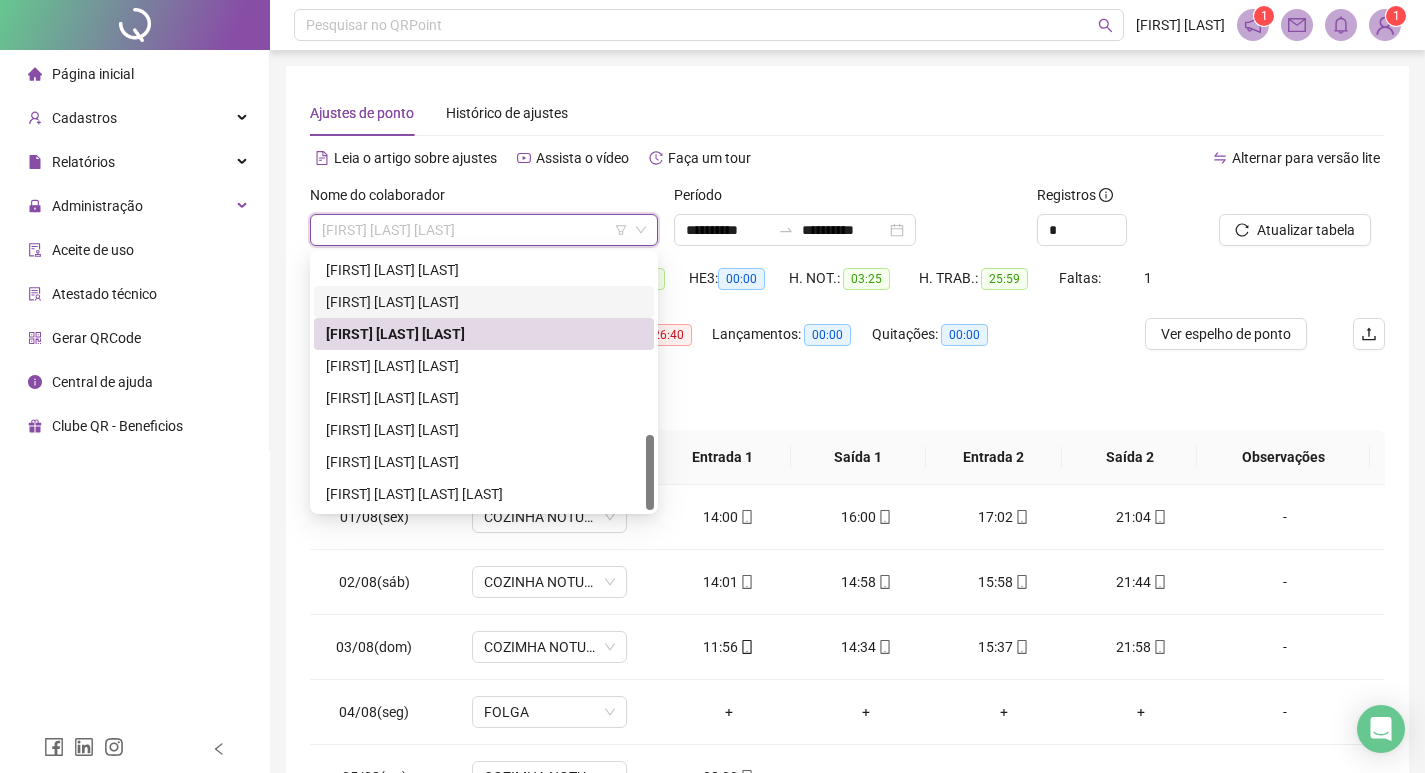 click on "[FIRST] [LAST] [LAST]" at bounding box center [484, 302] 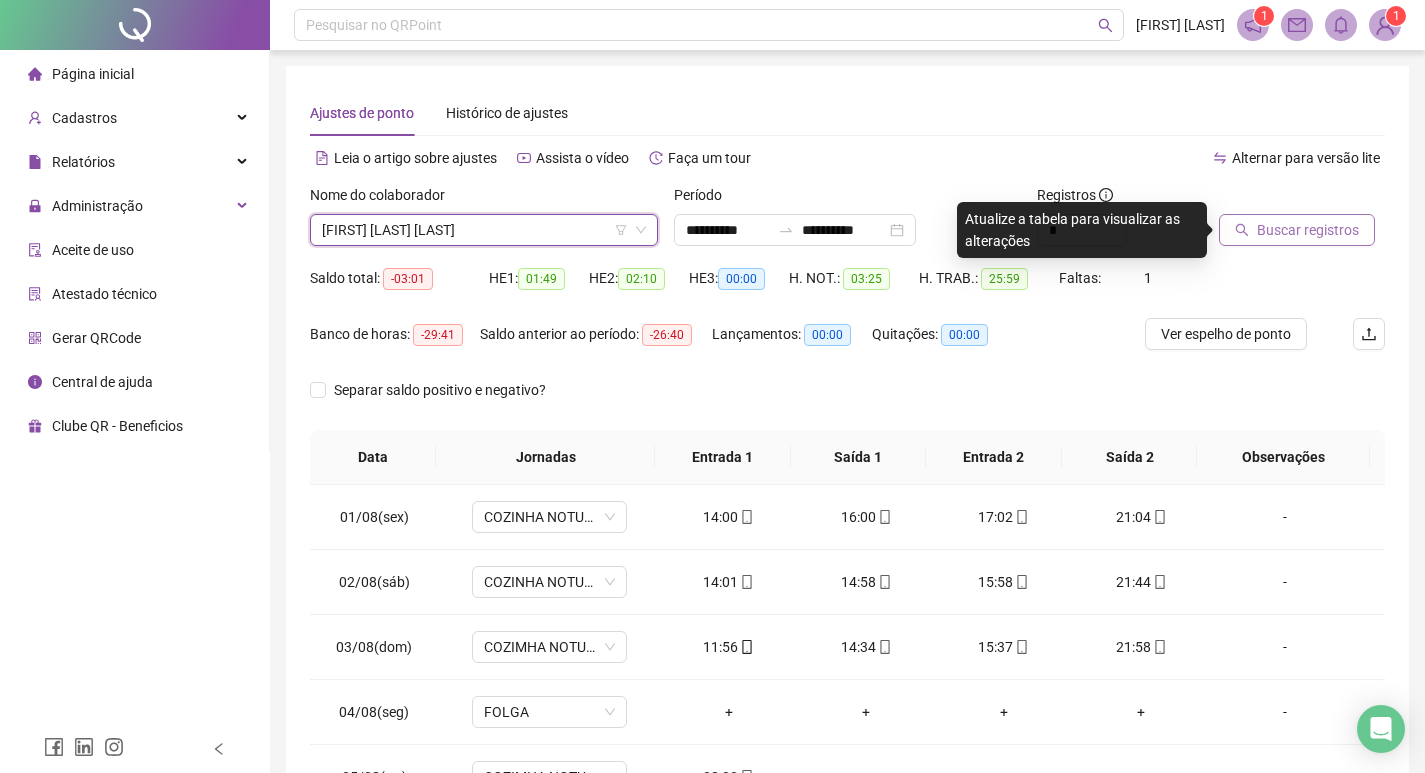 click on "Buscar registros" at bounding box center (1308, 230) 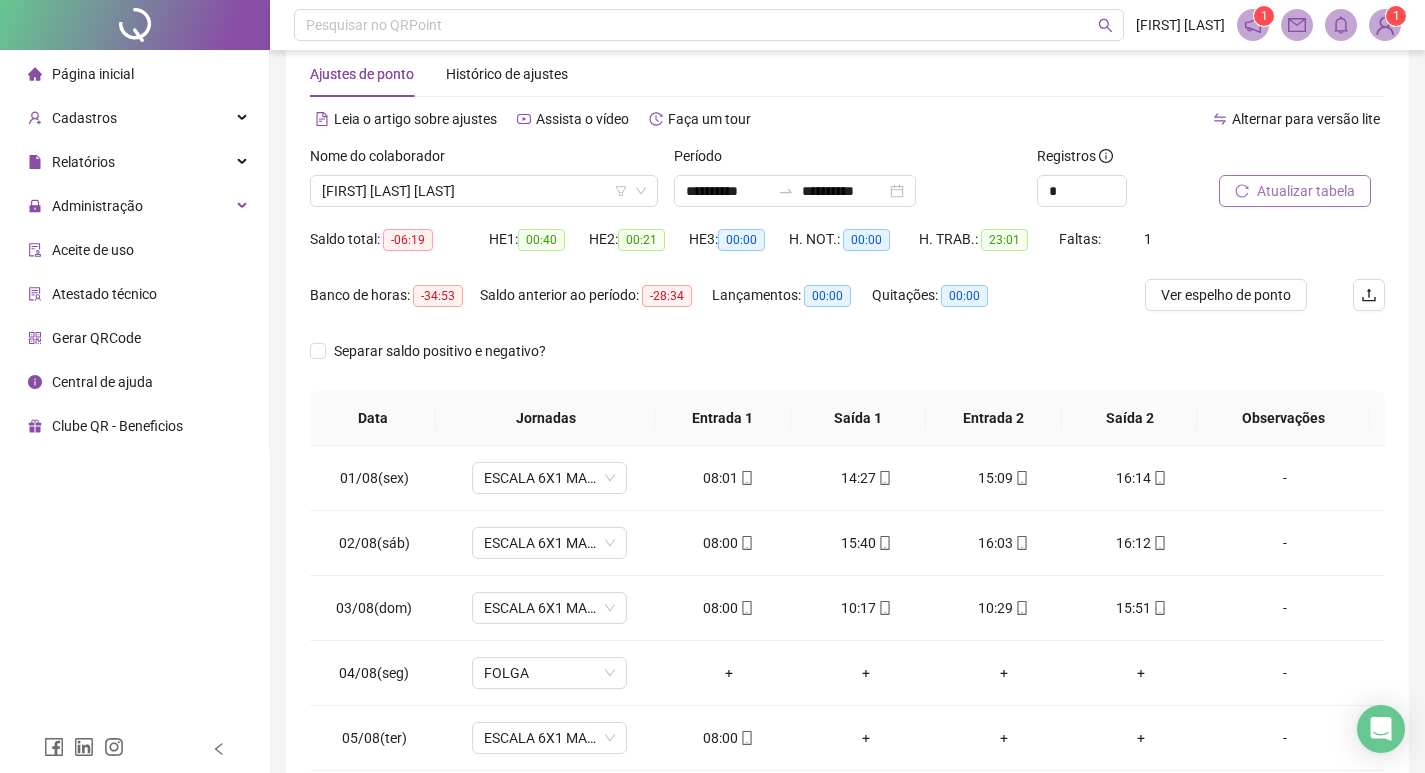 scroll, scrollTop: 0, scrollLeft: 0, axis: both 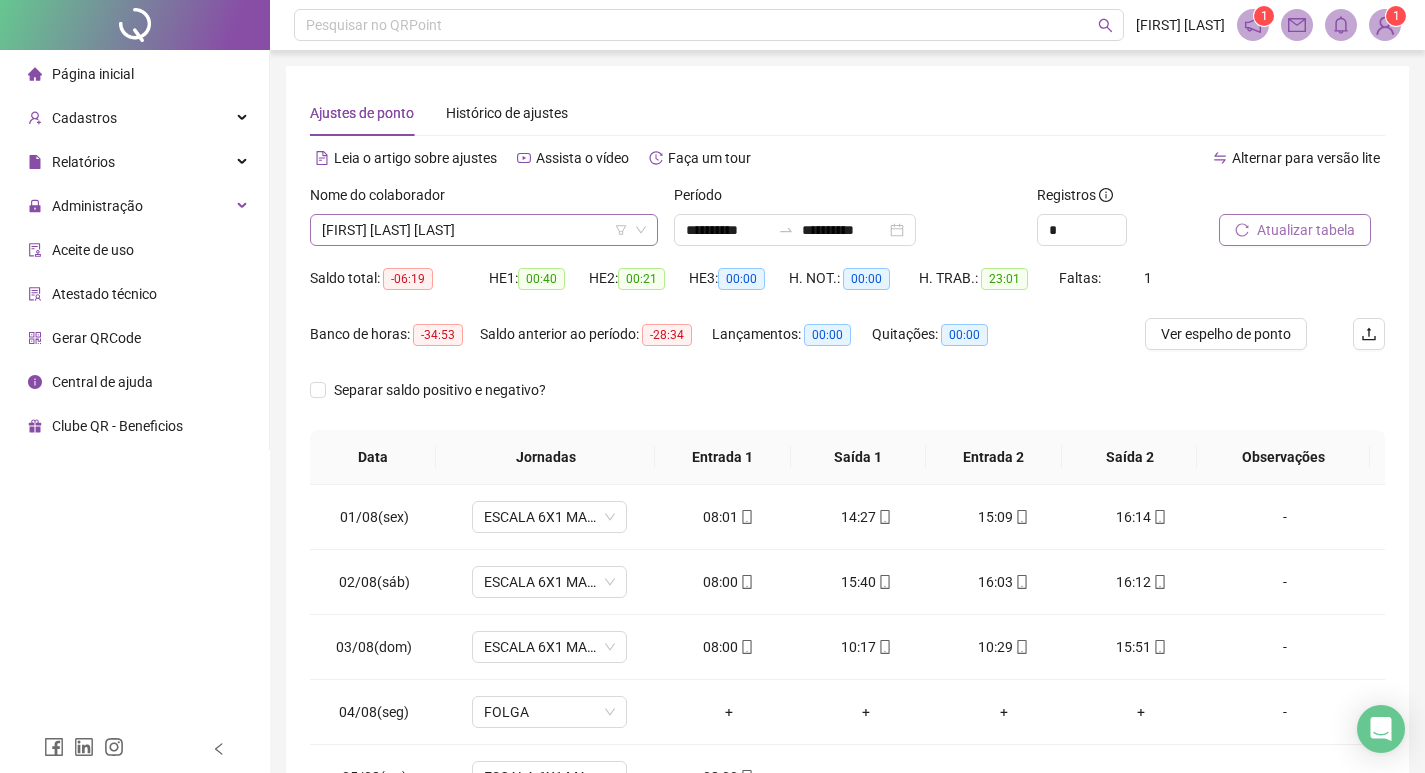 click on "[FIRST] [LAST] [LAST]" at bounding box center (484, 230) 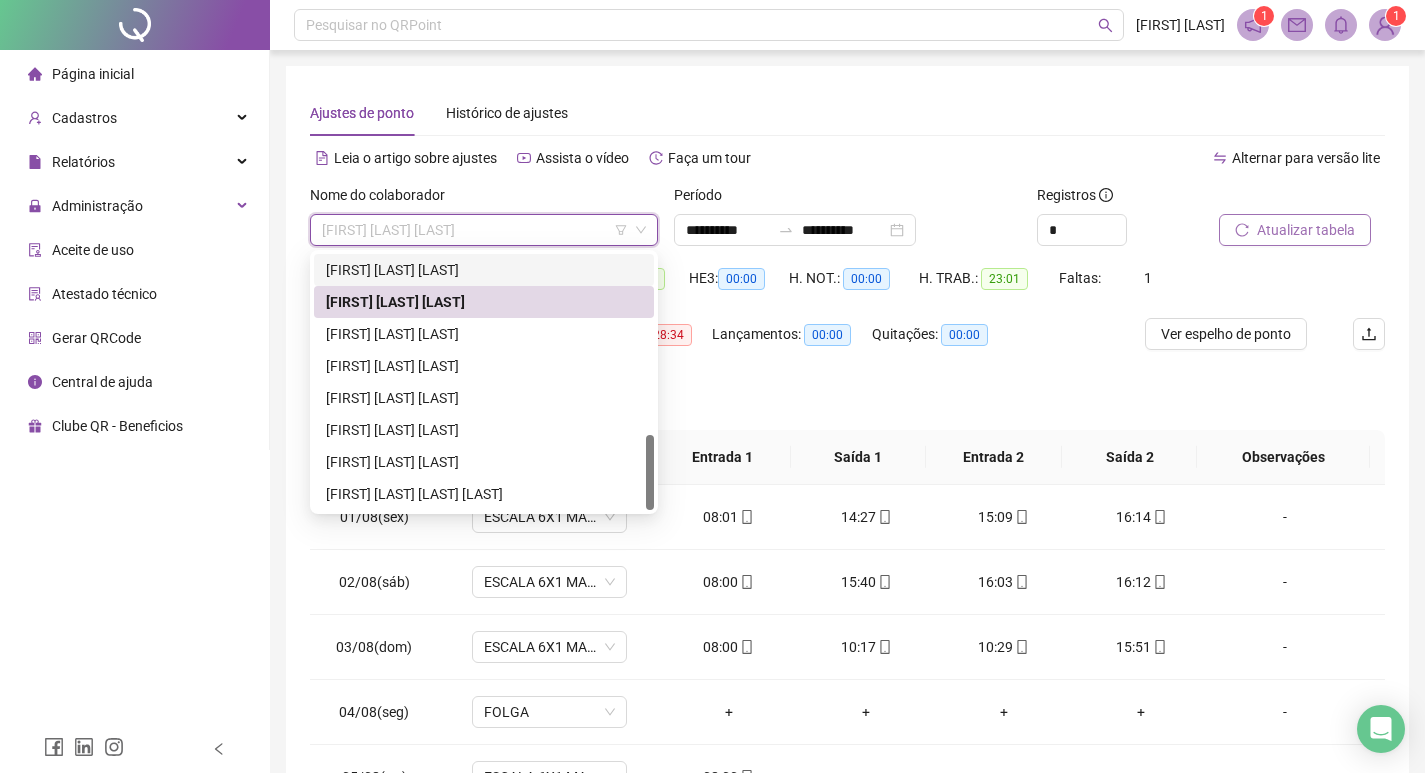 click on "[FIRST] [LAST] [LAST]" at bounding box center (484, 270) 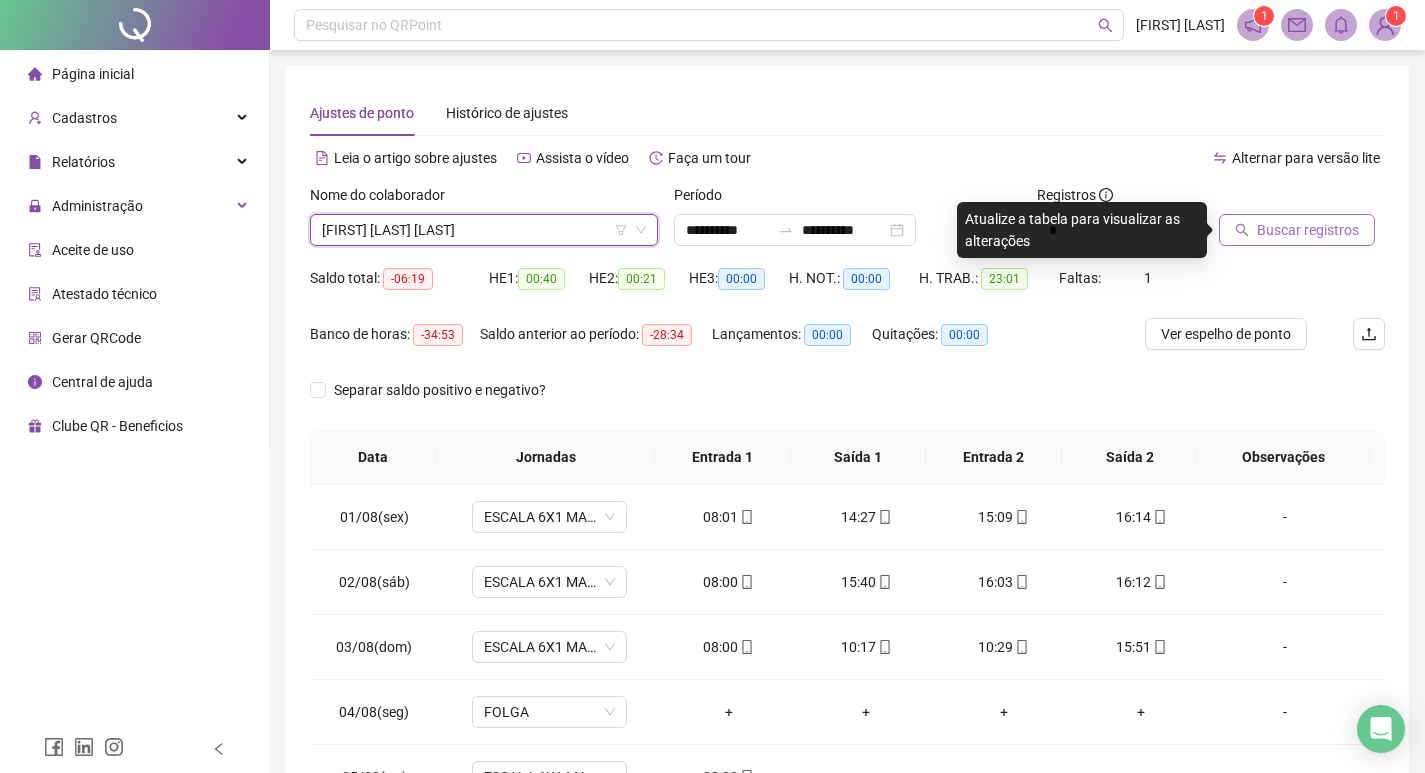 click on "Buscar registros" at bounding box center (1308, 230) 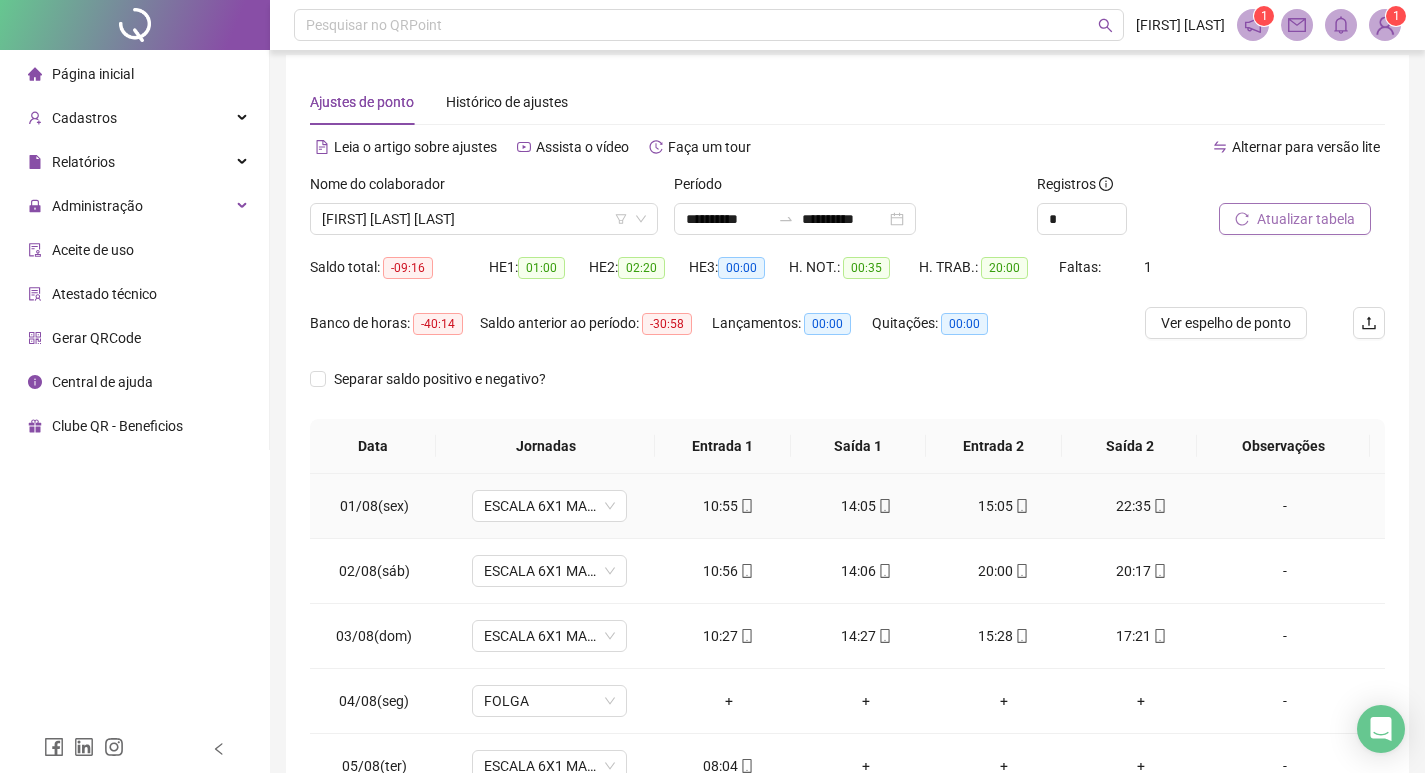 scroll, scrollTop: 0, scrollLeft: 0, axis: both 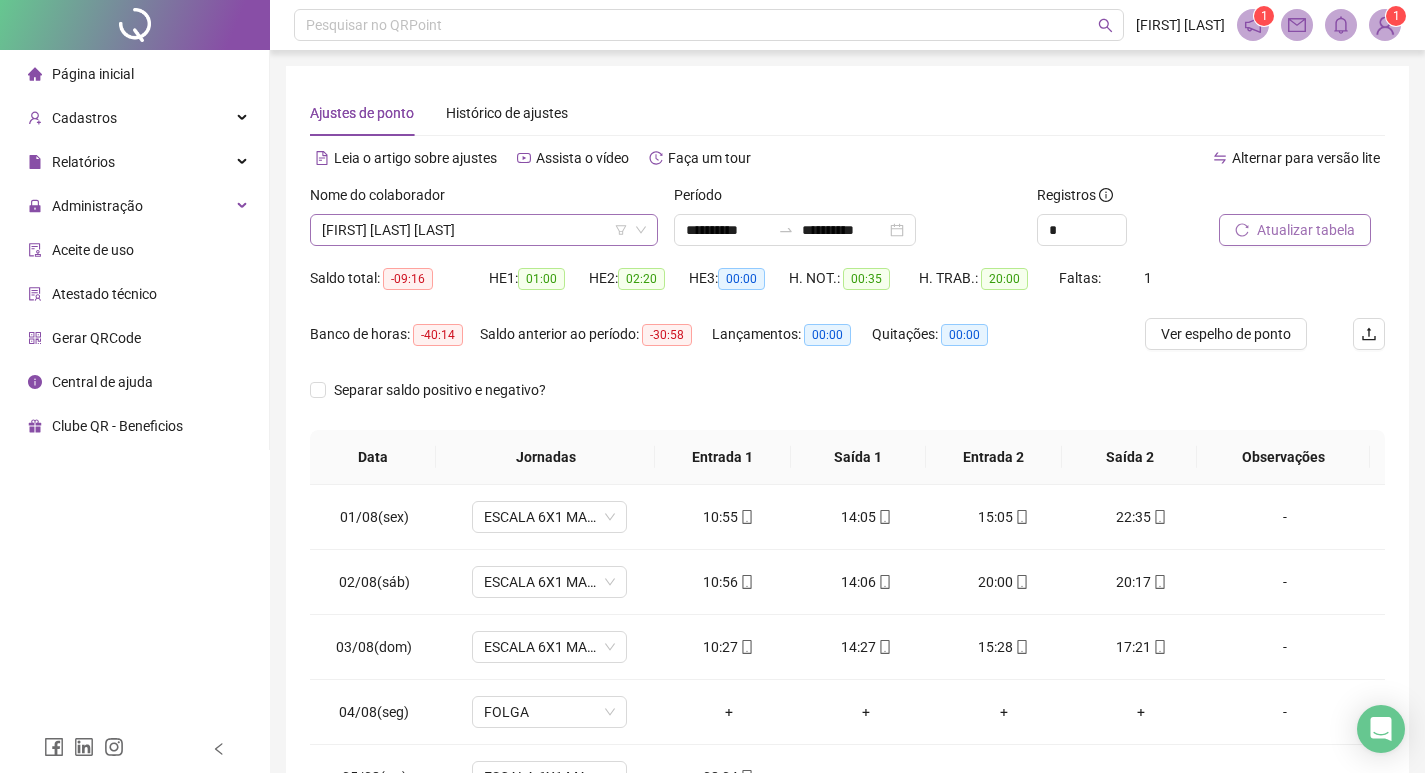 click on "[FIRST] [LAST] [LAST]" at bounding box center [484, 230] 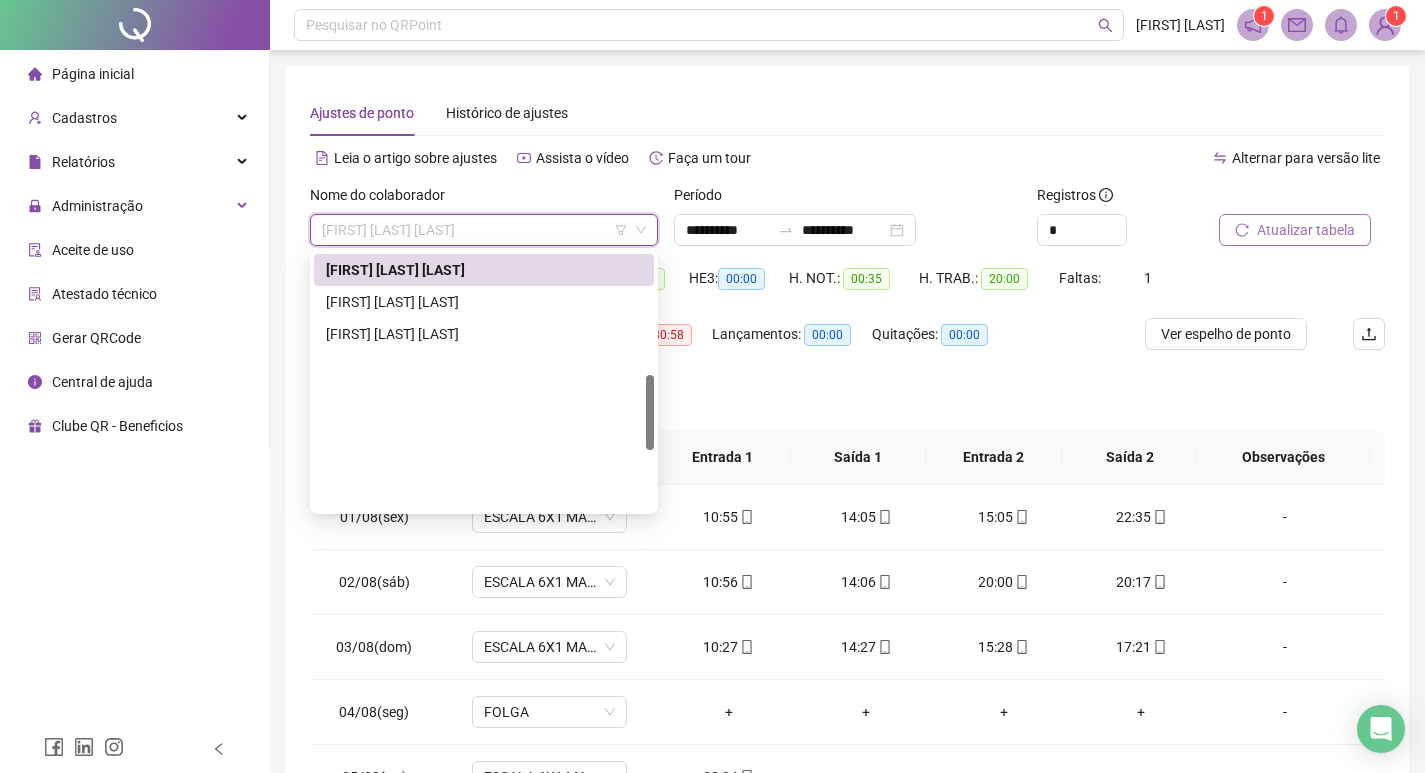 scroll, scrollTop: 408, scrollLeft: 0, axis: vertical 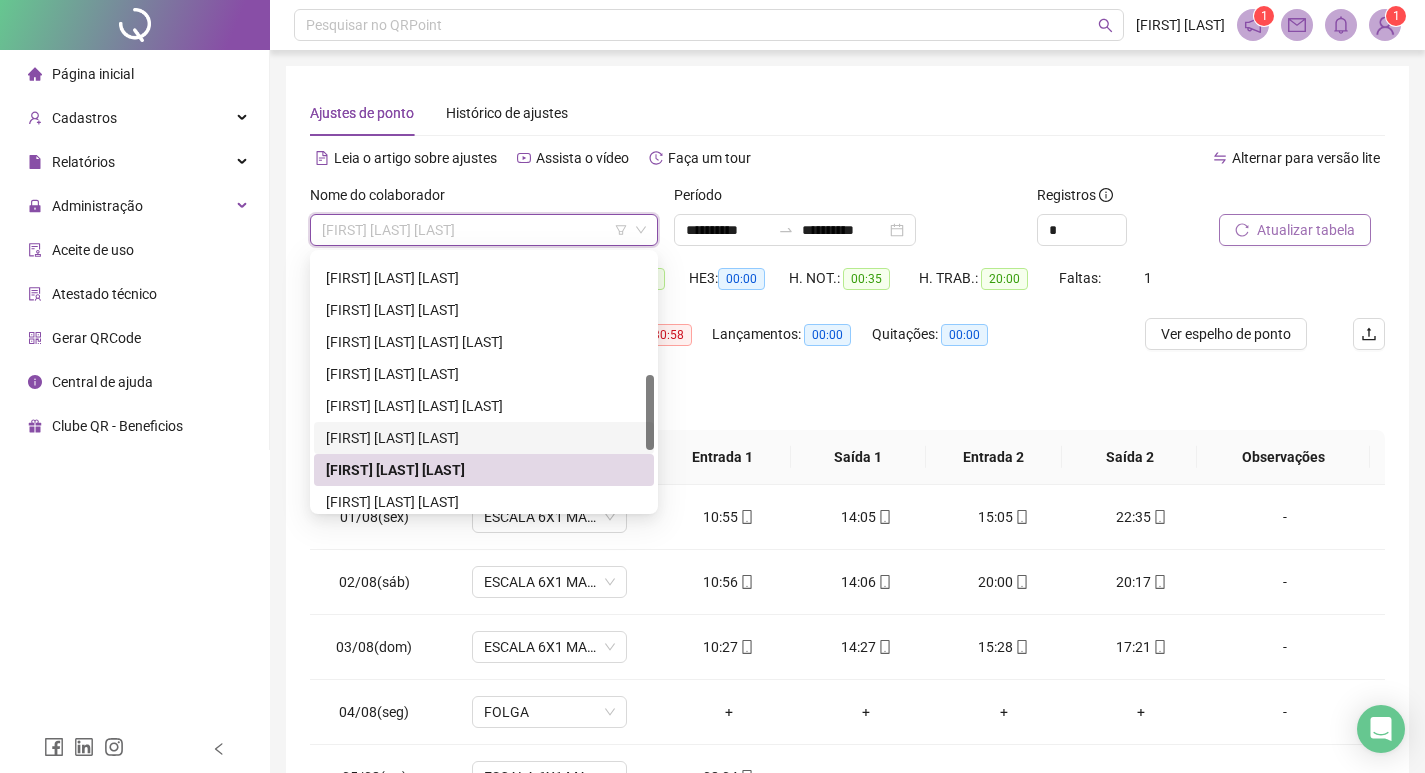 click on "[FIRST] [LAST] [LAST]" at bounding box center [484, 438] 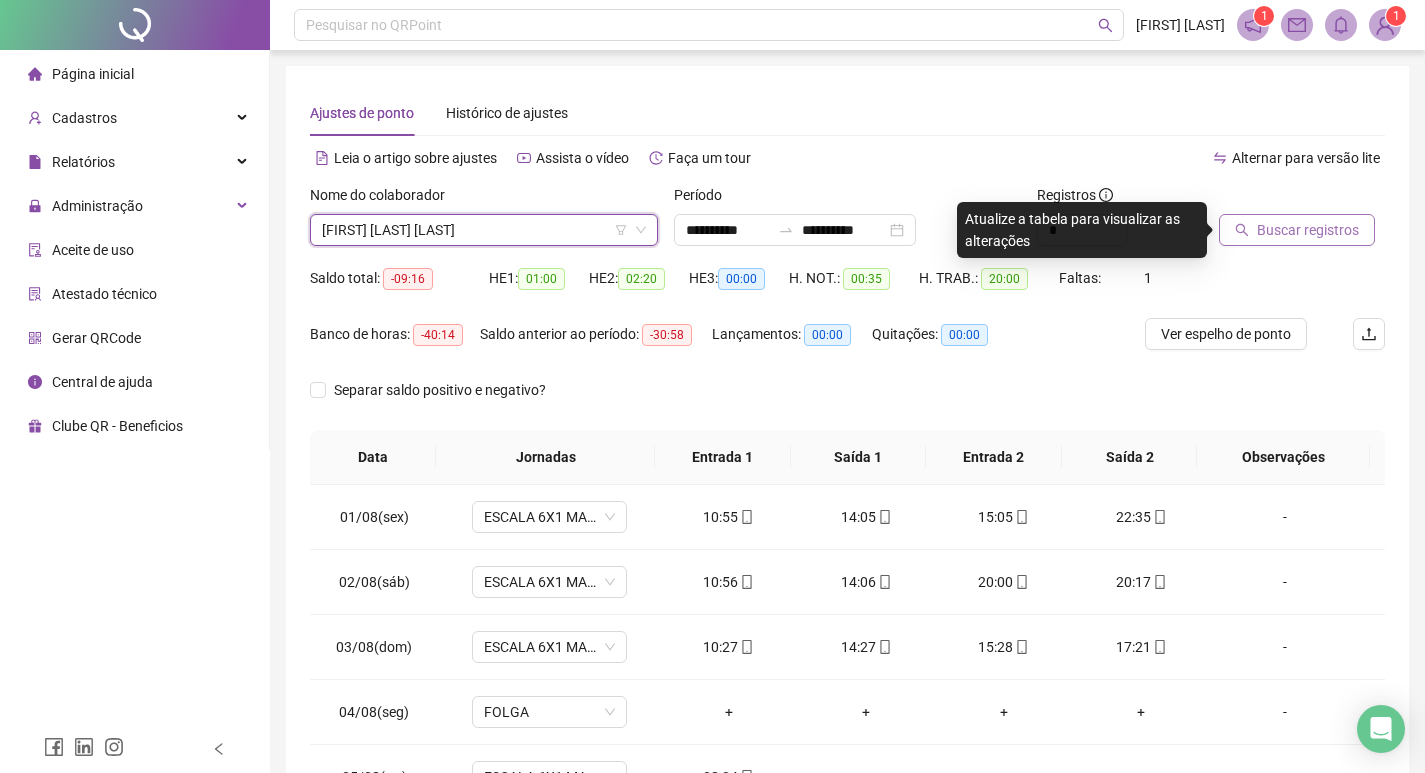 click on "Buscar registros" at bounding box center [1308, 230] 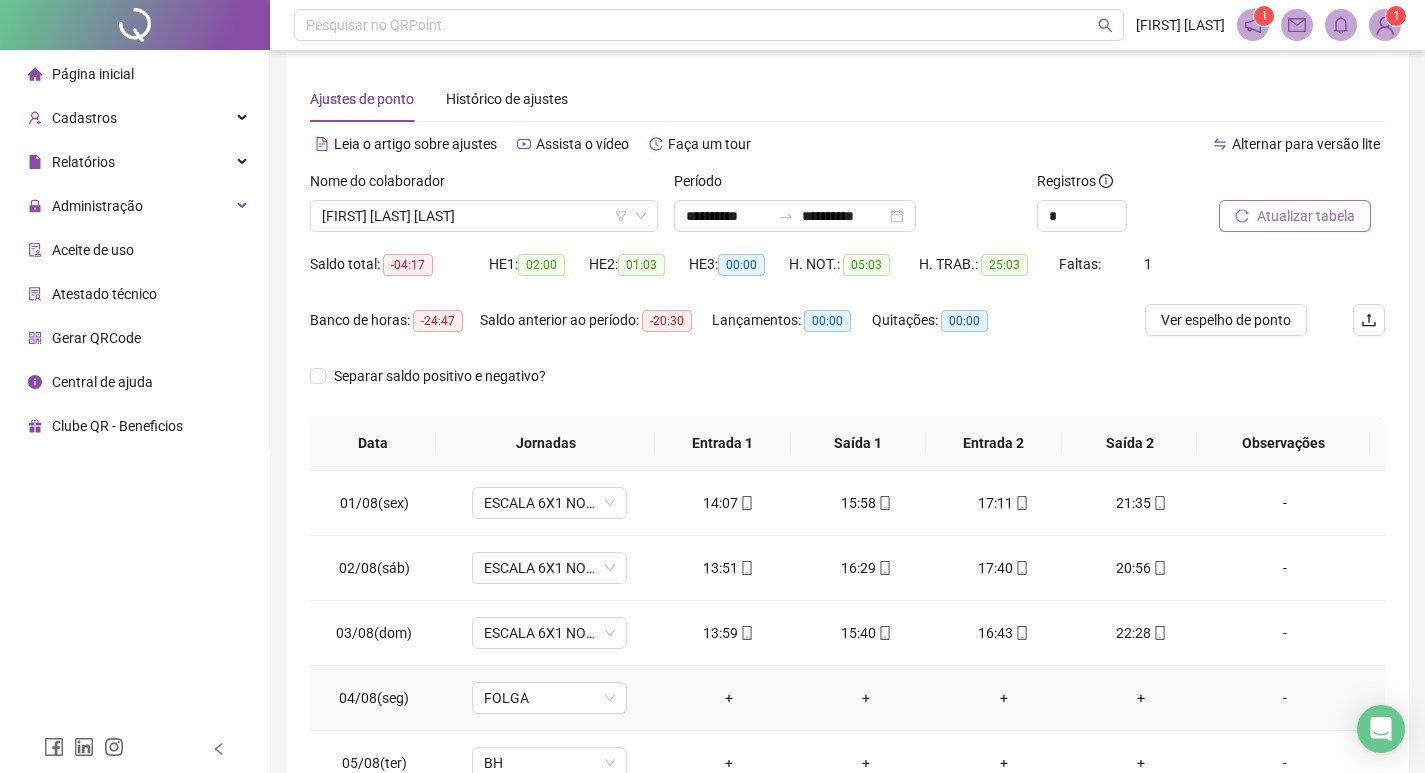 scroll, scrollTop: 0, scrollLeft: 0, axis: both 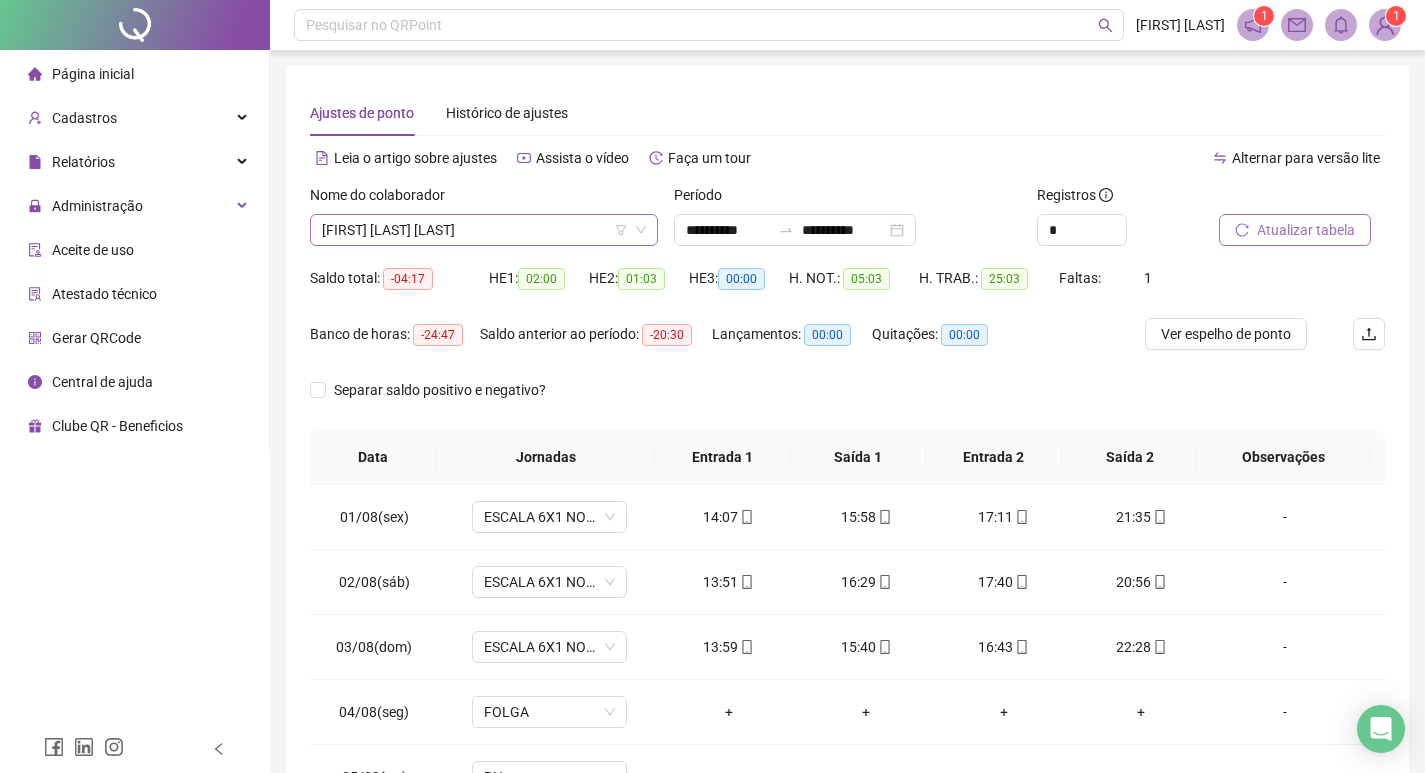 click on "[FIRST] [LAST] [LAST]" at bounding box center [484, 230] 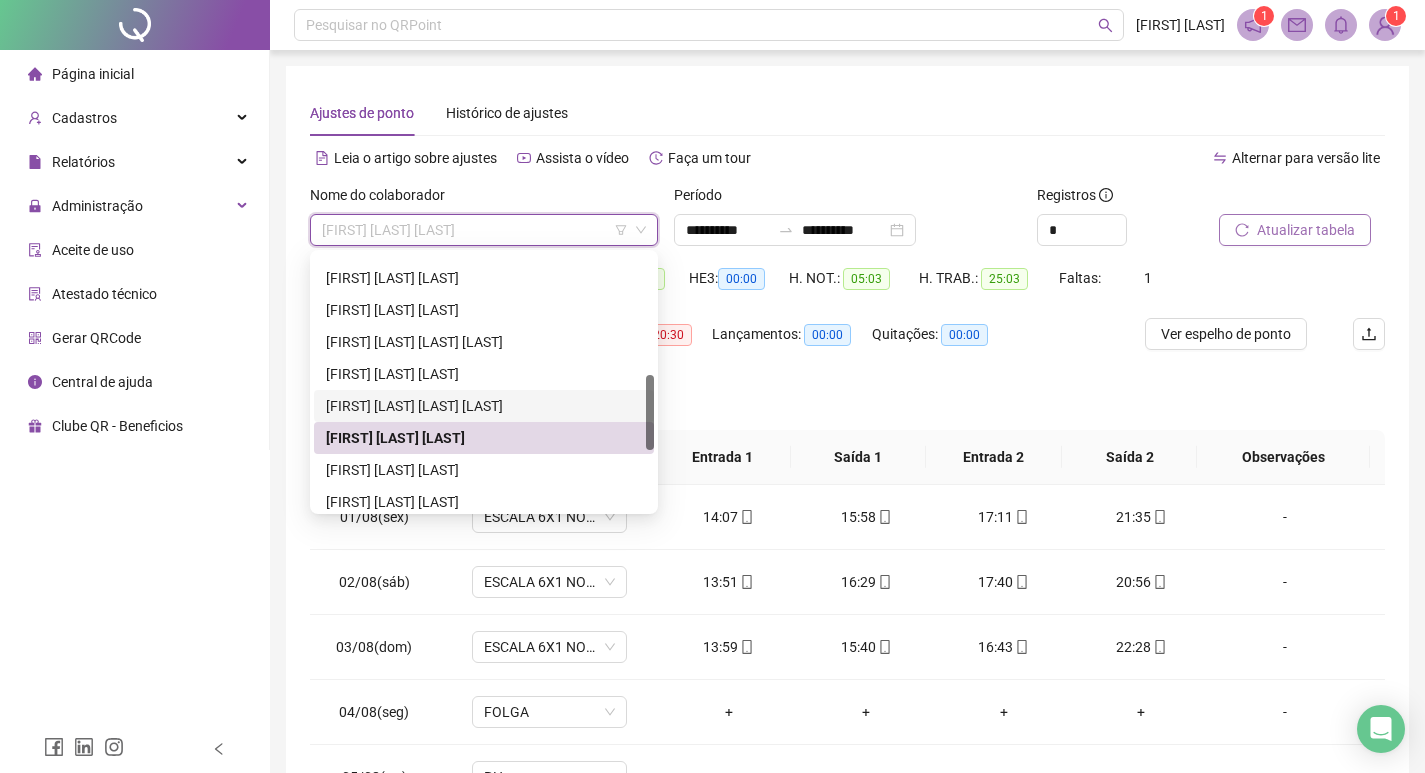 click on "[FIRST] [LAST] [LAST] [LAST]" at bounding box center [484, 406] 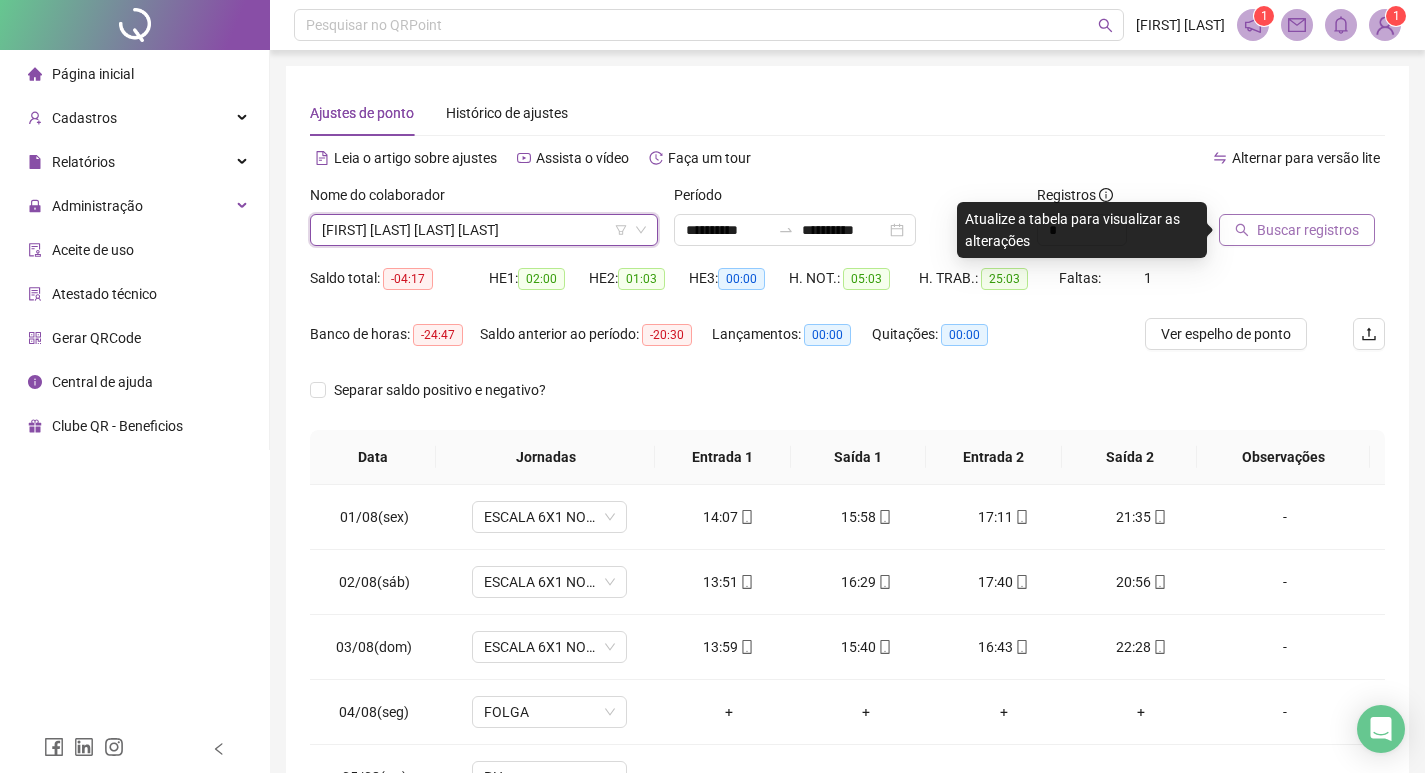 click on "Buscar registros" at bounding box center (1308, 230) 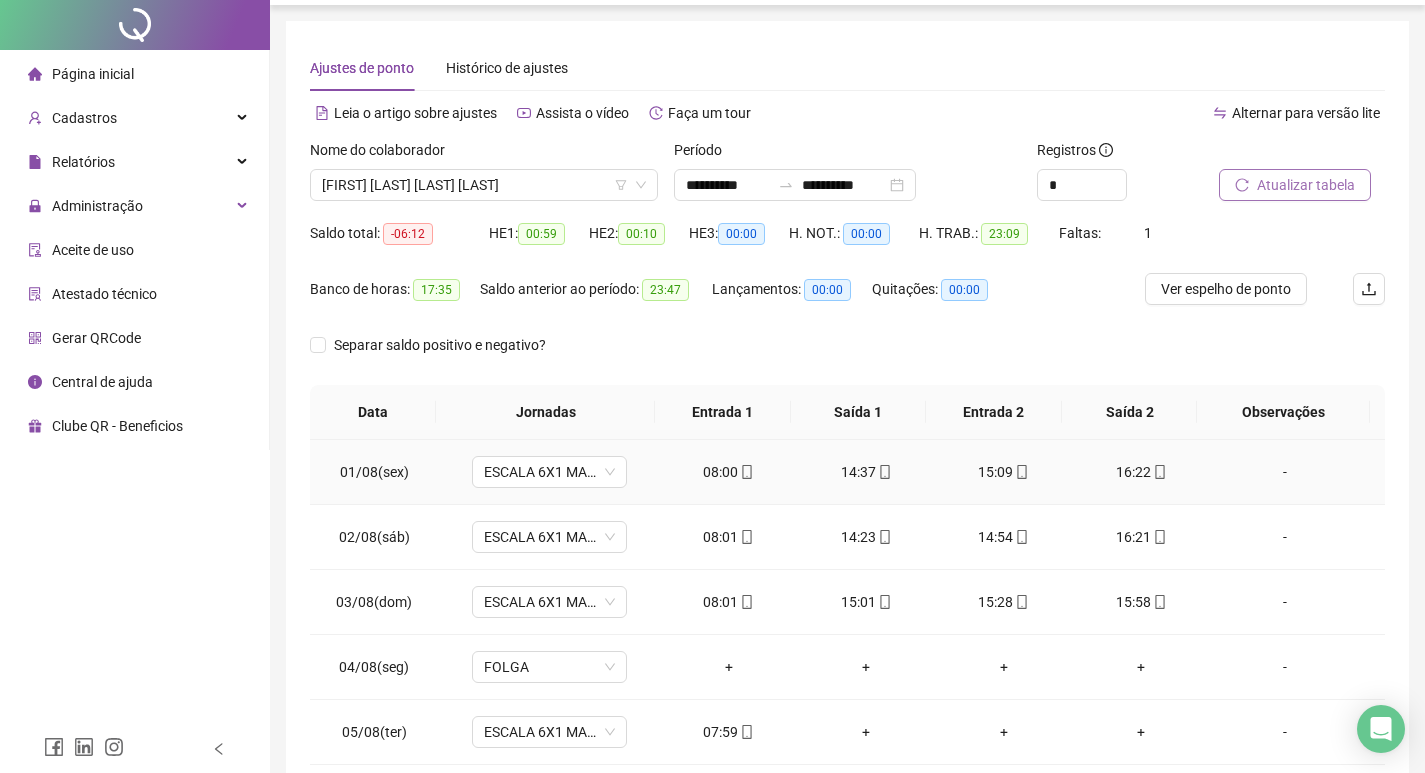 scroll, scrollTop: 100, scrollLeft: 0, axis: vertical 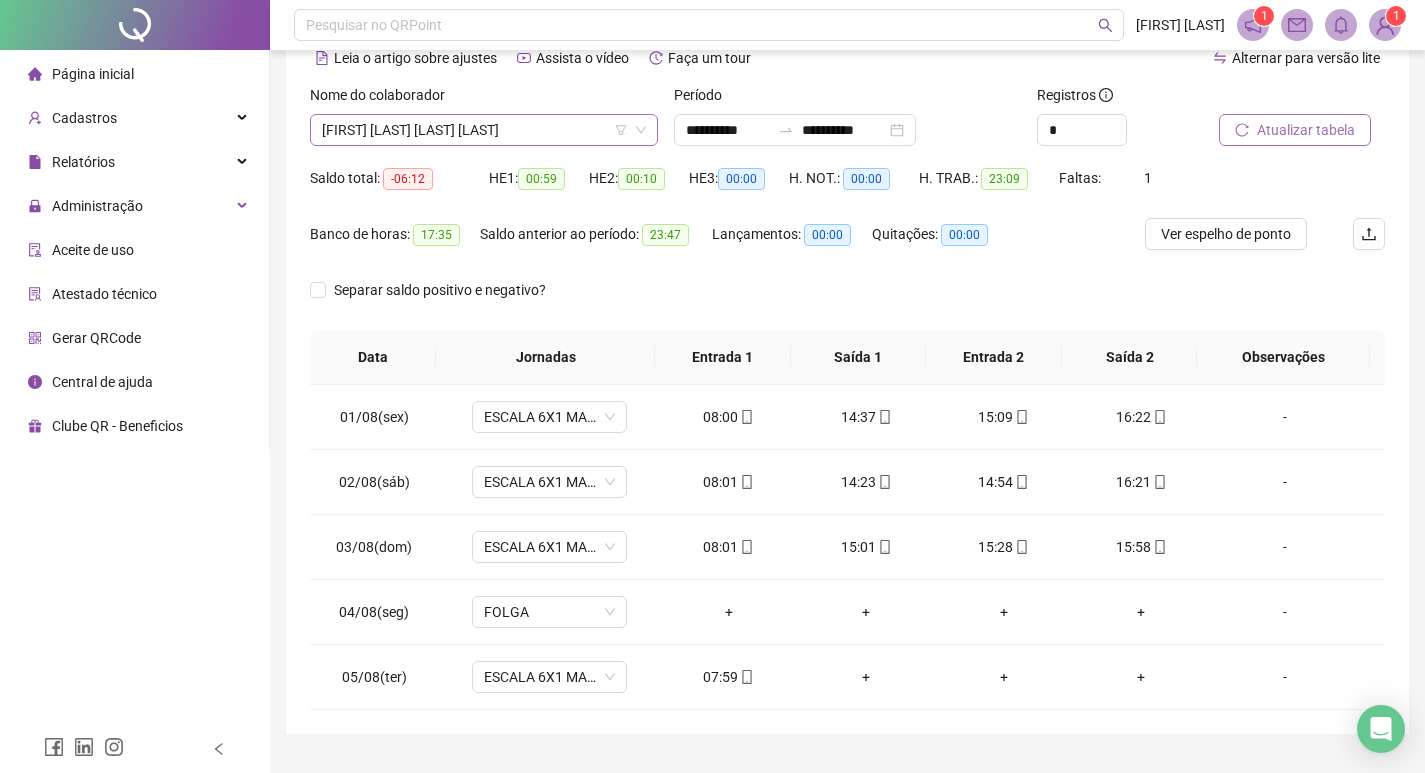 click on "[FIRST] [LAST] [LAST] [LAST]" at bounding box center [484, 130] 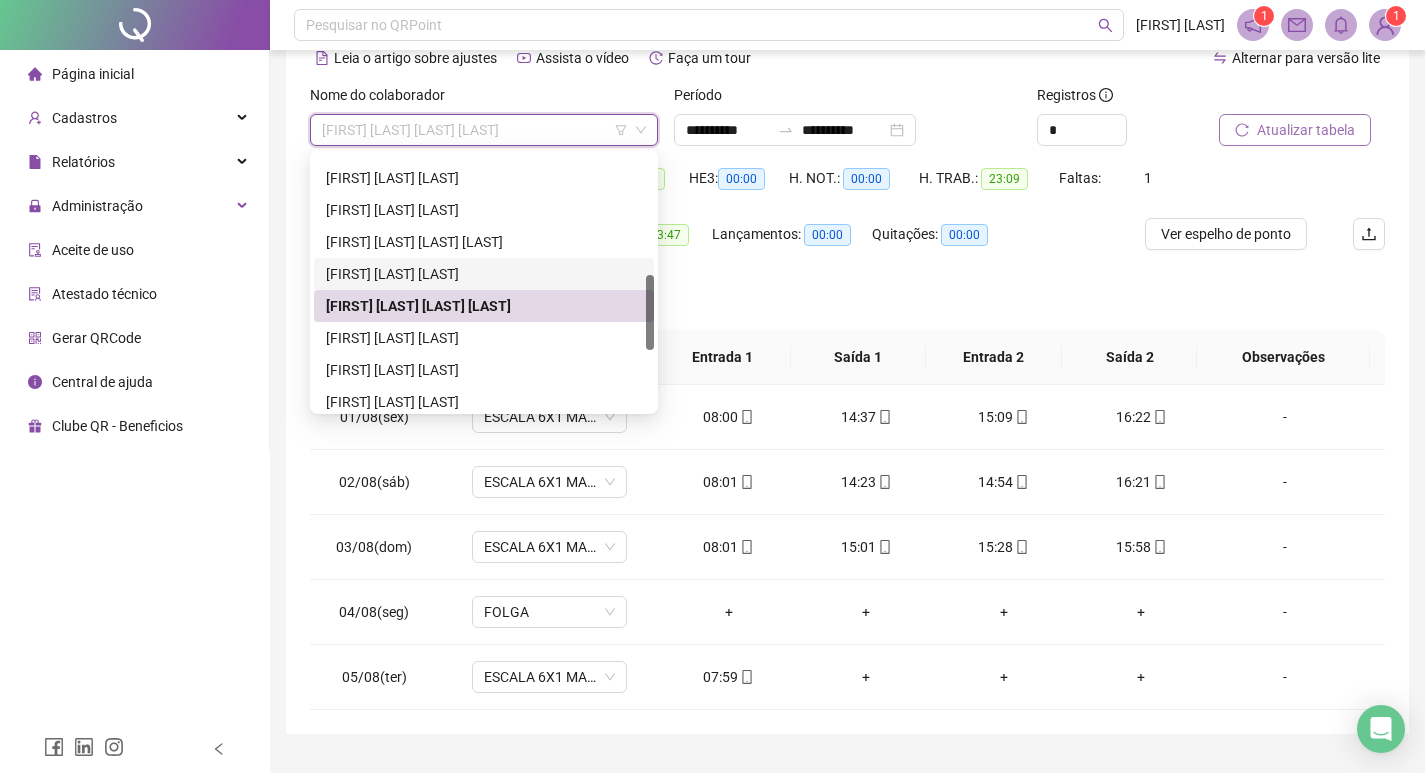click on "[FIRST] [LAST] [LAST]" at bounding box center [484, 274] 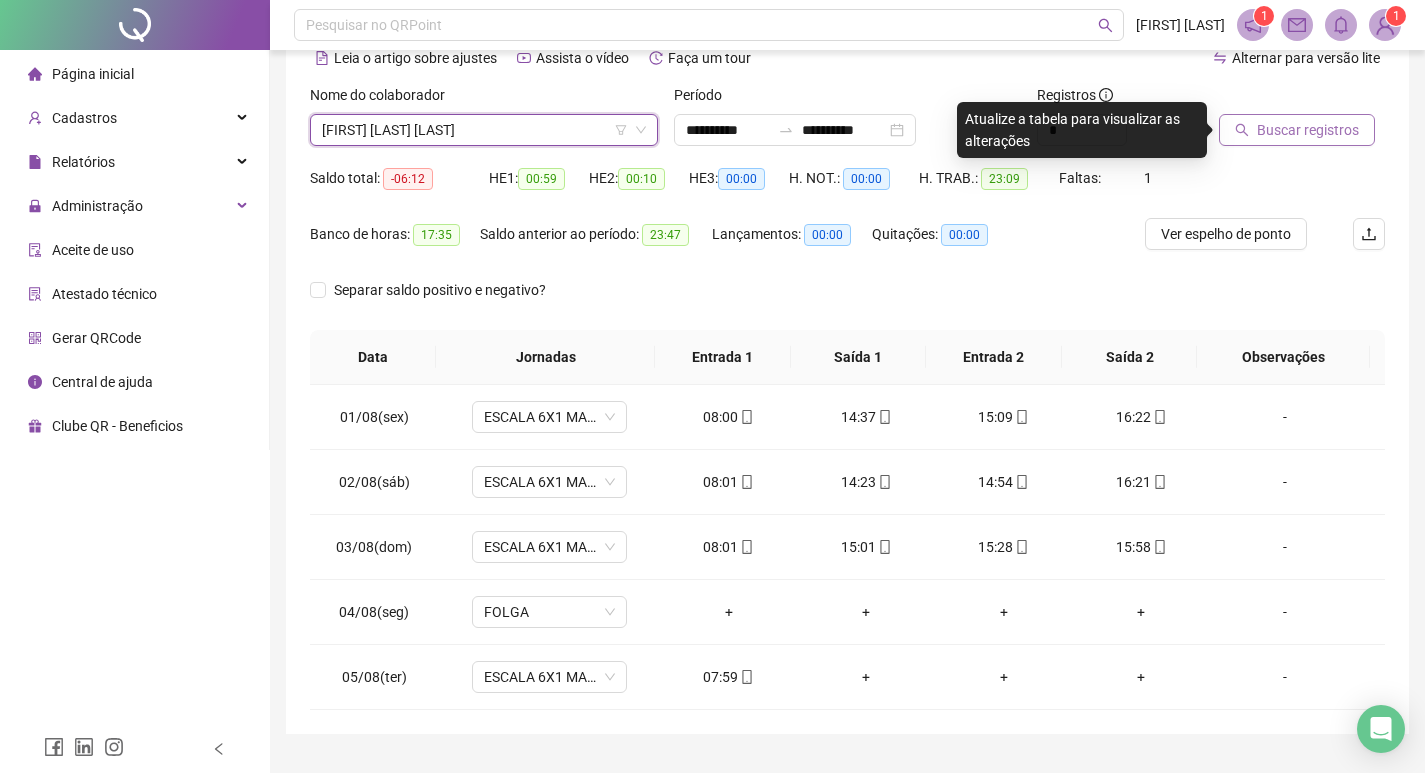 click on "Buscar registros" at bounding box center (1308, 130) 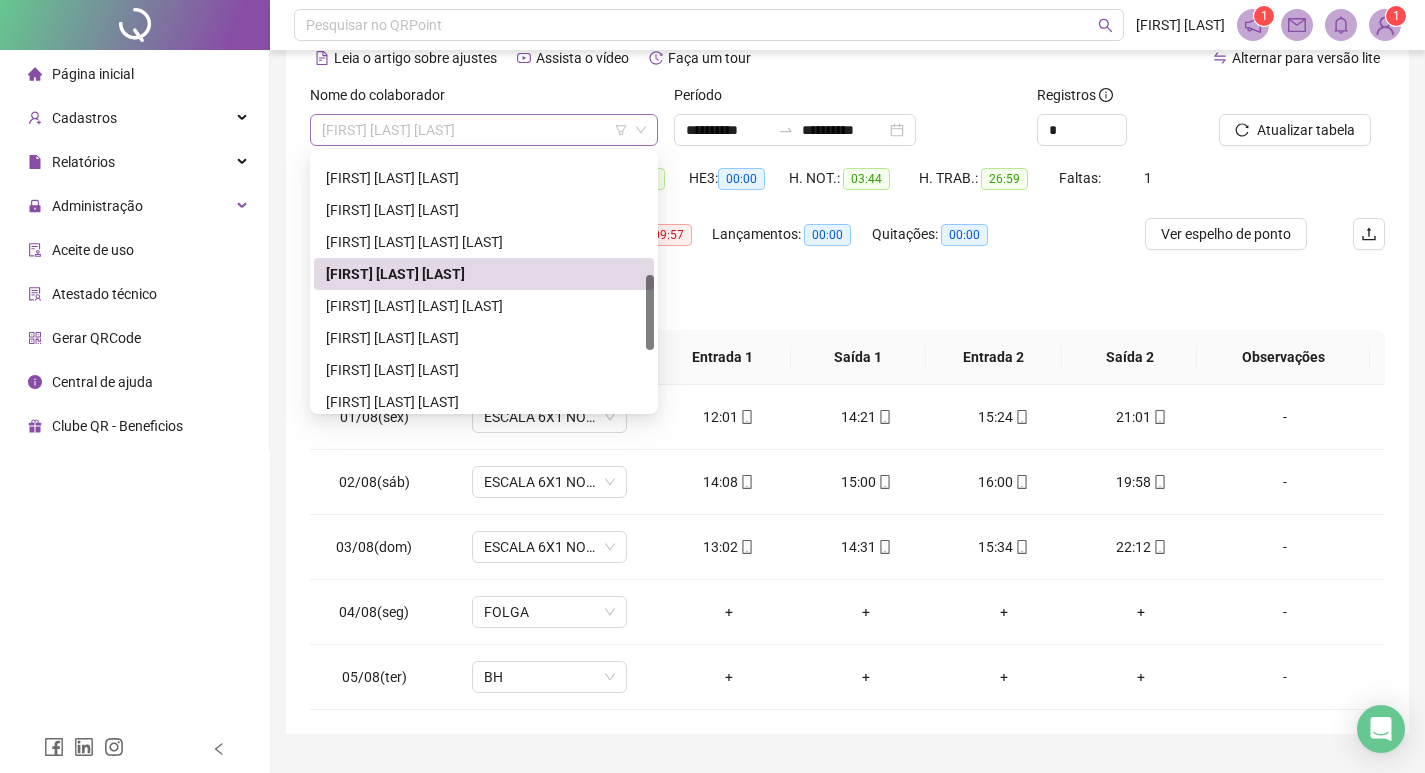 click on "[FIRST] [LAST] [LAST]" at bounding box center (484, 130) 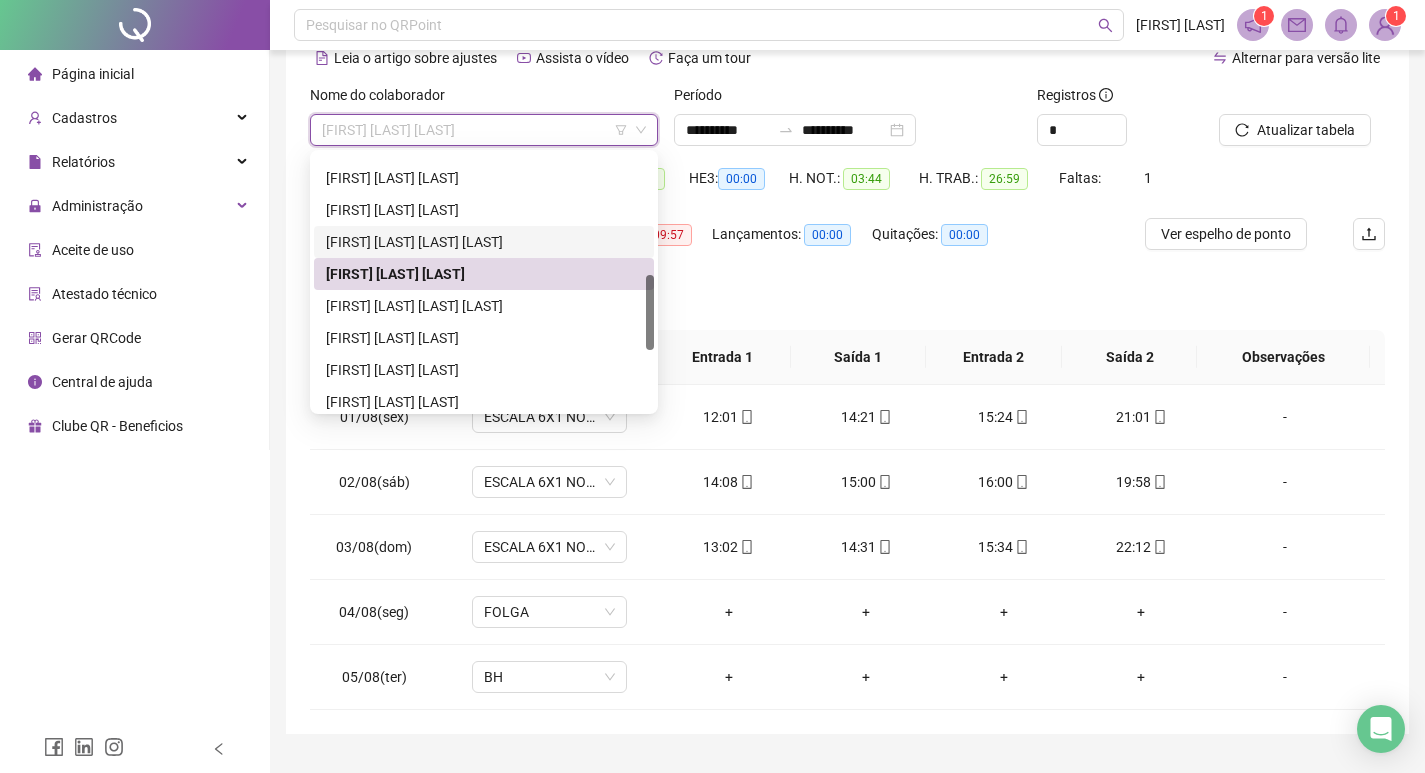 click on "[FIRST] [LAST] [LAST] [LAST]" at bounding box center [484, 242] 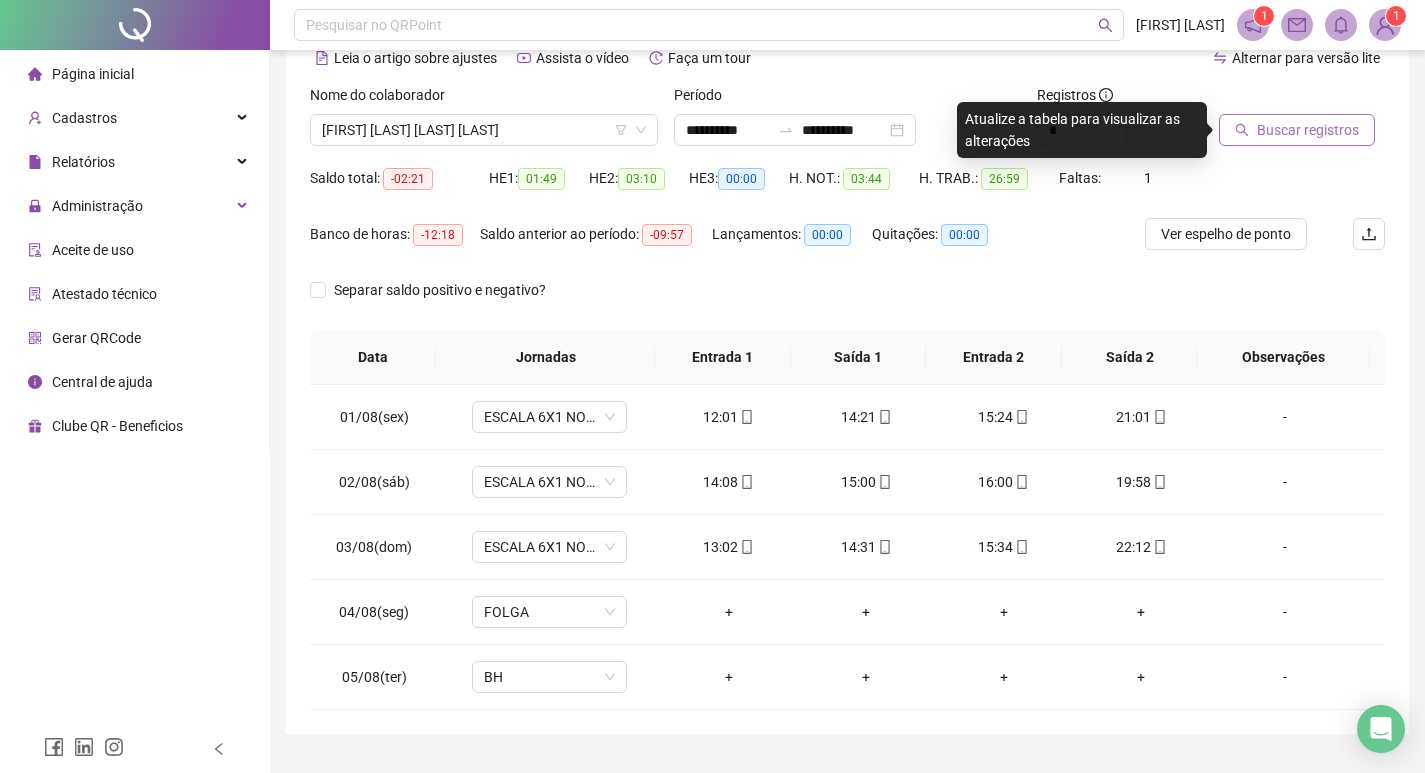 click on "Buscar registros" at bounding box center [1308, 130] 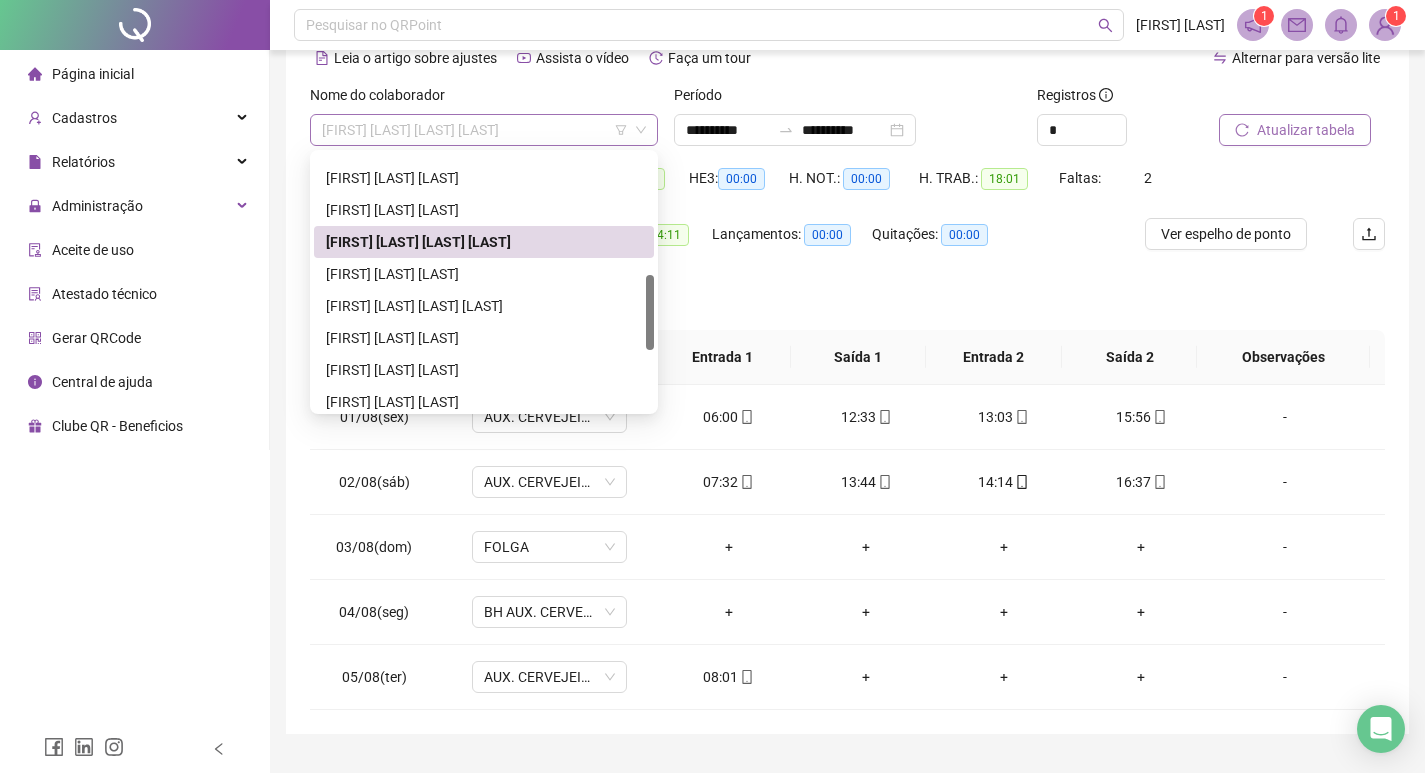 click on "[FIRST] [LAST] [LAST] [LAST]" at bounding box center [484, 130] 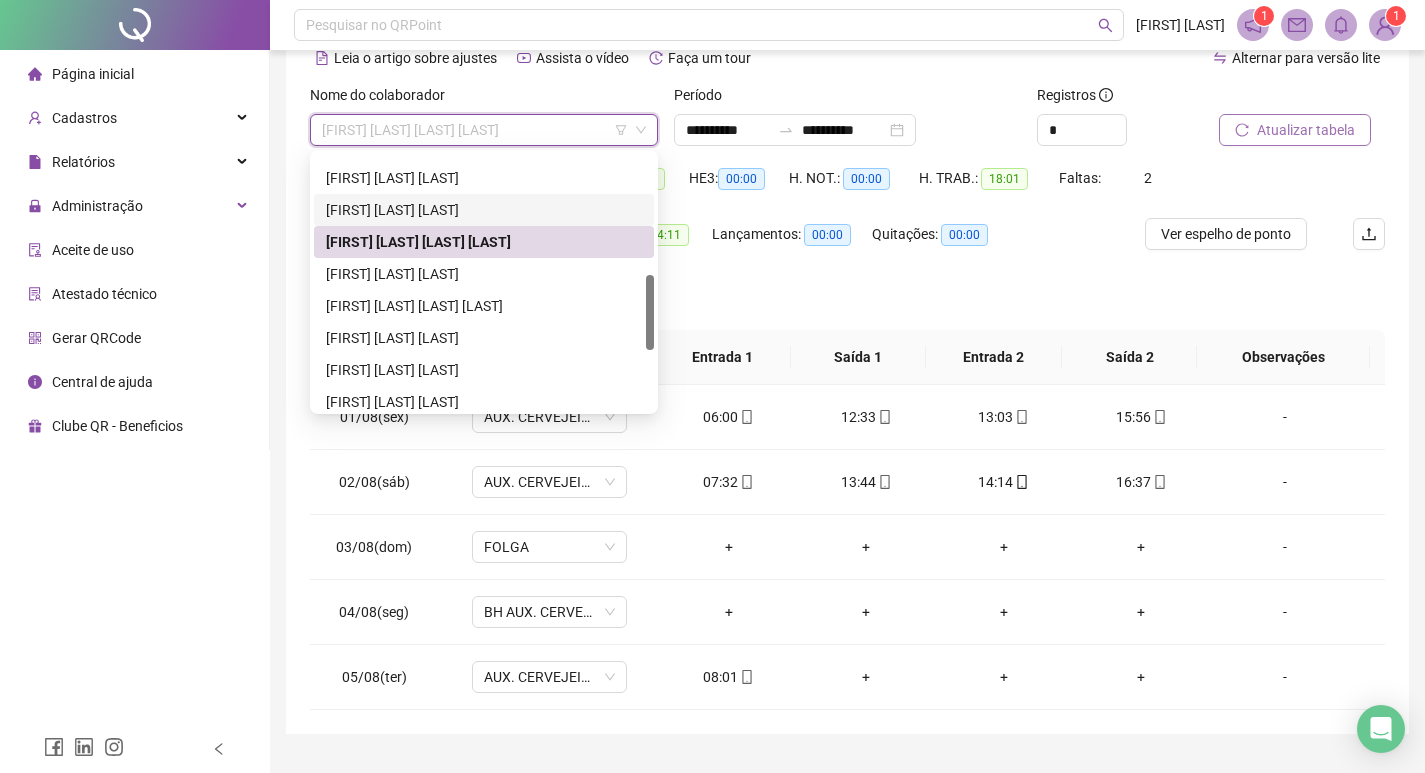 click on "[FIRST] [LAST] [LAST]" at bounding box center (484, 210) 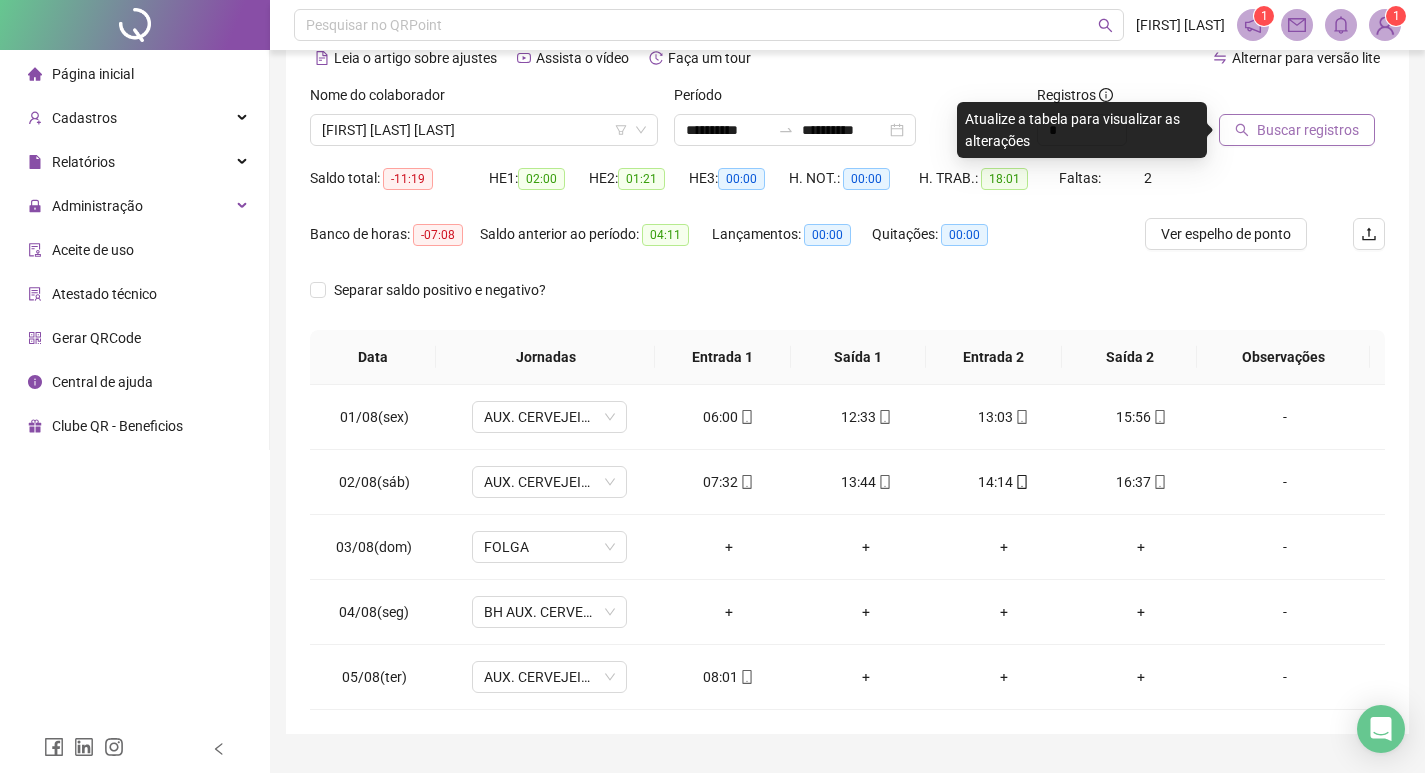 click on "Buscar registros" at bounding box center [1308, 130] 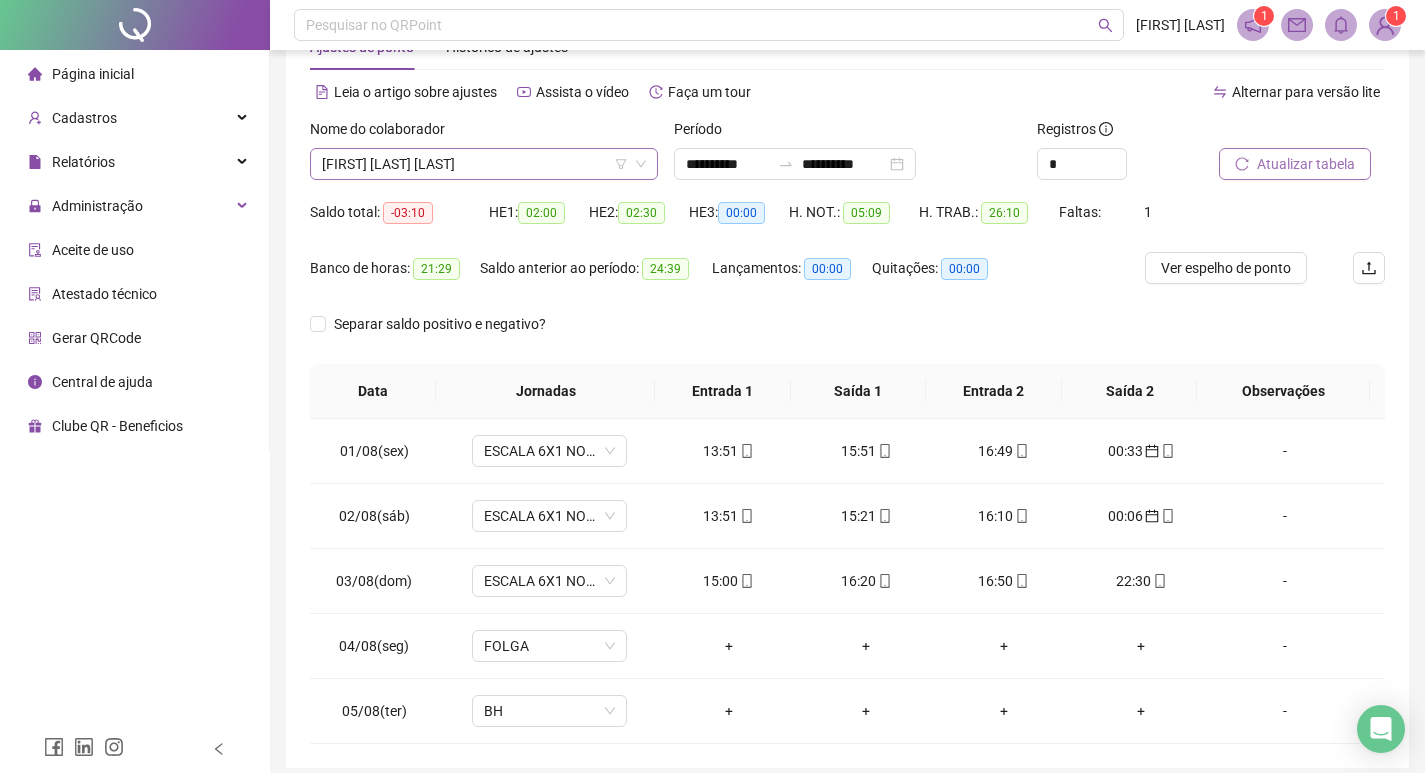 scroll, scrollTop: 0, scrollLeft: 0, axis: both 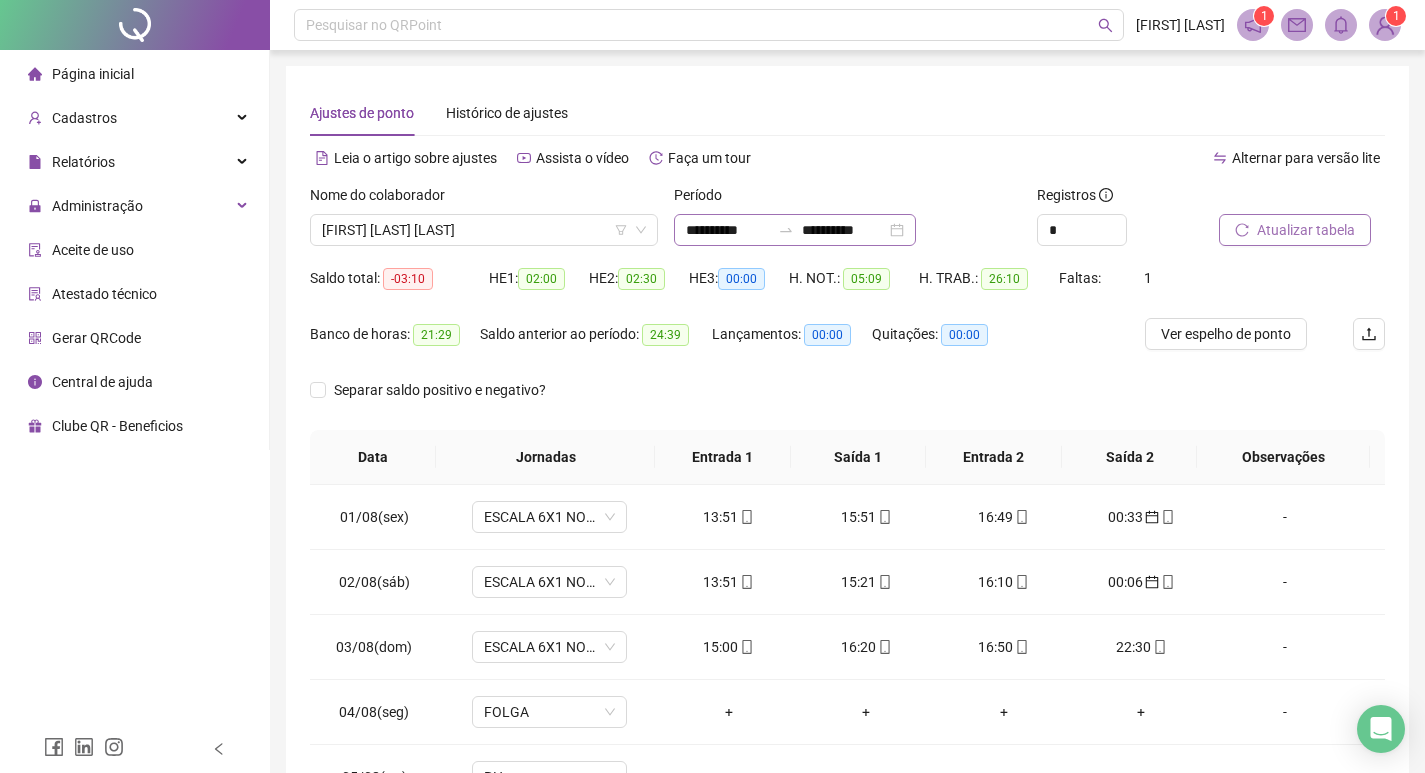 click on "**********" at bounding box center (795, 230) 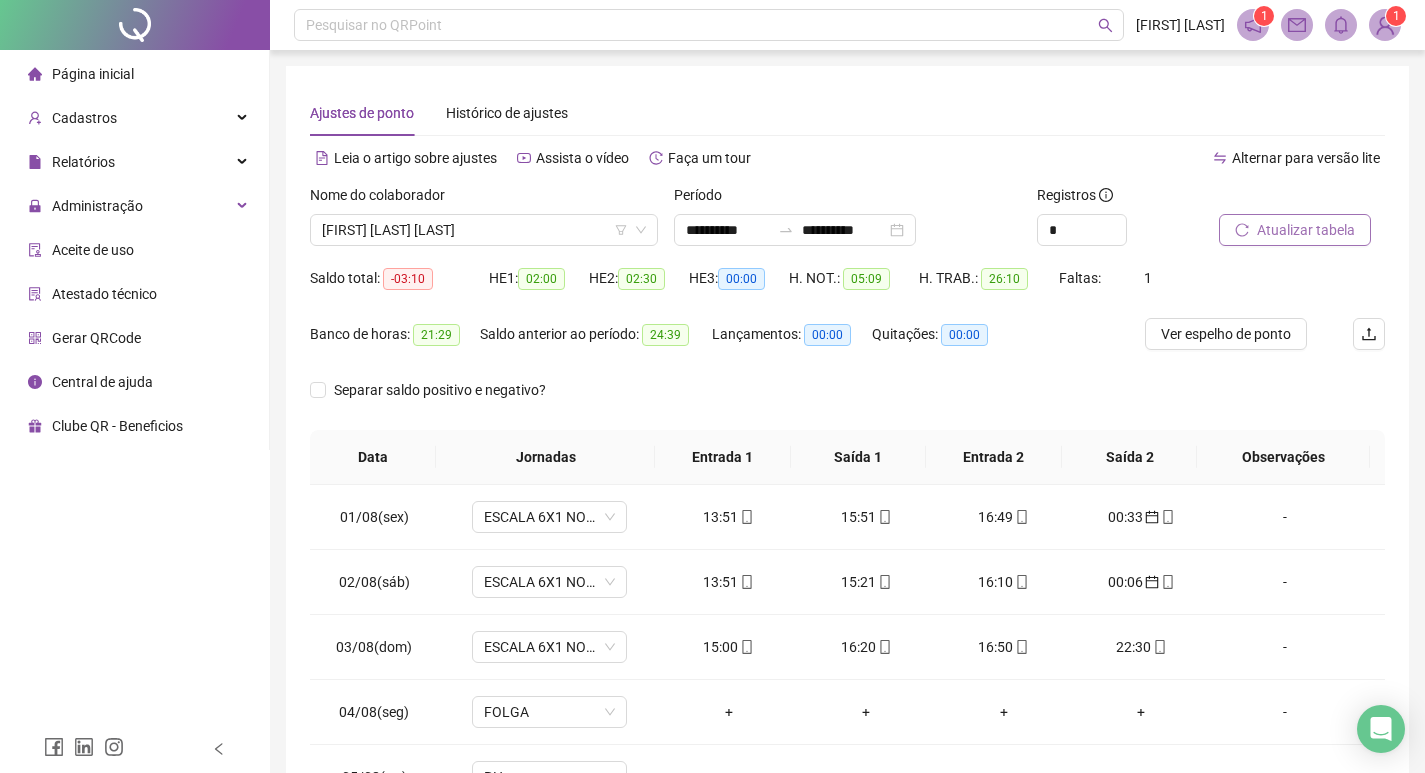 click on "Atualizar tabela" at bounding box center (1306, 230) 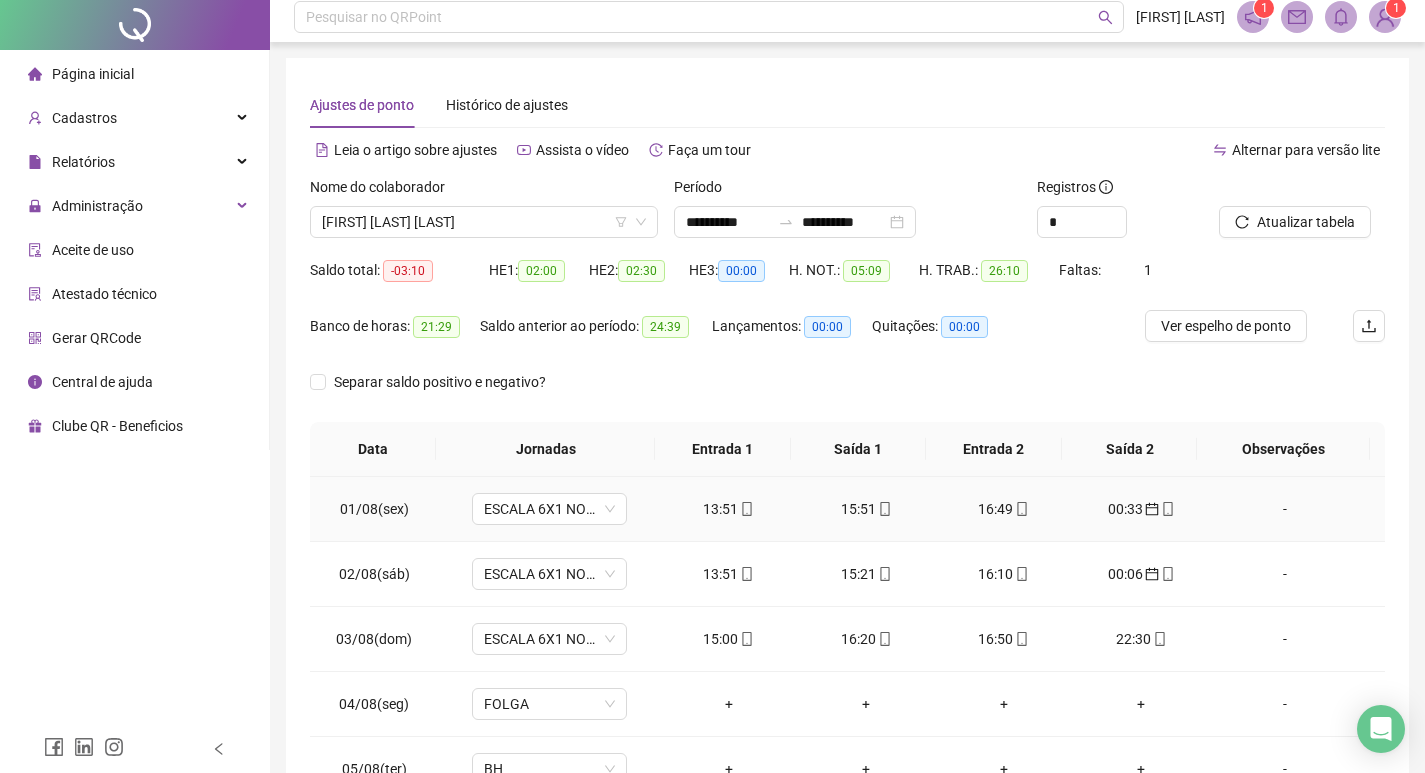 scroll, scrollTop: 0, scrollLeft: 0, axis: both 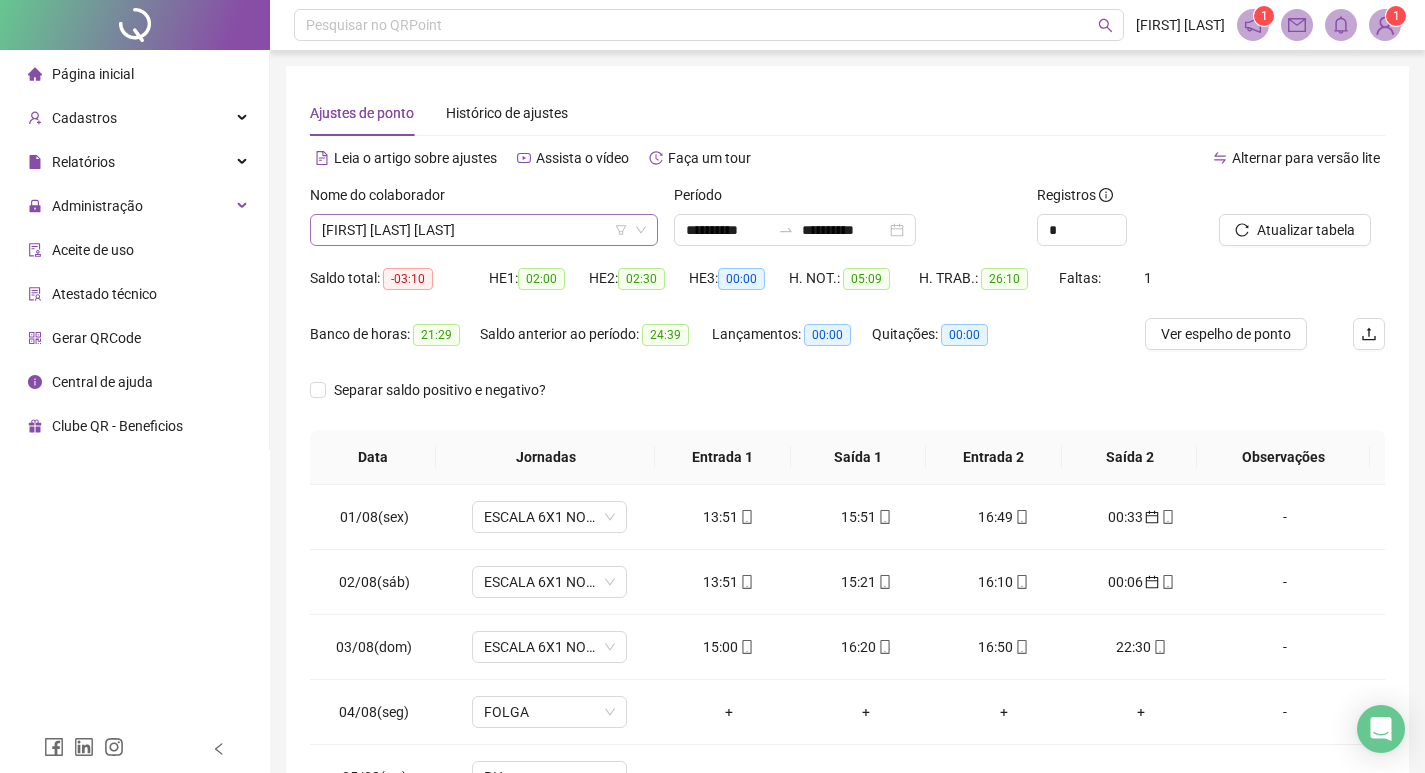 click on "[FIRST] [LAST] [LAST]" at bounding box center (484, 230) 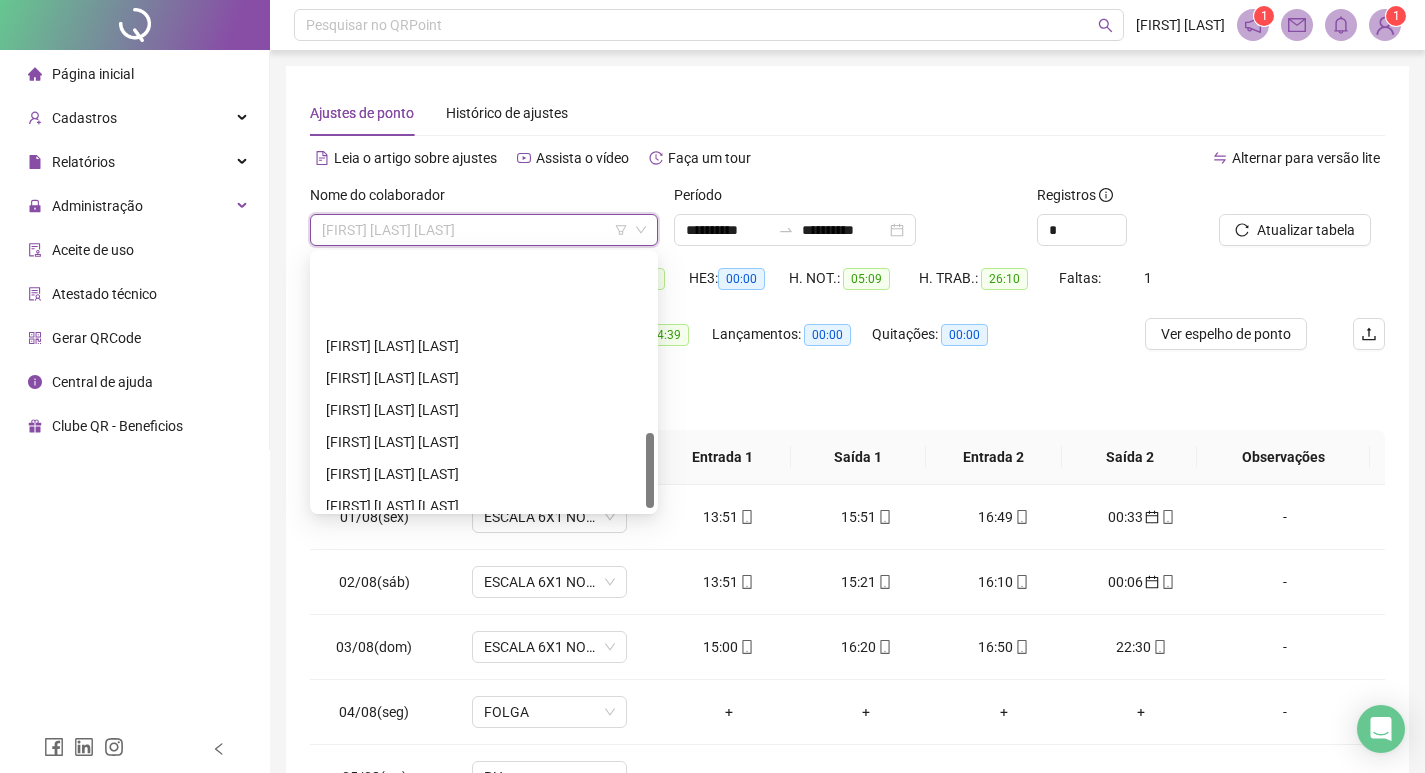 scroll, scrollTop: 600, scrollLeft: 0, axis: vertical 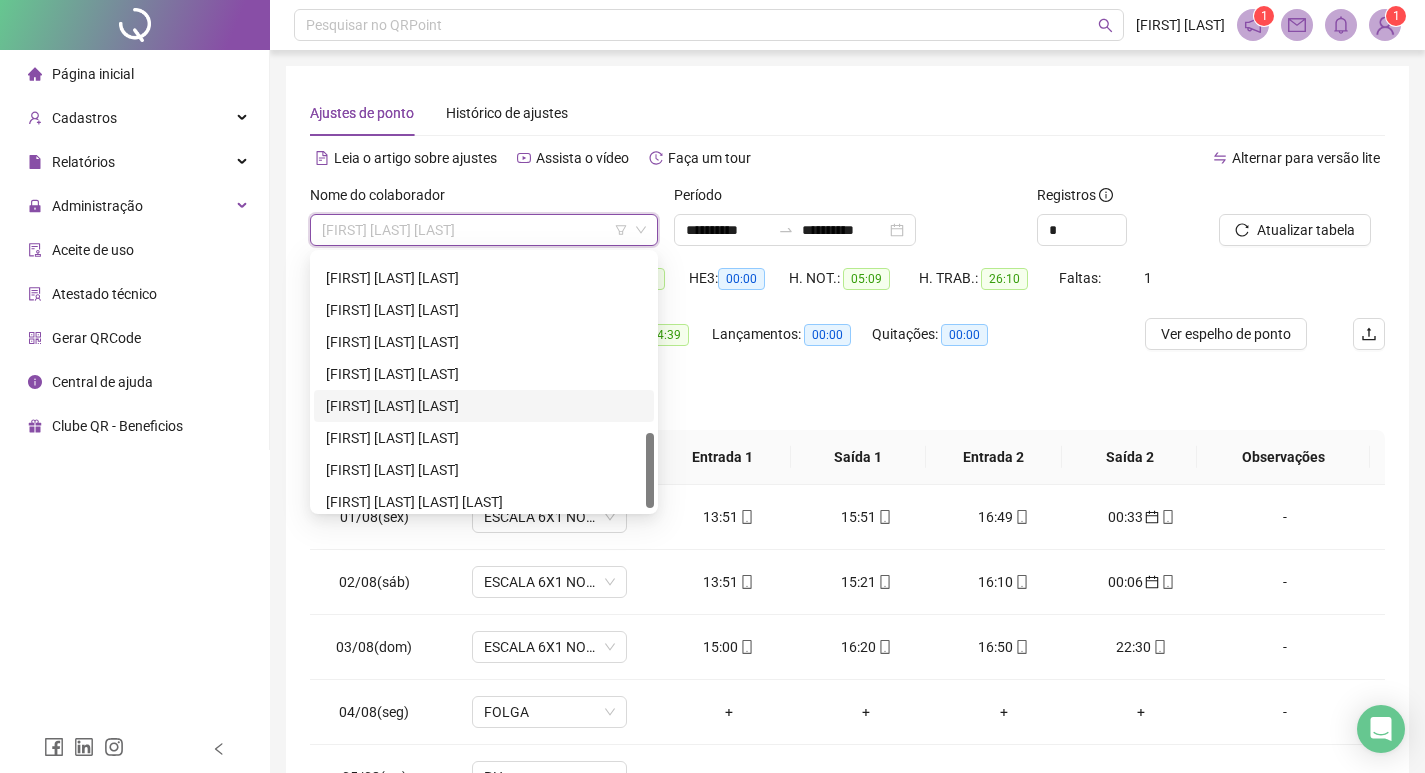 click on "[FIRST] [LAST] [LAST]" at bounding box center [484, 406] 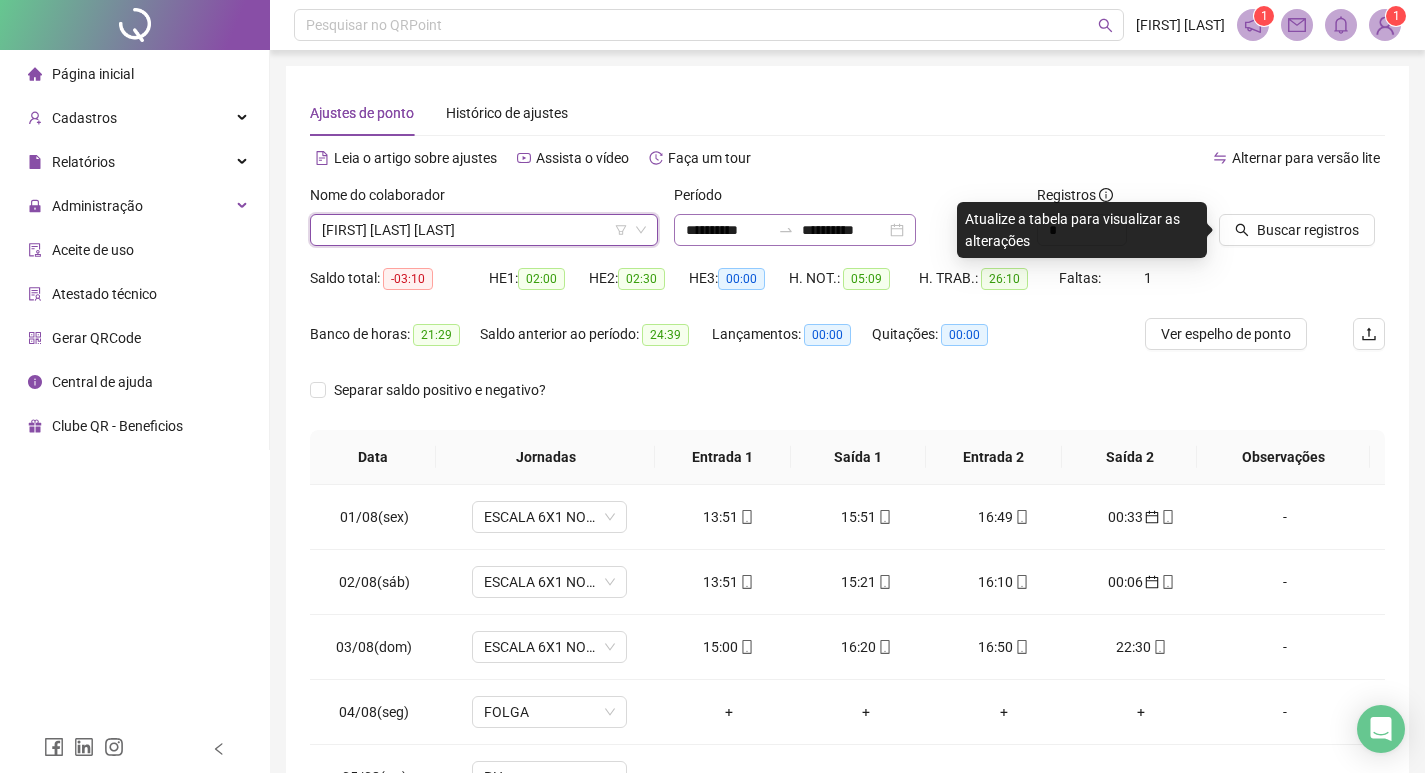 click on "**********" at bounding box center [795, 230] 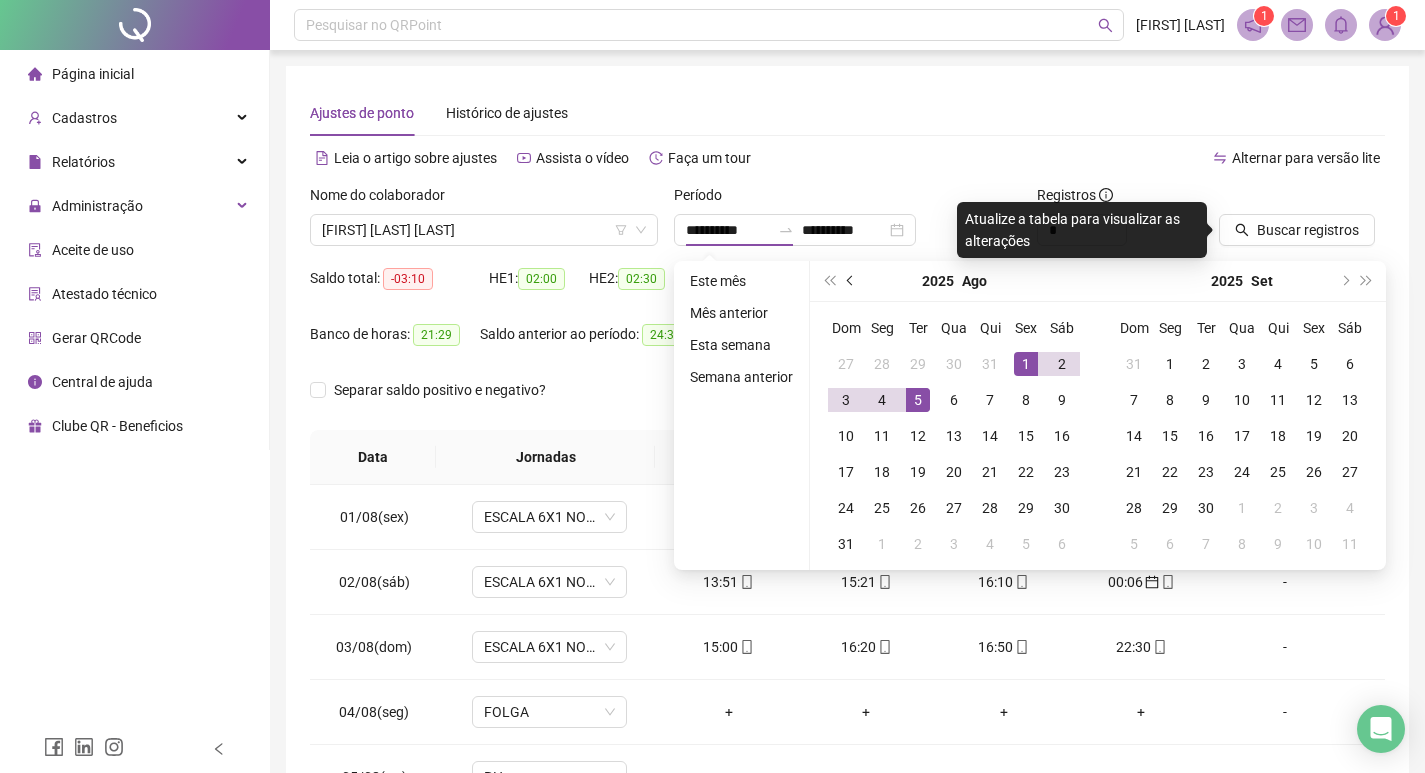 click at bounding box center [852, 281] 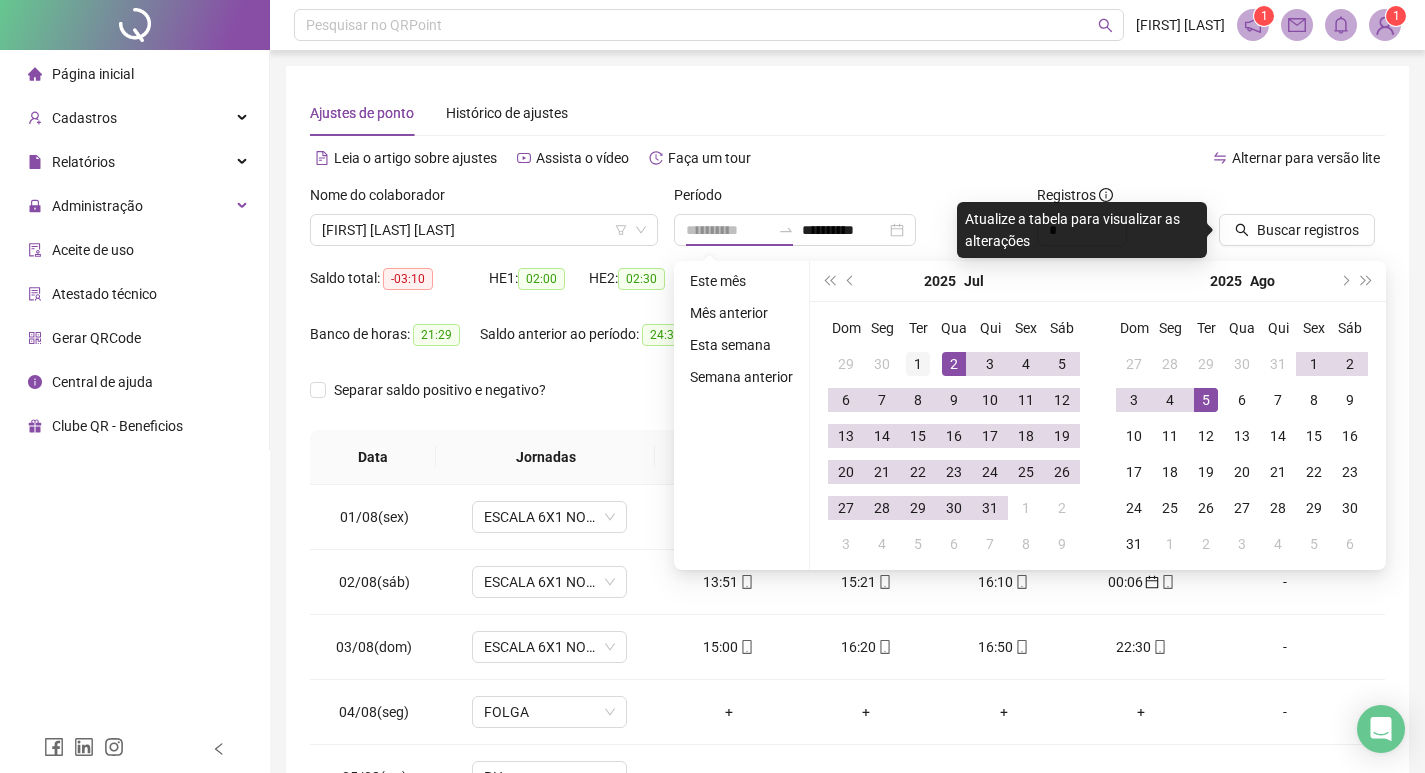 type on "**********" 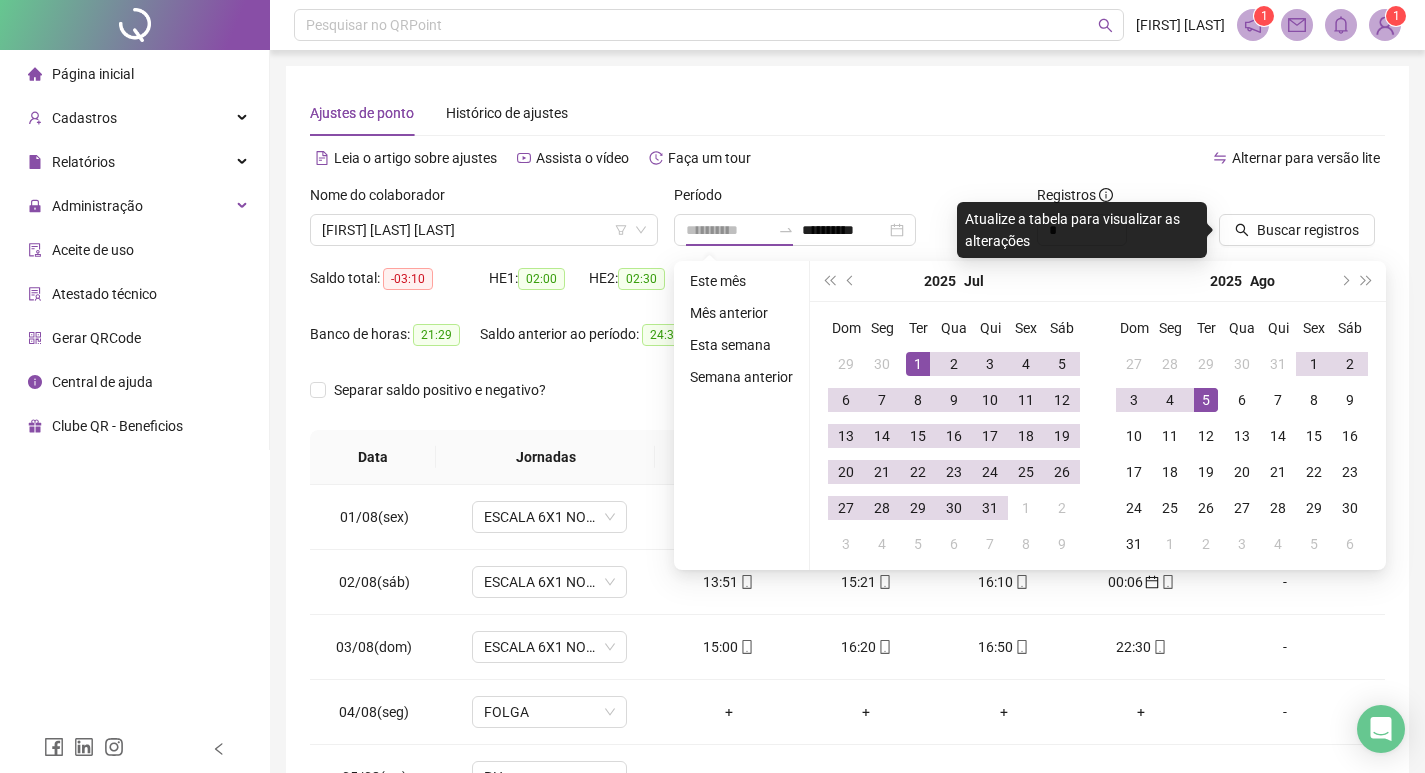 click on "1" at bounding box center [918, 364] 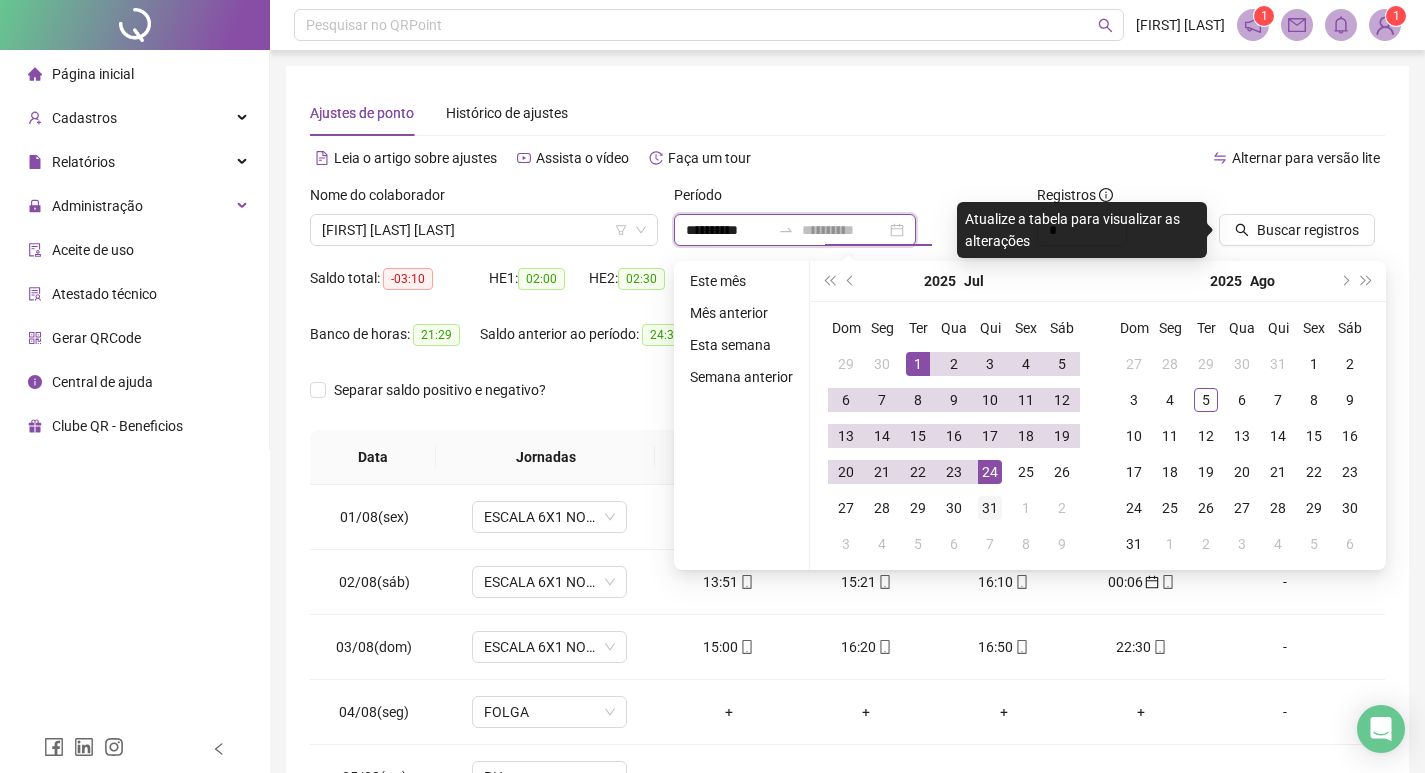 type on "**********" 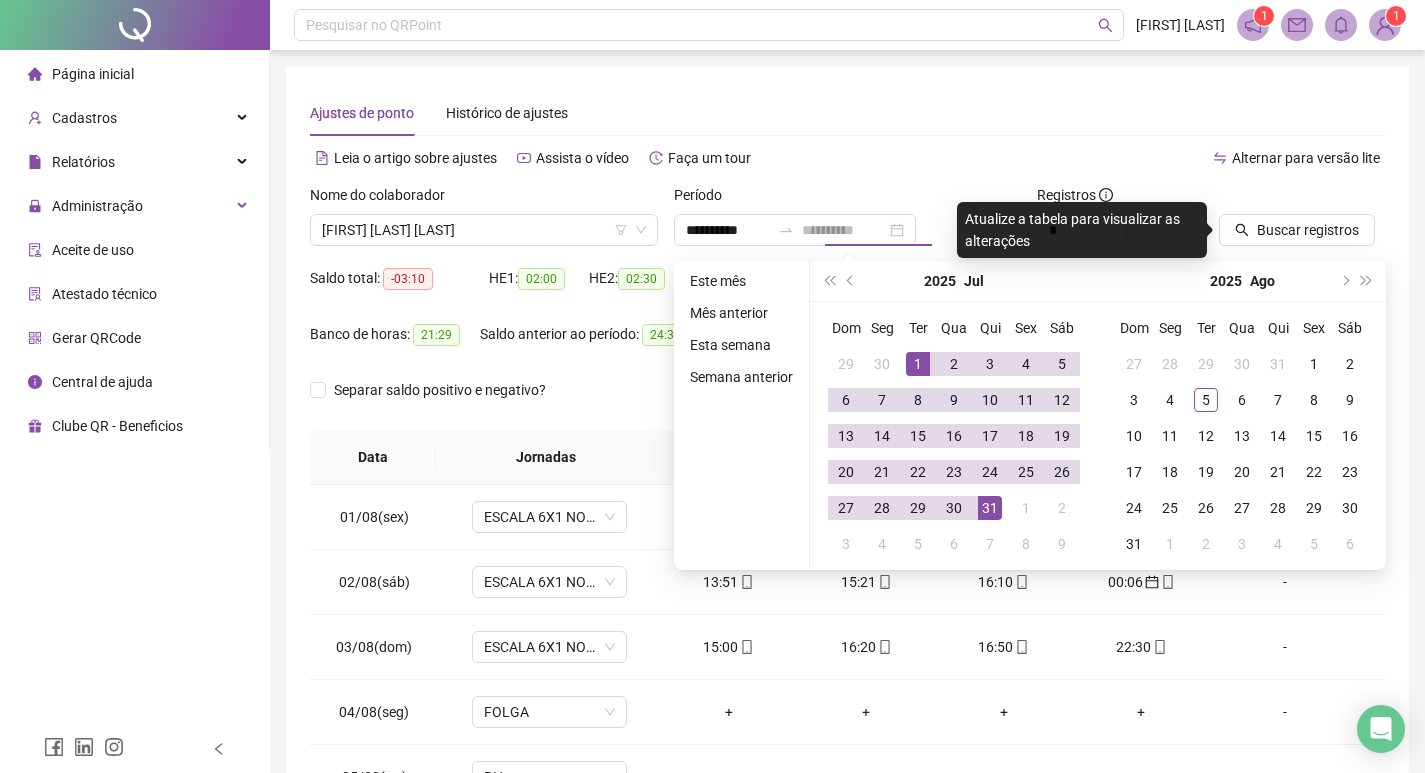 click on "31" at bounding box center [990, 508] 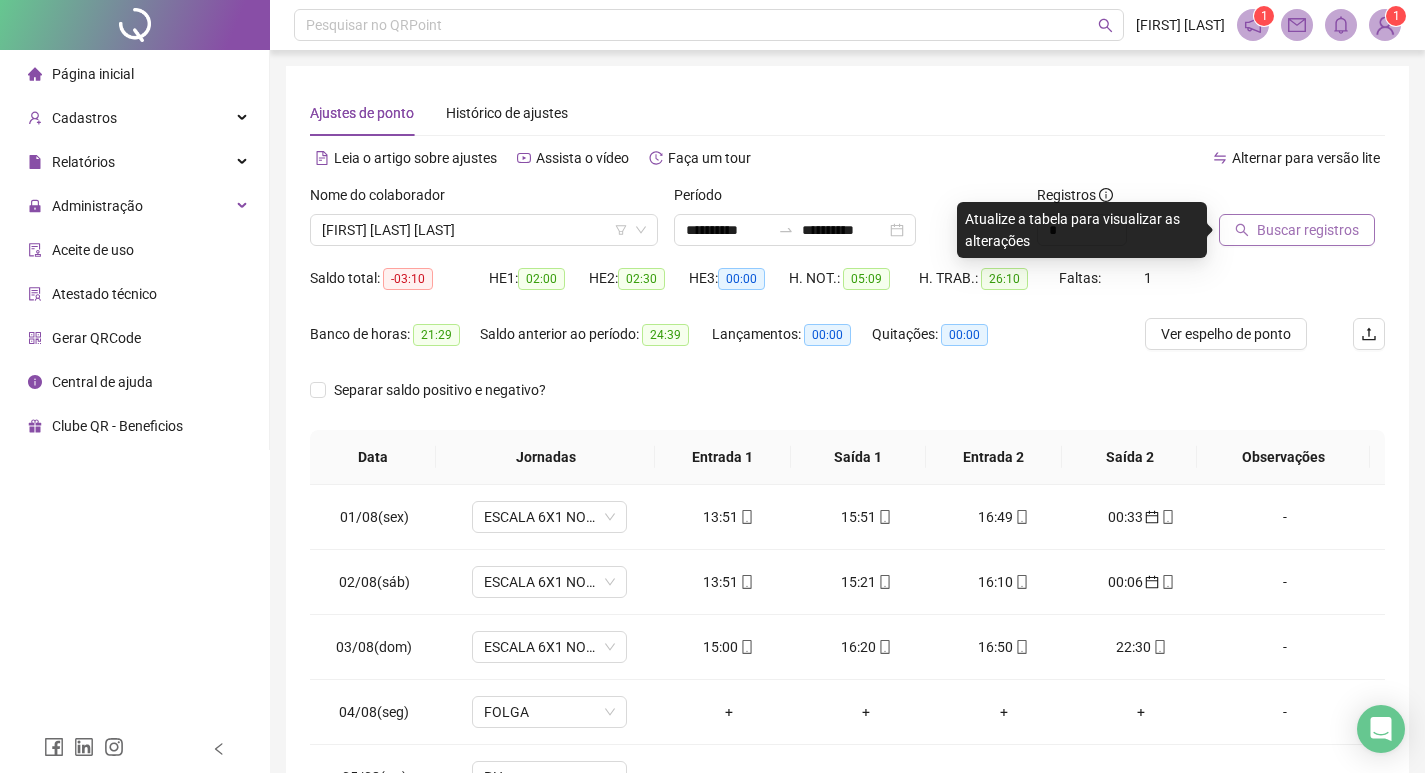 click on "Buscar registros" at bounding box center [1308, 230] 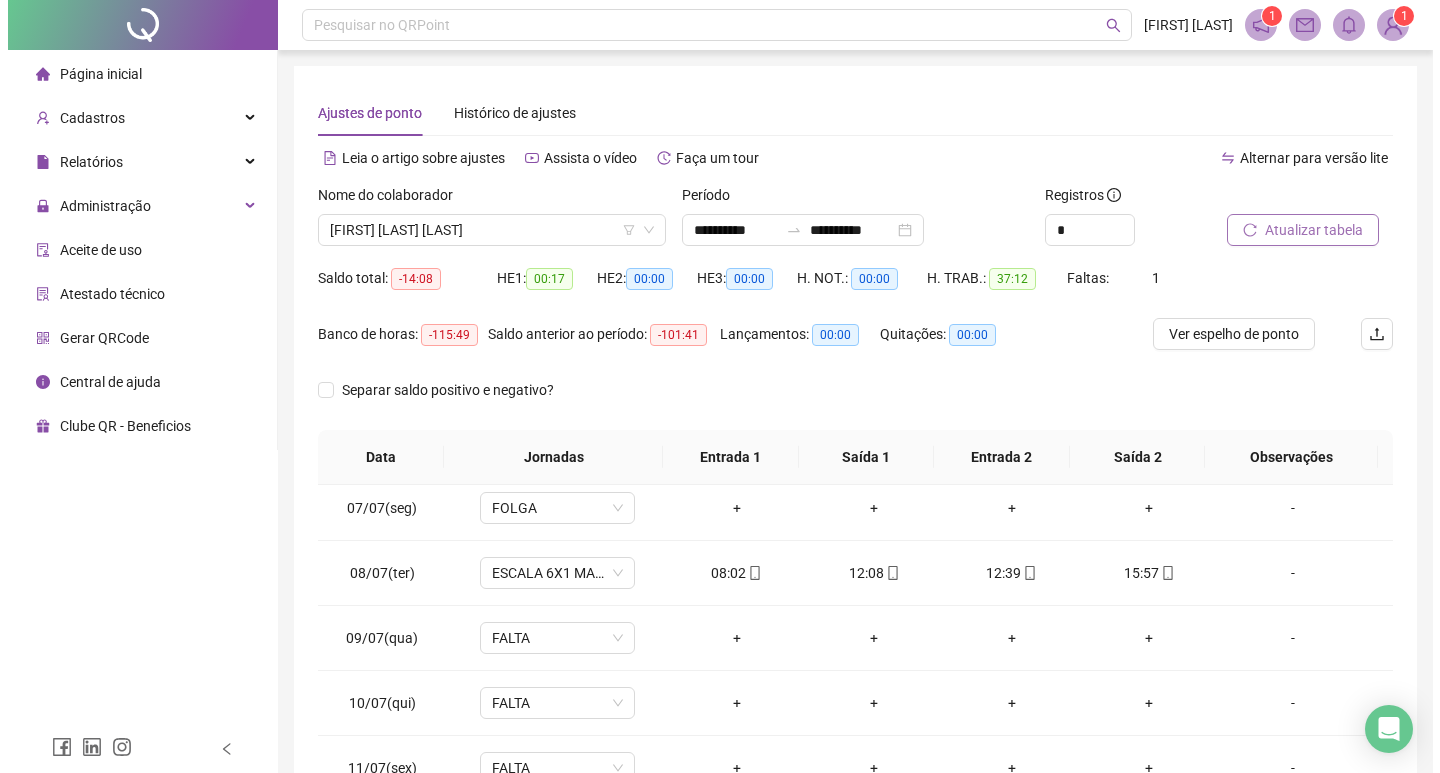 scroll, scrollTop: 400, scrollLeft: 0, axis: vertical 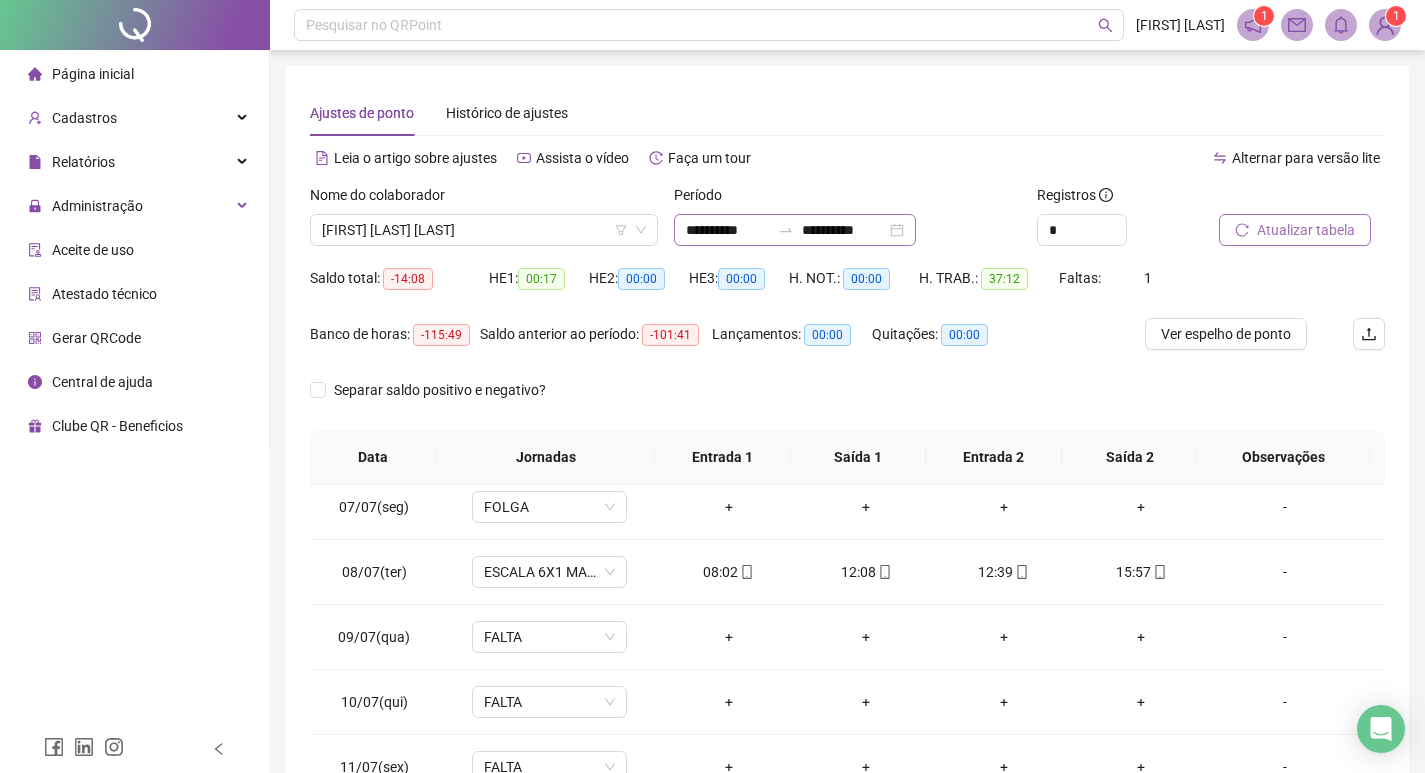 click on "**********" at bounding box center (795, 230) 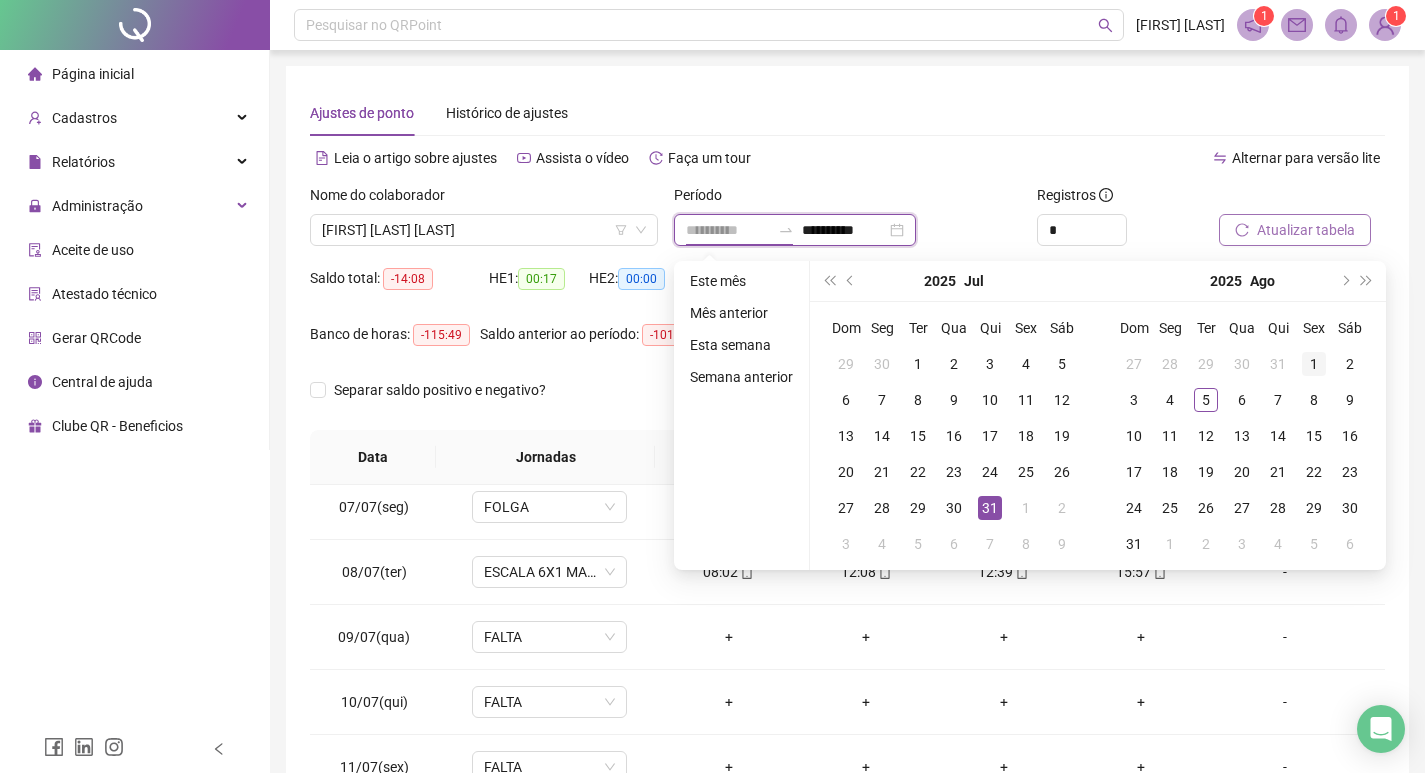 type on "**********" 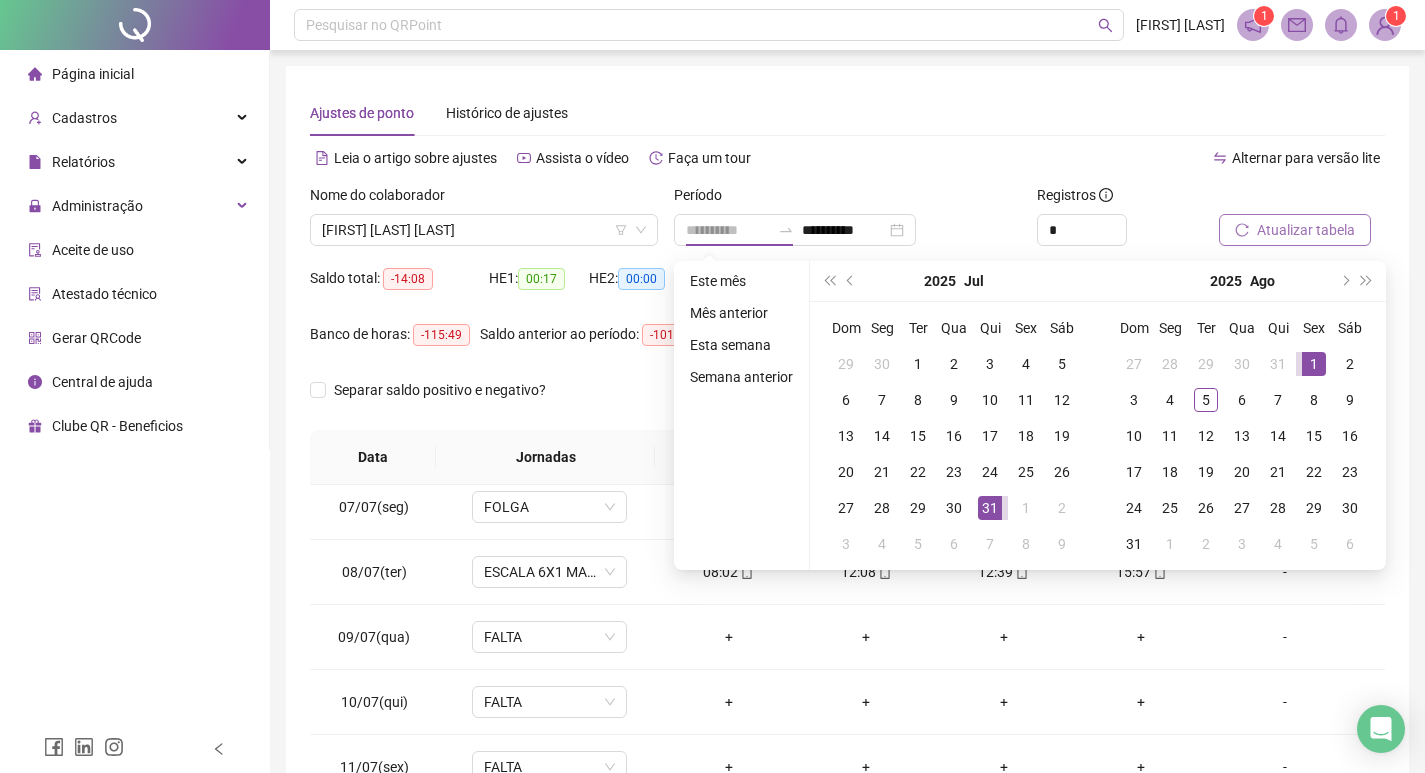 click on "1" at bounding box center (1314, 364) 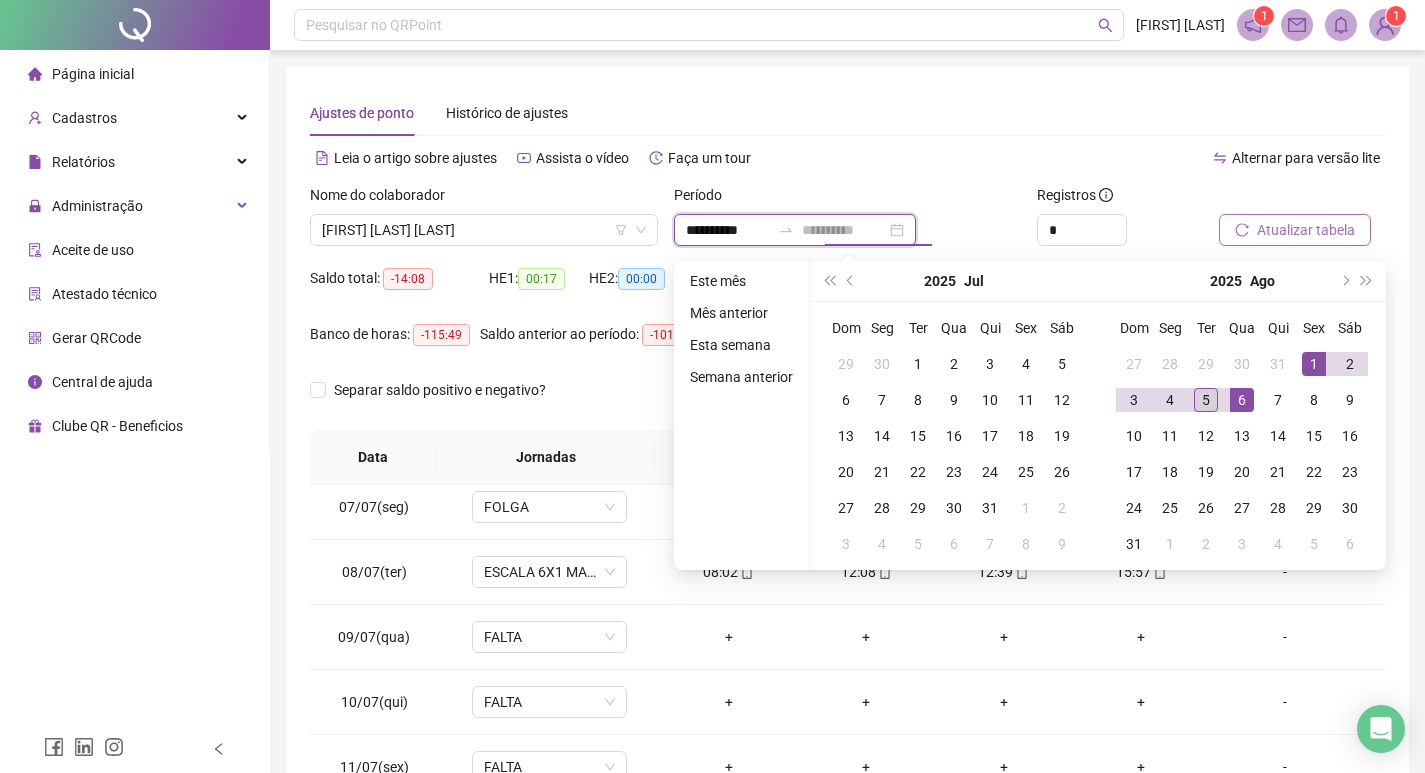 type on "**********" 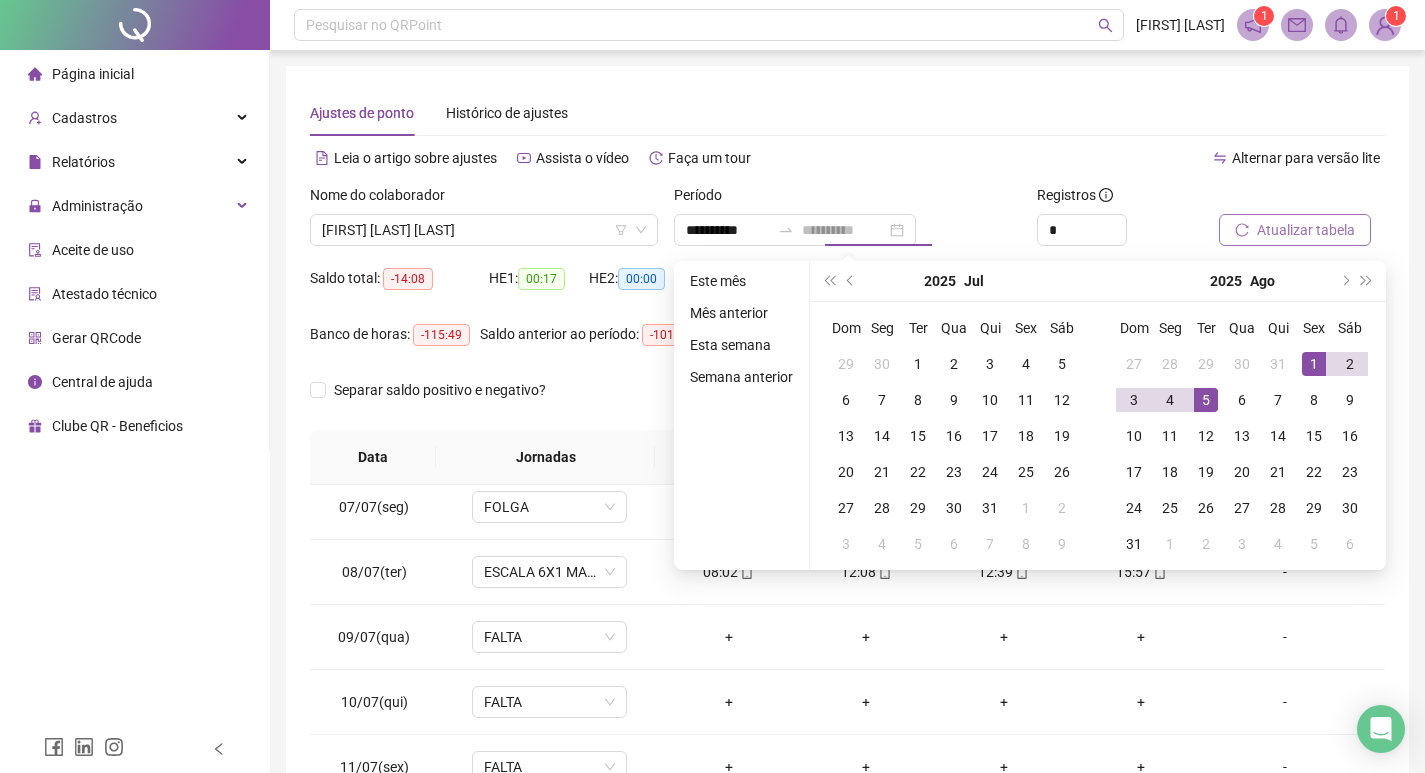 click on "5" at bounding box center (1206, 400) 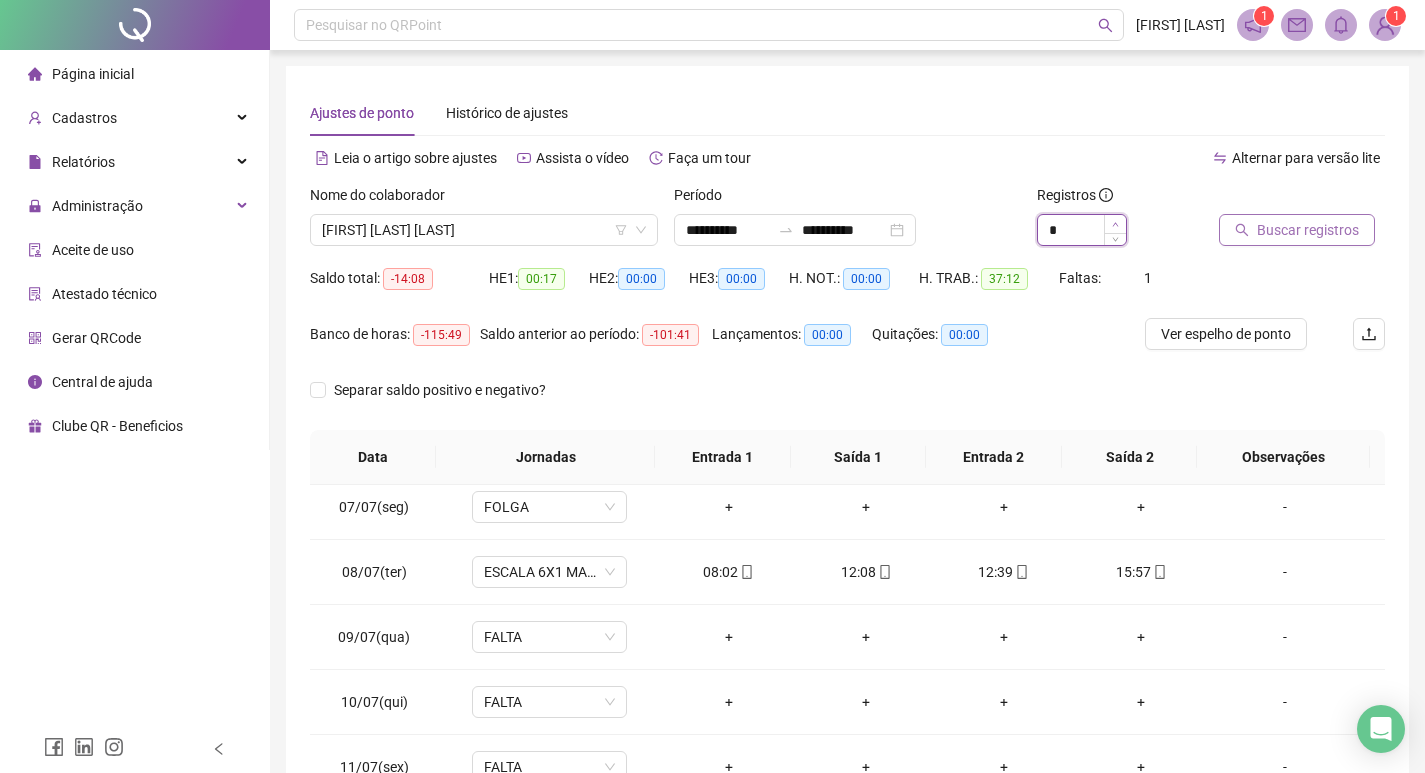 click 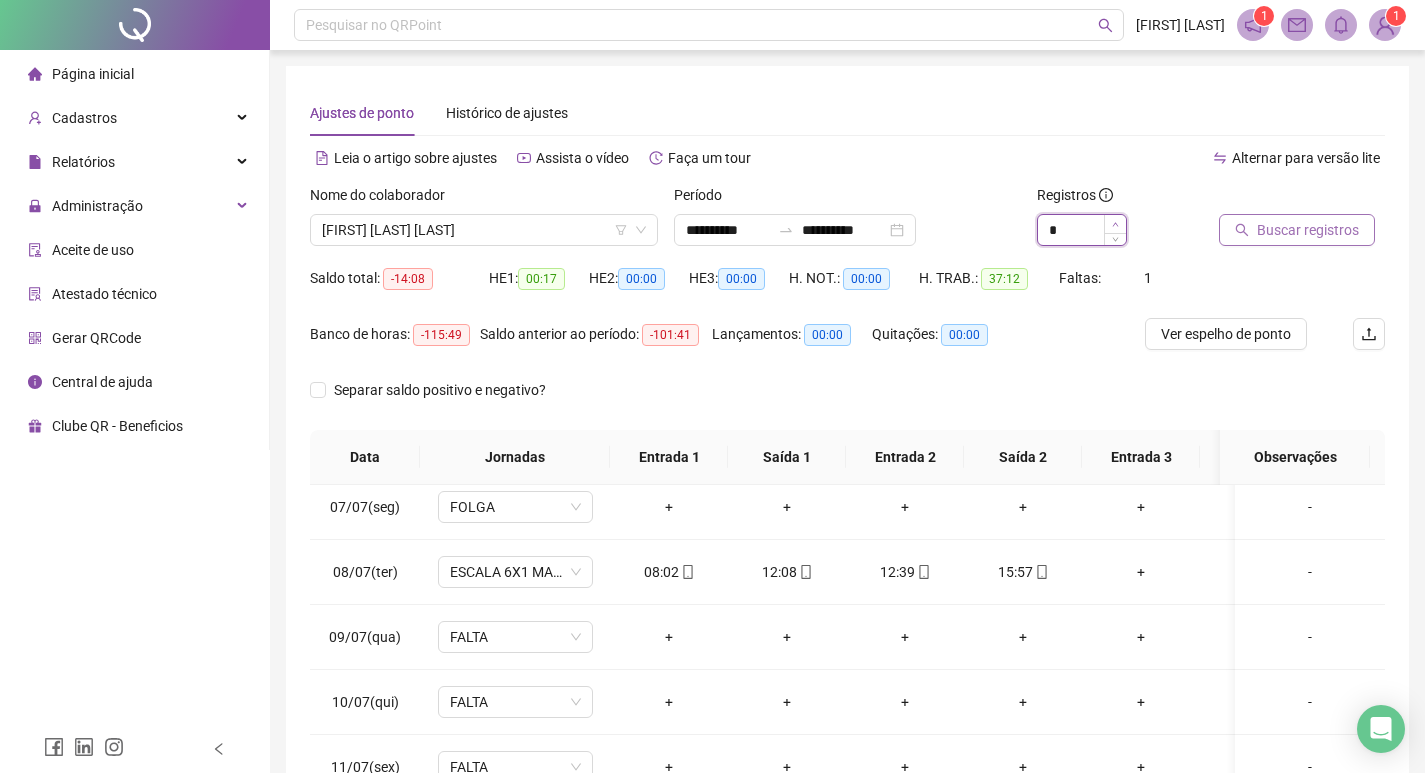 type on "*" 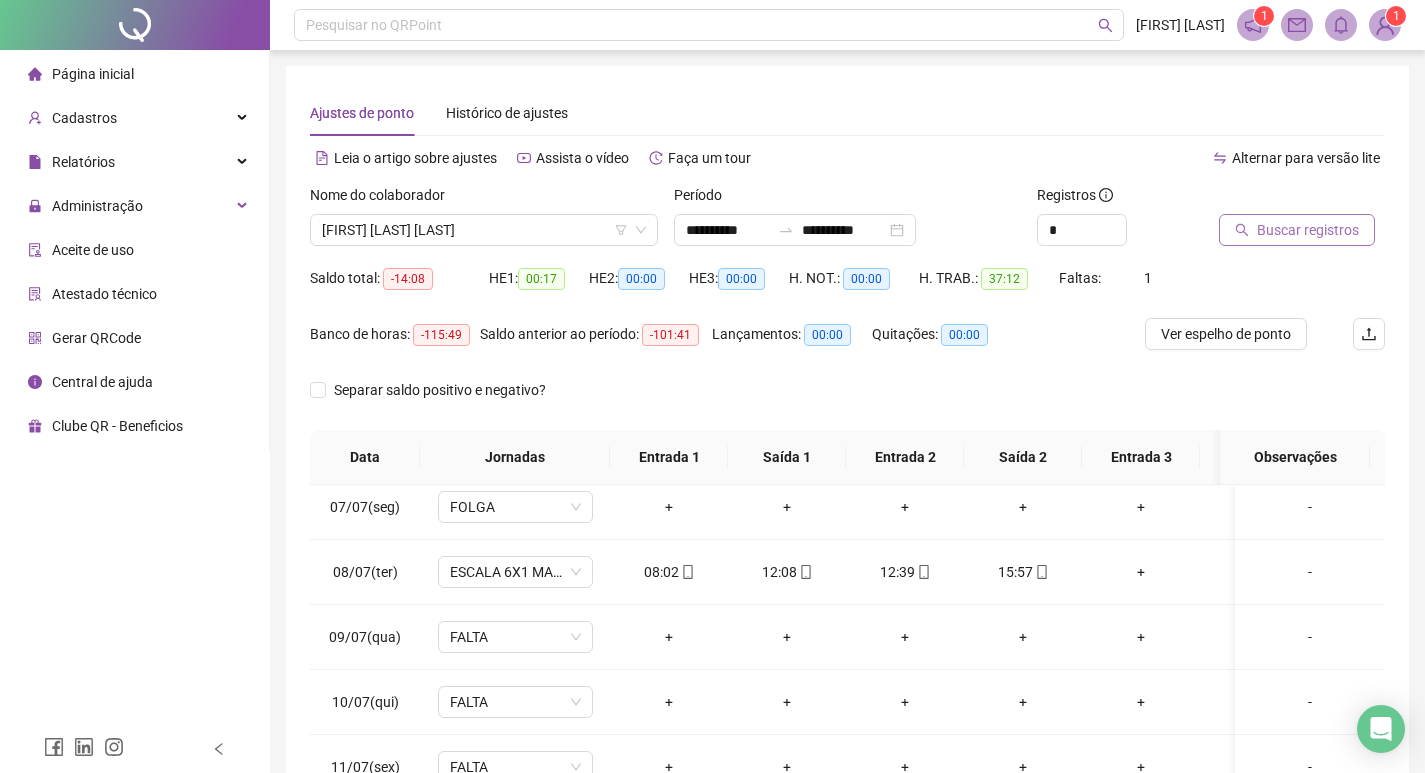 click on "Buscar registros" at bounding box center [1308, 230] 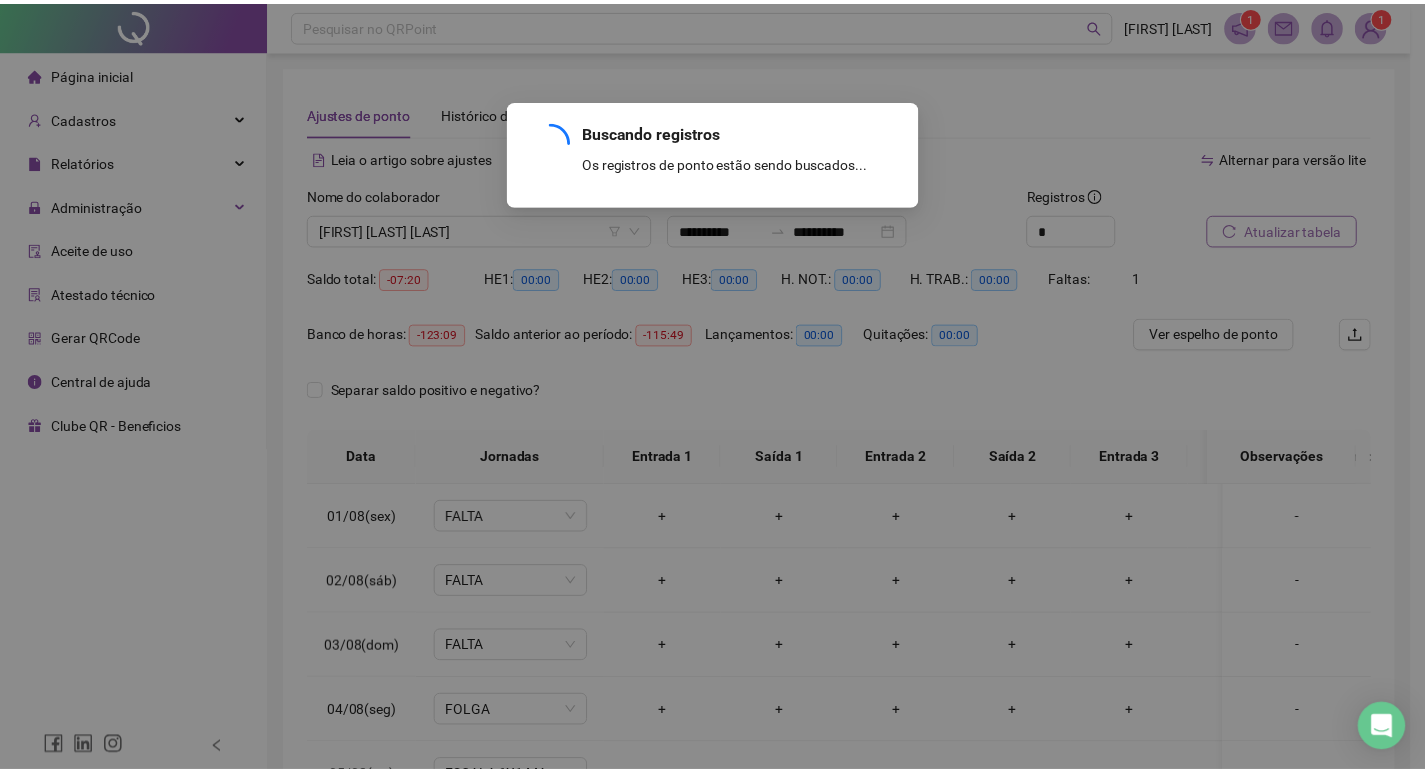 scroll, scrollTop: 0, scrollLeft: 0, axis: both 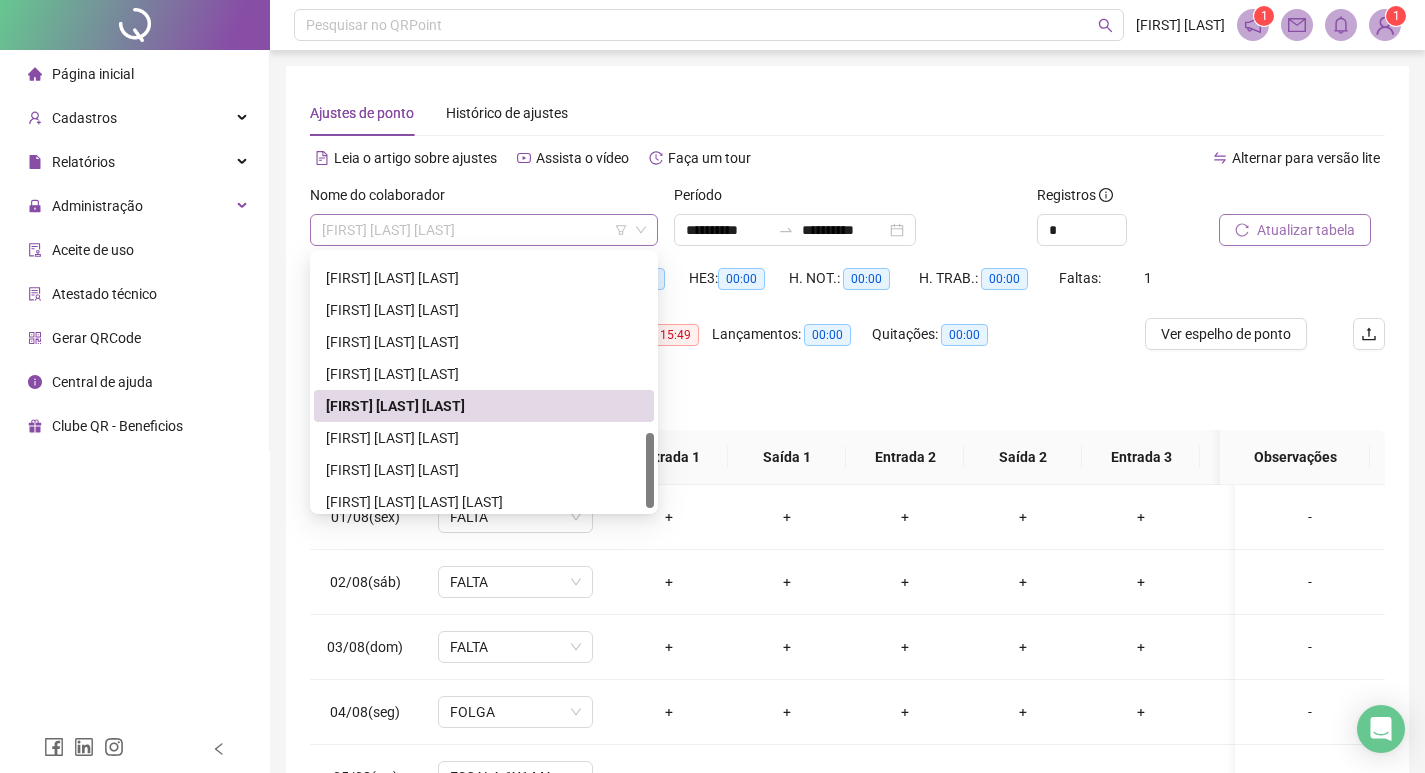 click on "[FIRST] [LAST] [LAST]" at bounding box center [484, 230] 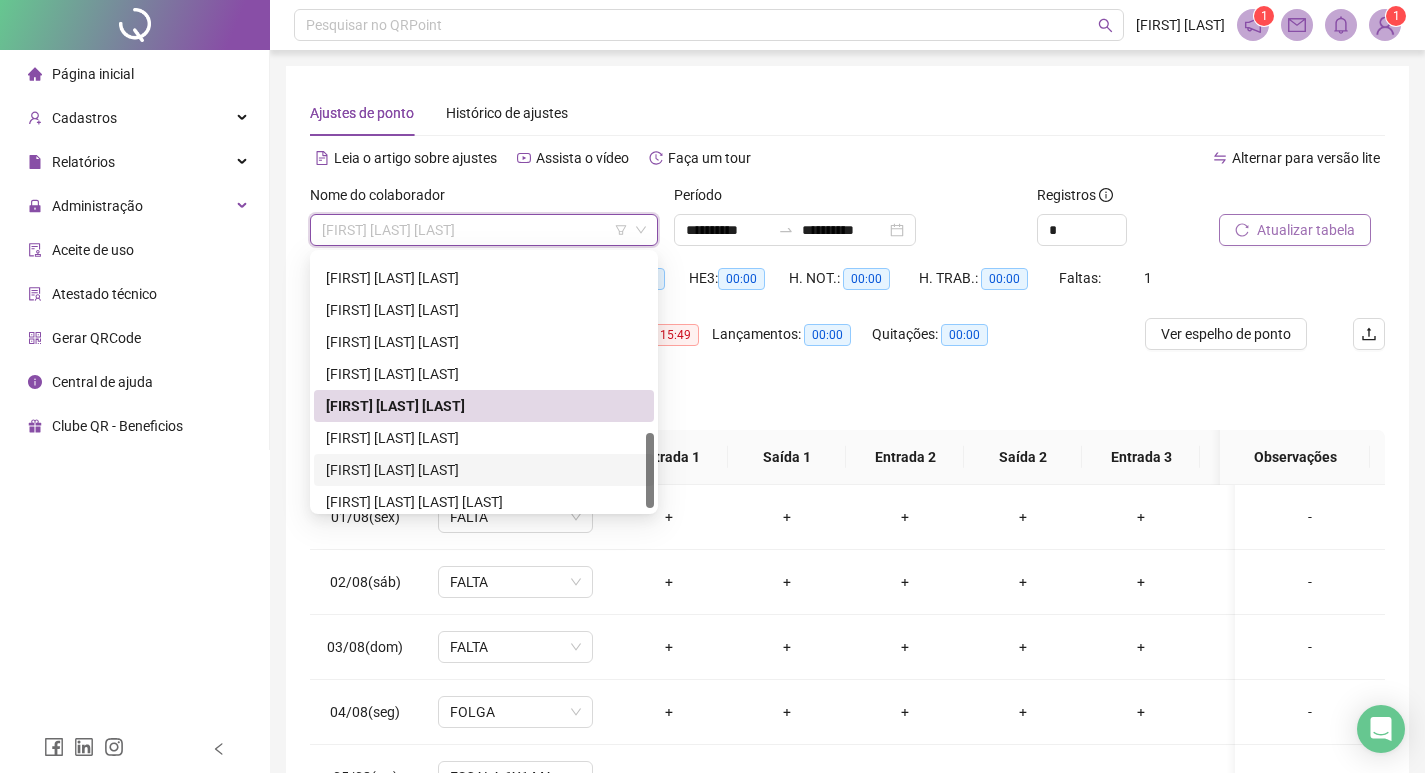 click on "[FIRST] [LAST] [LAST]" at bounding box center (484, 470) 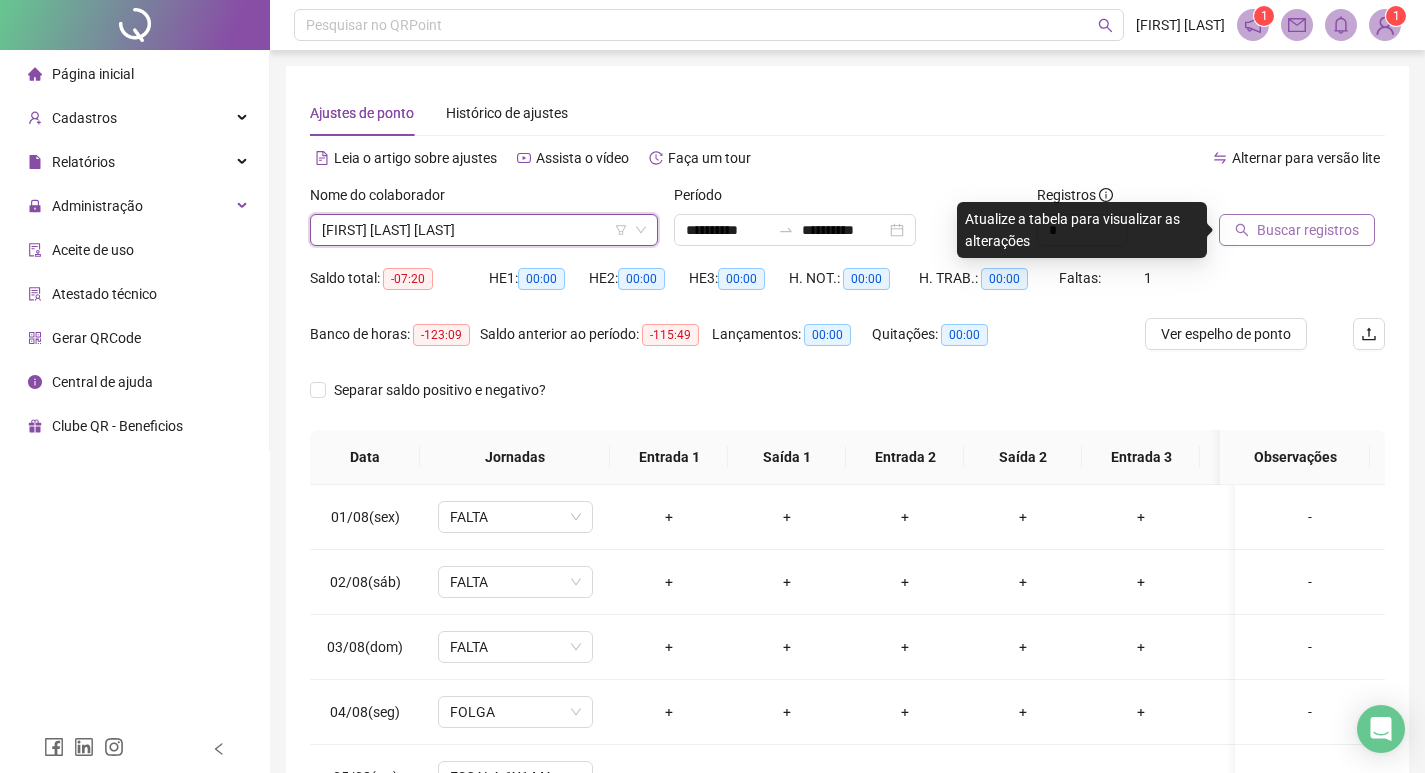 click on "Buscar registros" at bounding box center (1308, 230) 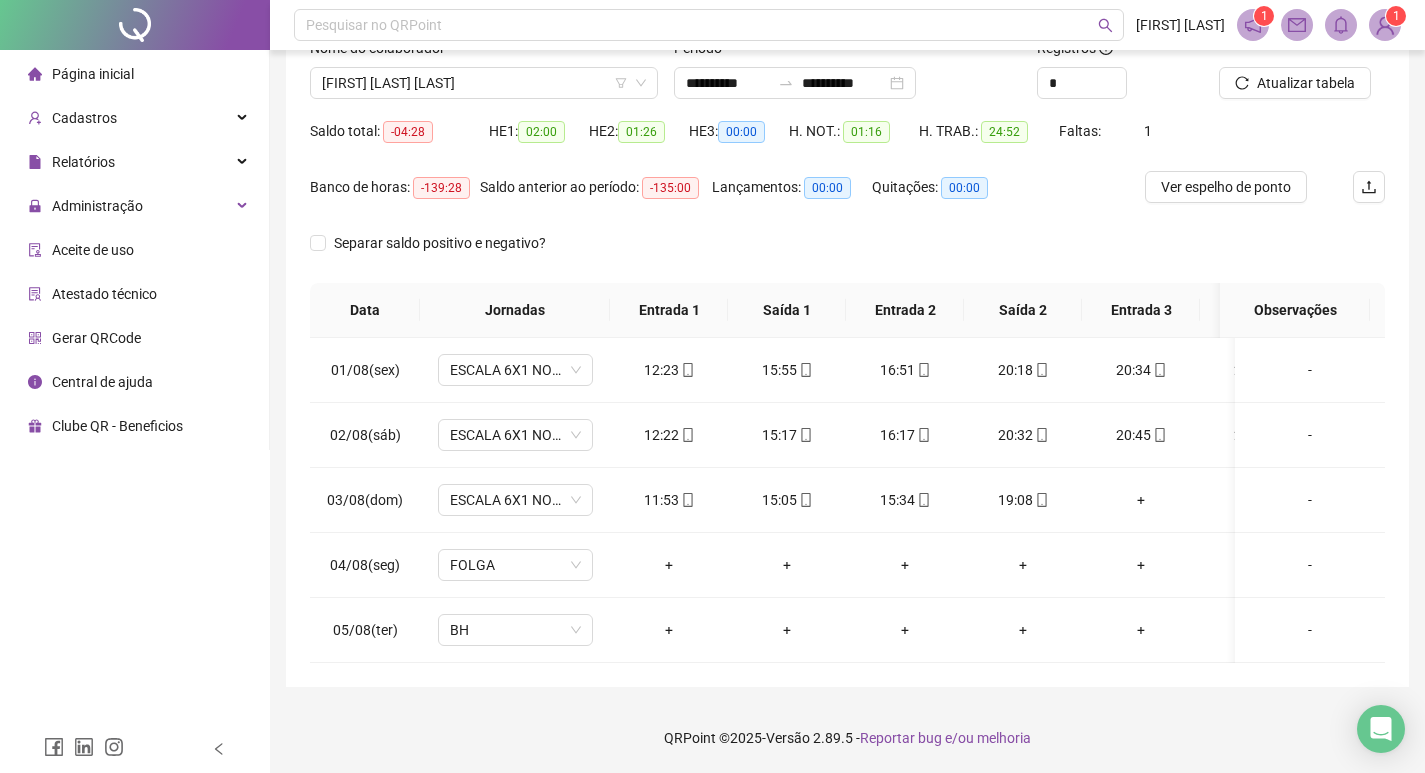 scroll, scrollTop: 162, scrollLeft: 0, axis: vertical 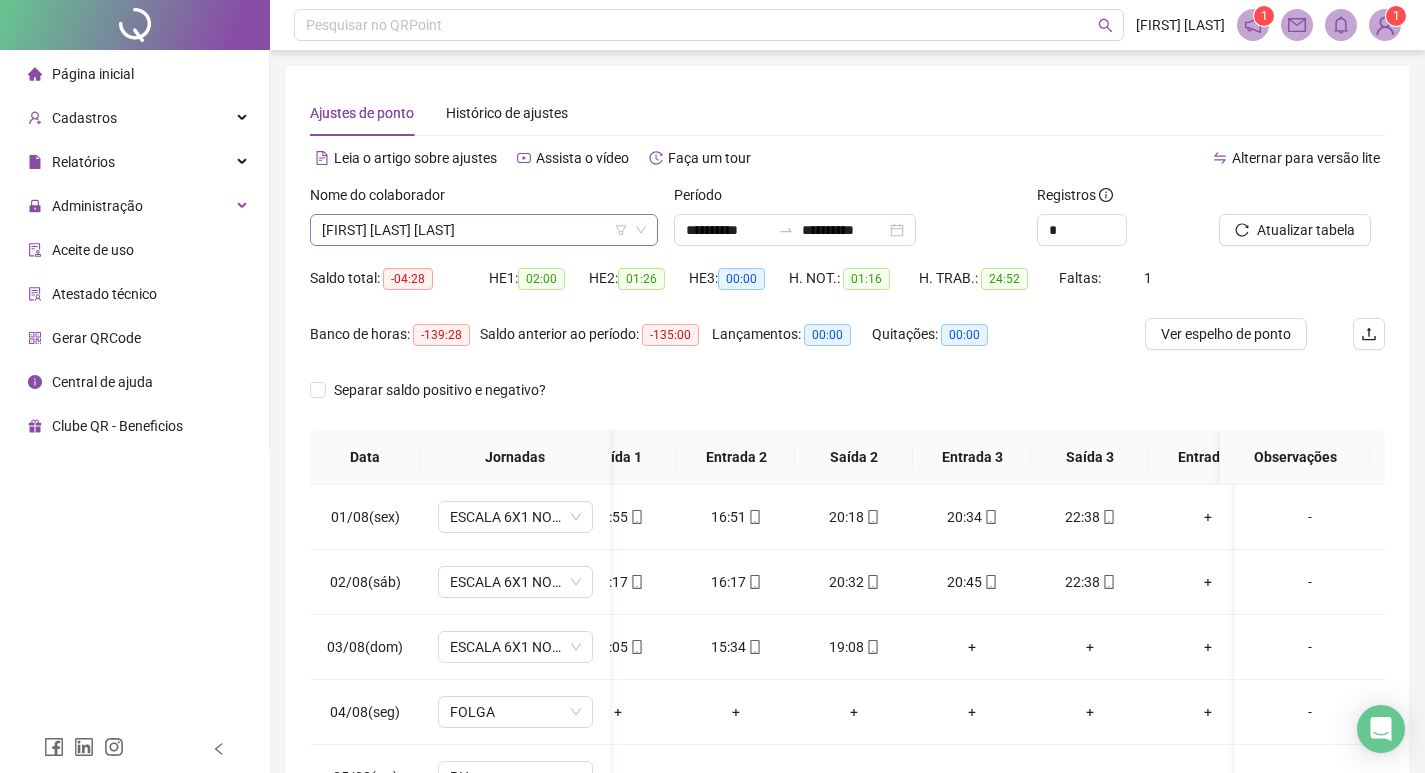 click on "[FIRST] [LAST] [LAST]" at bounding box center (484, 230) 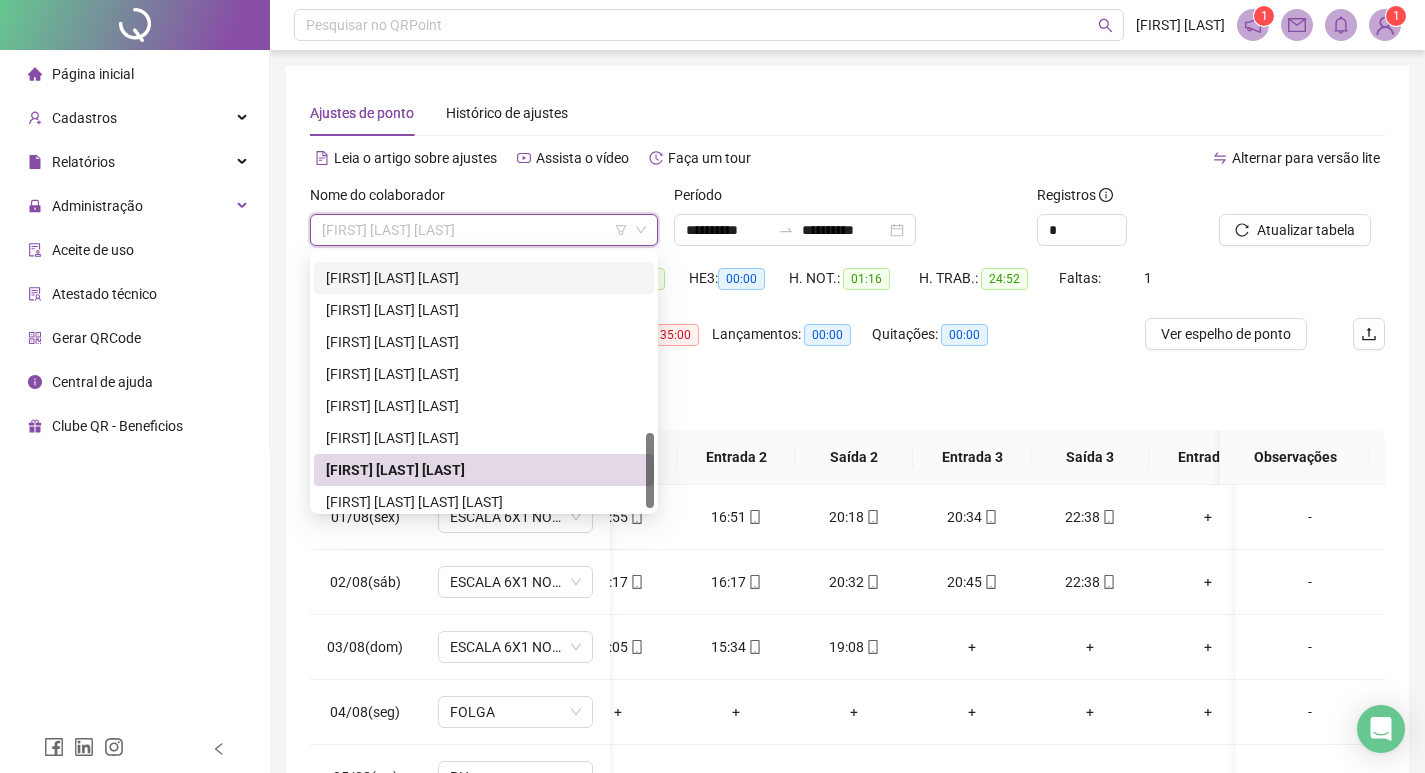 scroll, scrollTop: 500, scrollLeft: 0, axis: vertical 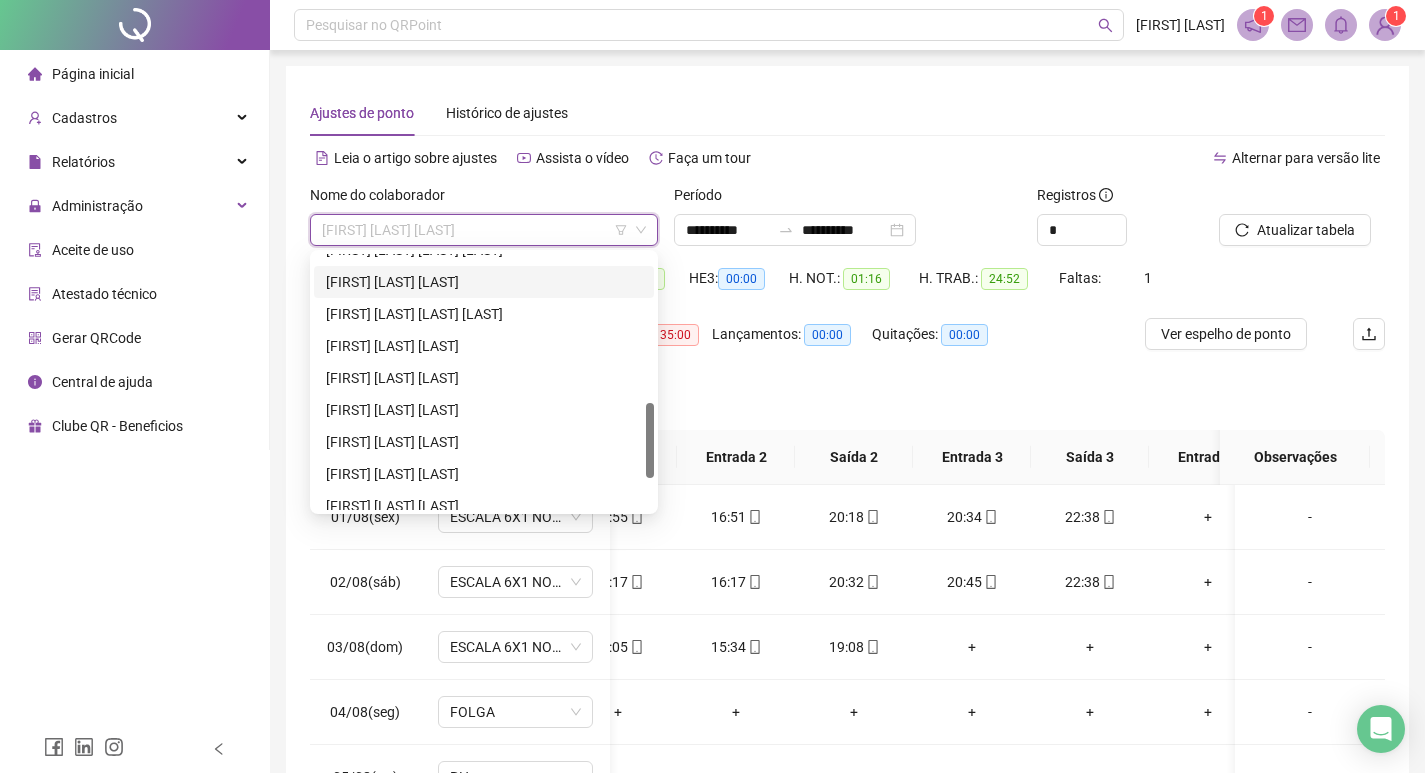 click on "[FIRST] [LAST] [LAST]" at bounding box center (484, 282) 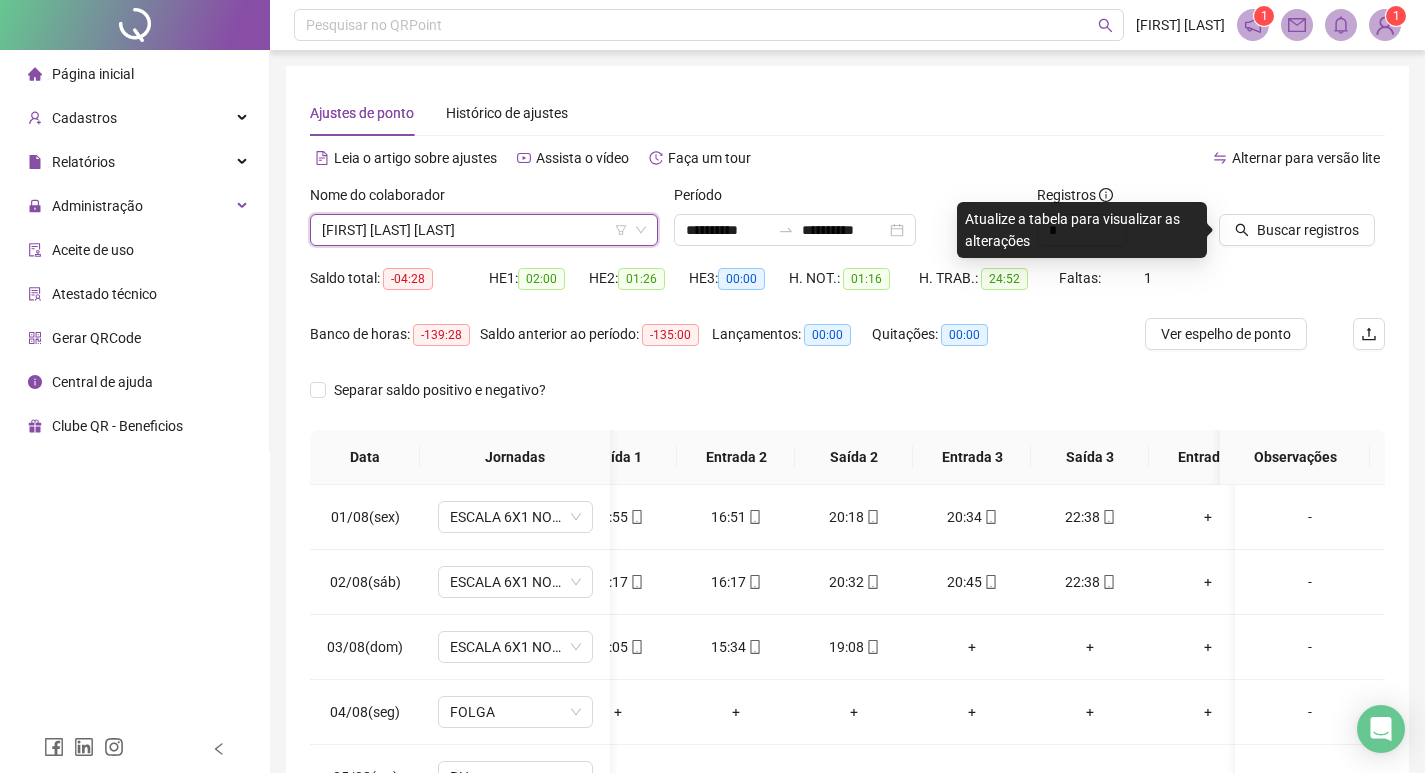 click on "[FIRST] [LAST] [LAST]" at bounding box center [484, 230] 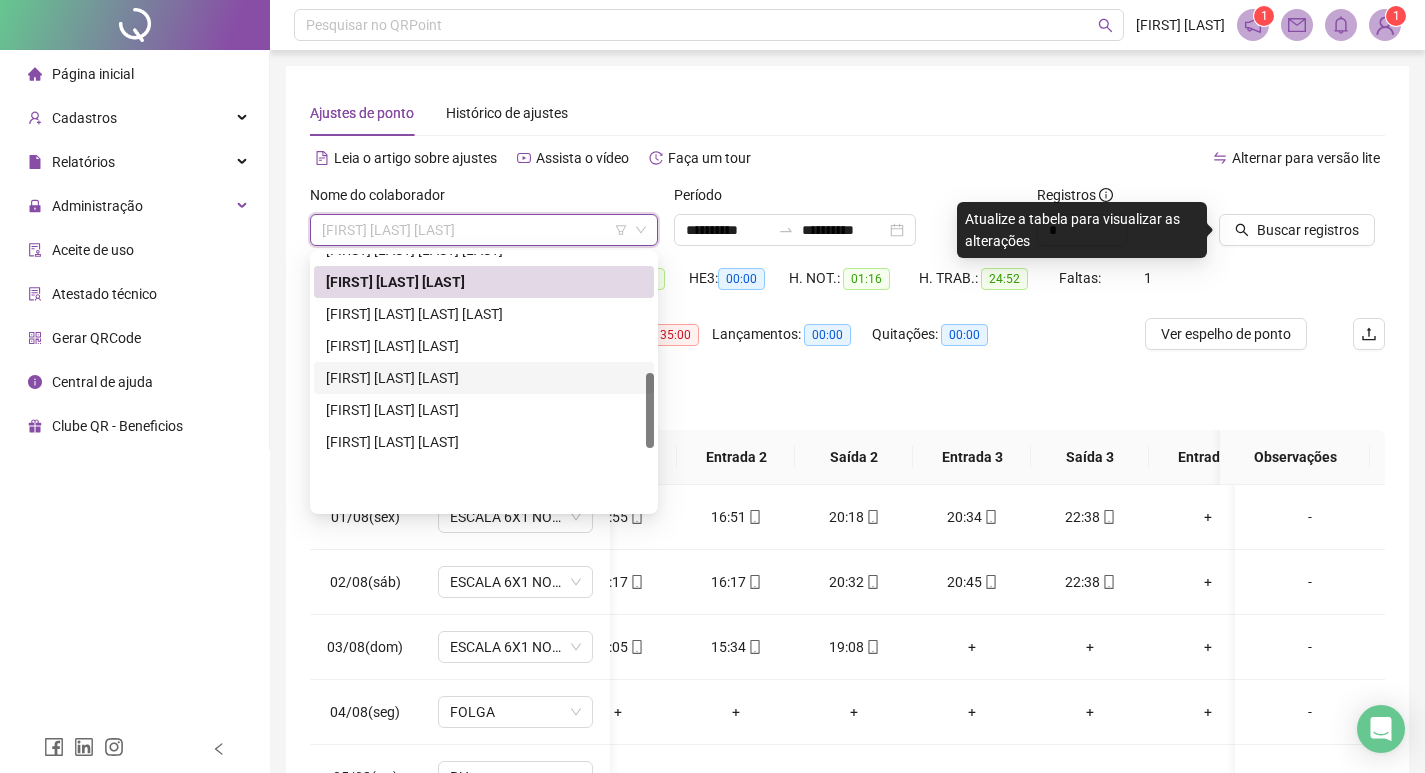 scroll, scrollTop: 400, scrollLeft: 0, axis: vertical 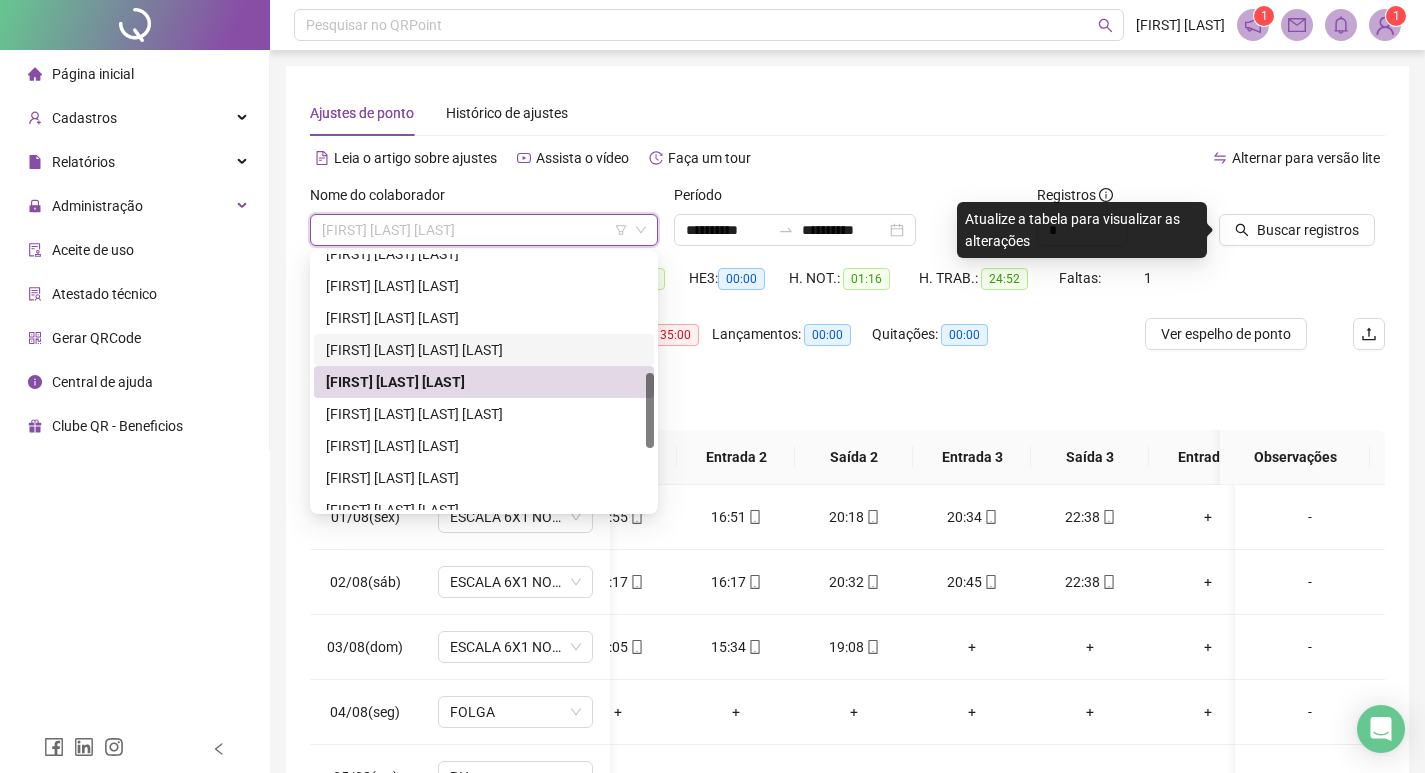 click on "[FIRST] [LAST] [LAST] [LAST]" at bounding box center (484, 350) 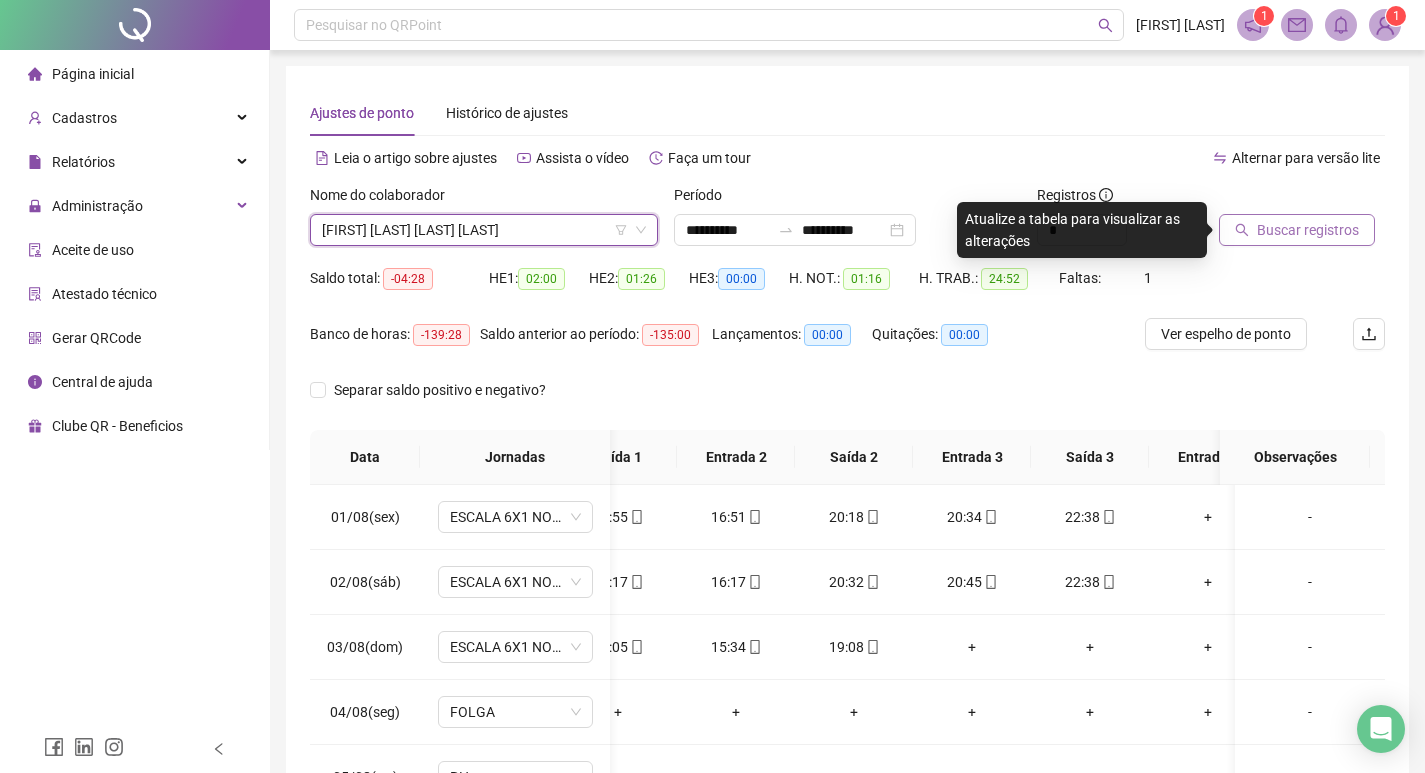 click on "Buscar registros" at bounding box center (1308, 230) 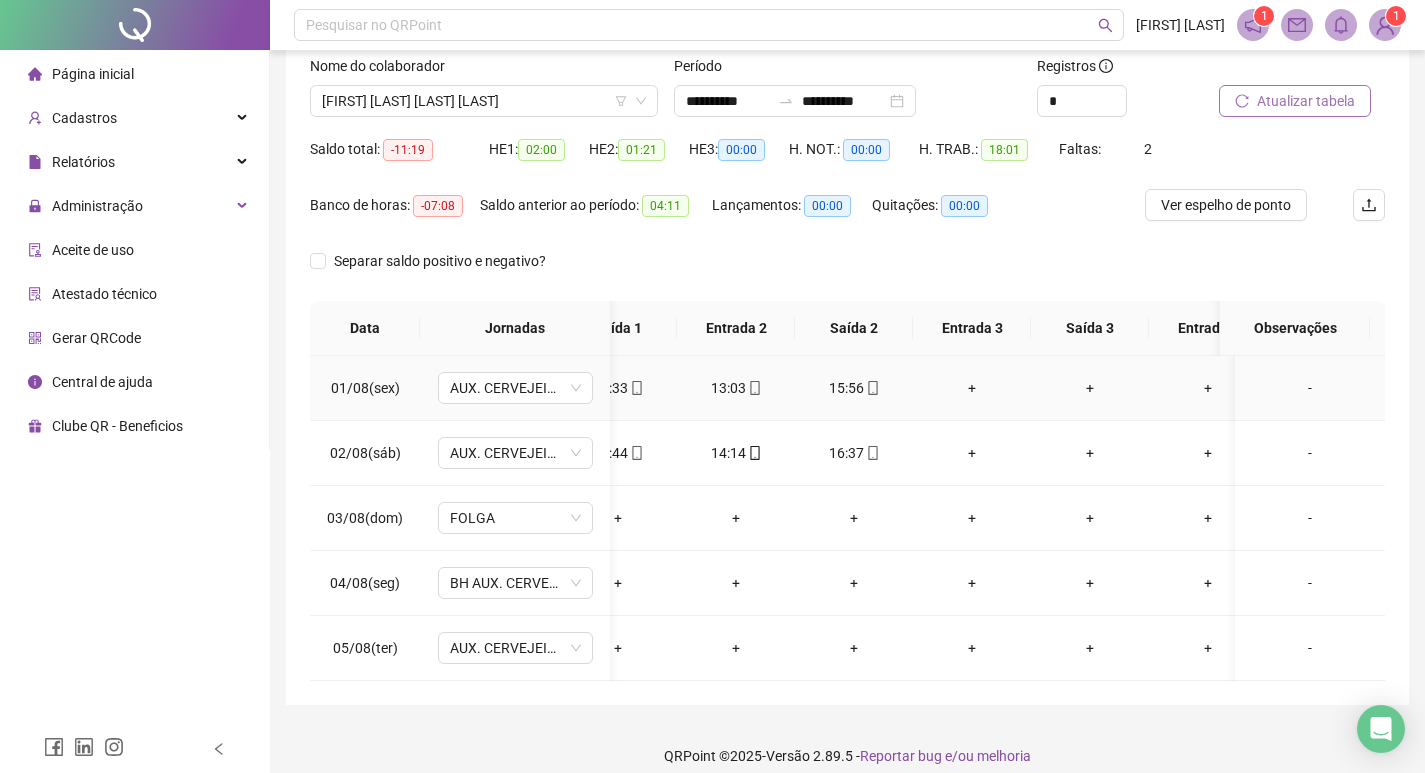 scroll, scrollTop: 162, scrollLeft: 0, axis: vertical 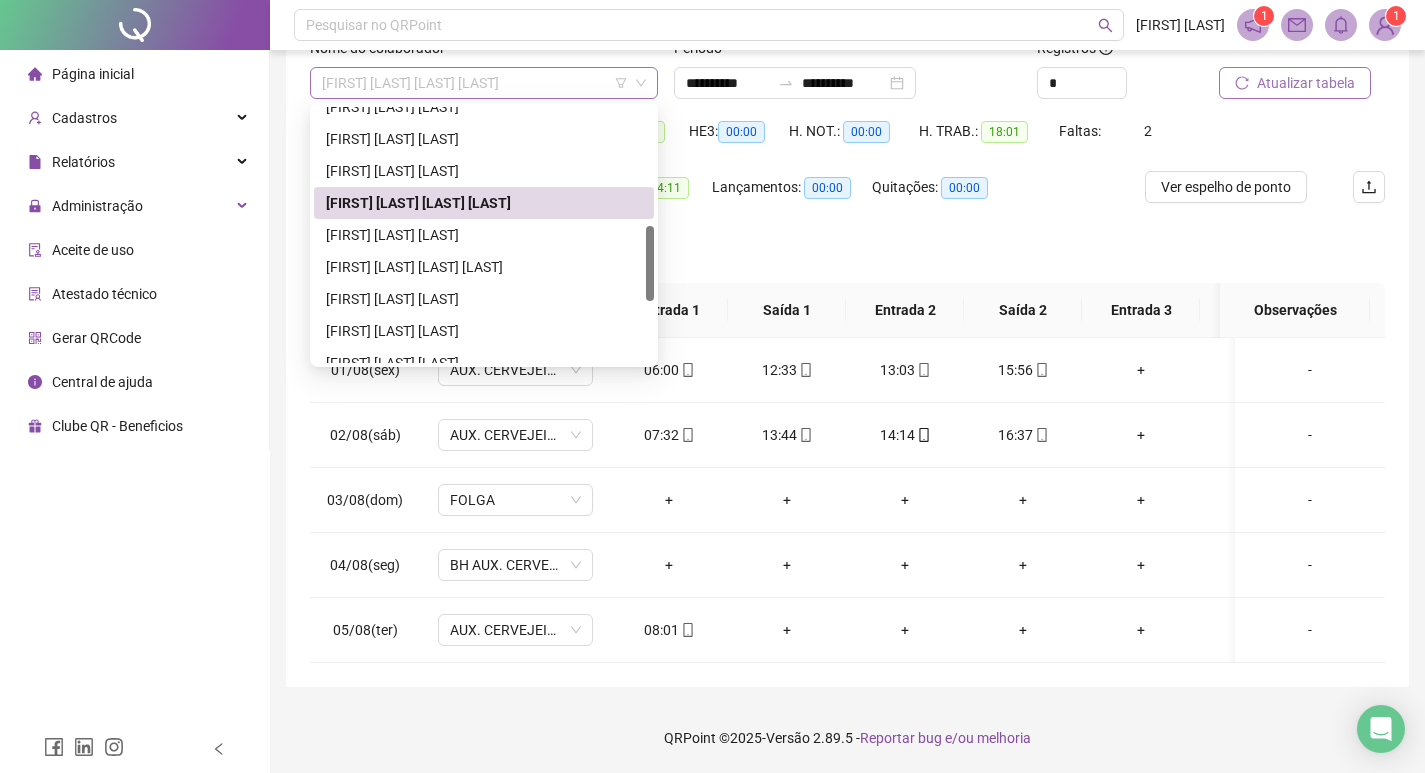 click on "[FIRST] [LAST] [LAST] [LAST]" at bounding box center (484, 83) 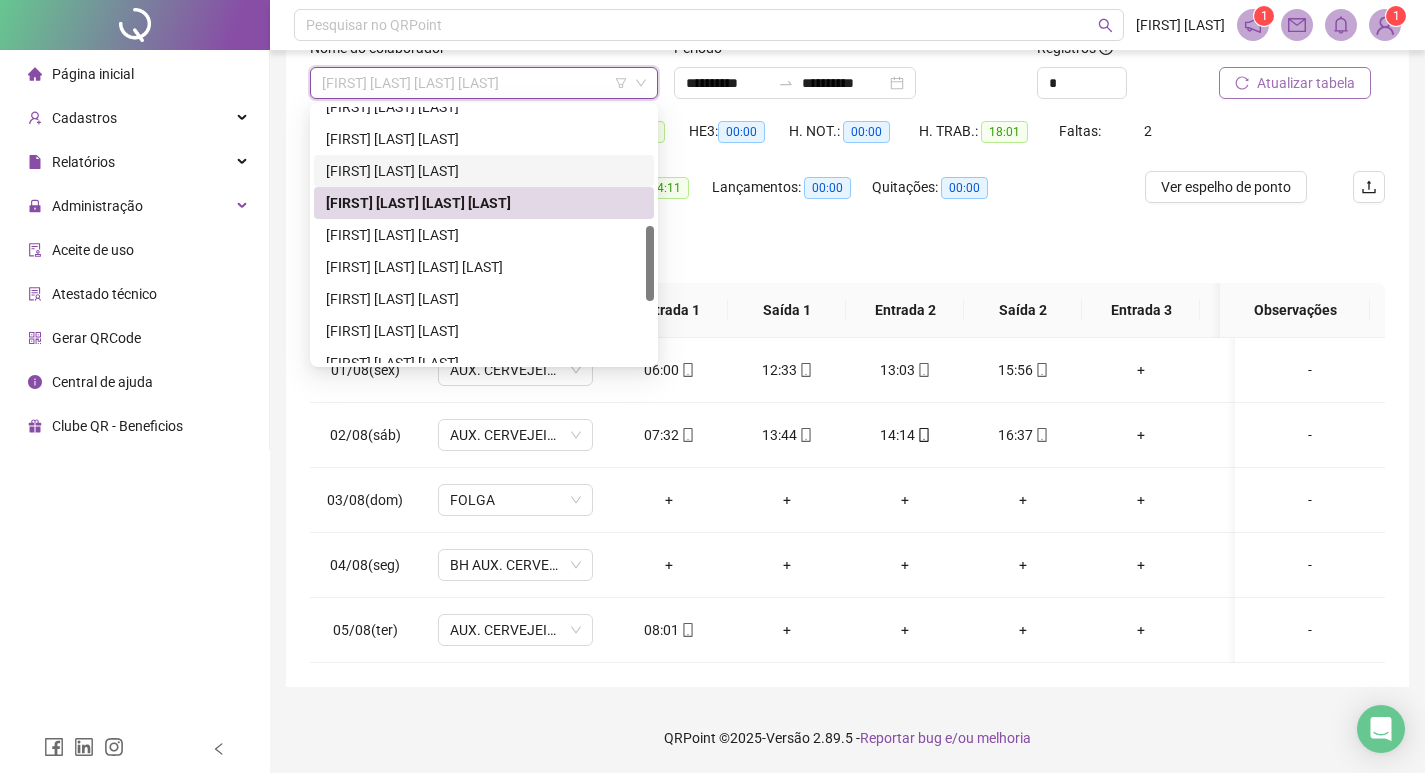 click on "[FIRST] [LAST] [LAST]" at bounding box center [484, 171] 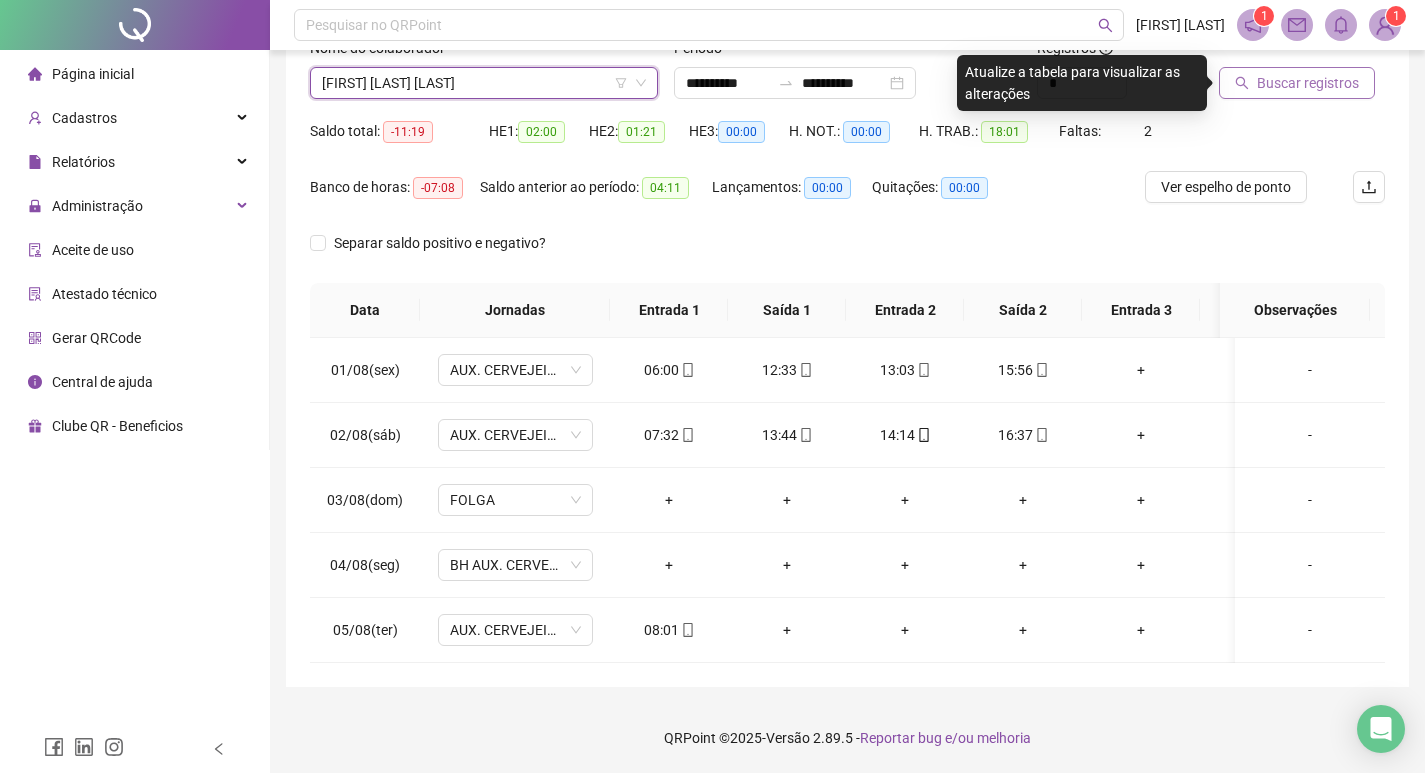 click on "Buscar registros" at bounding box center [1308, 83] 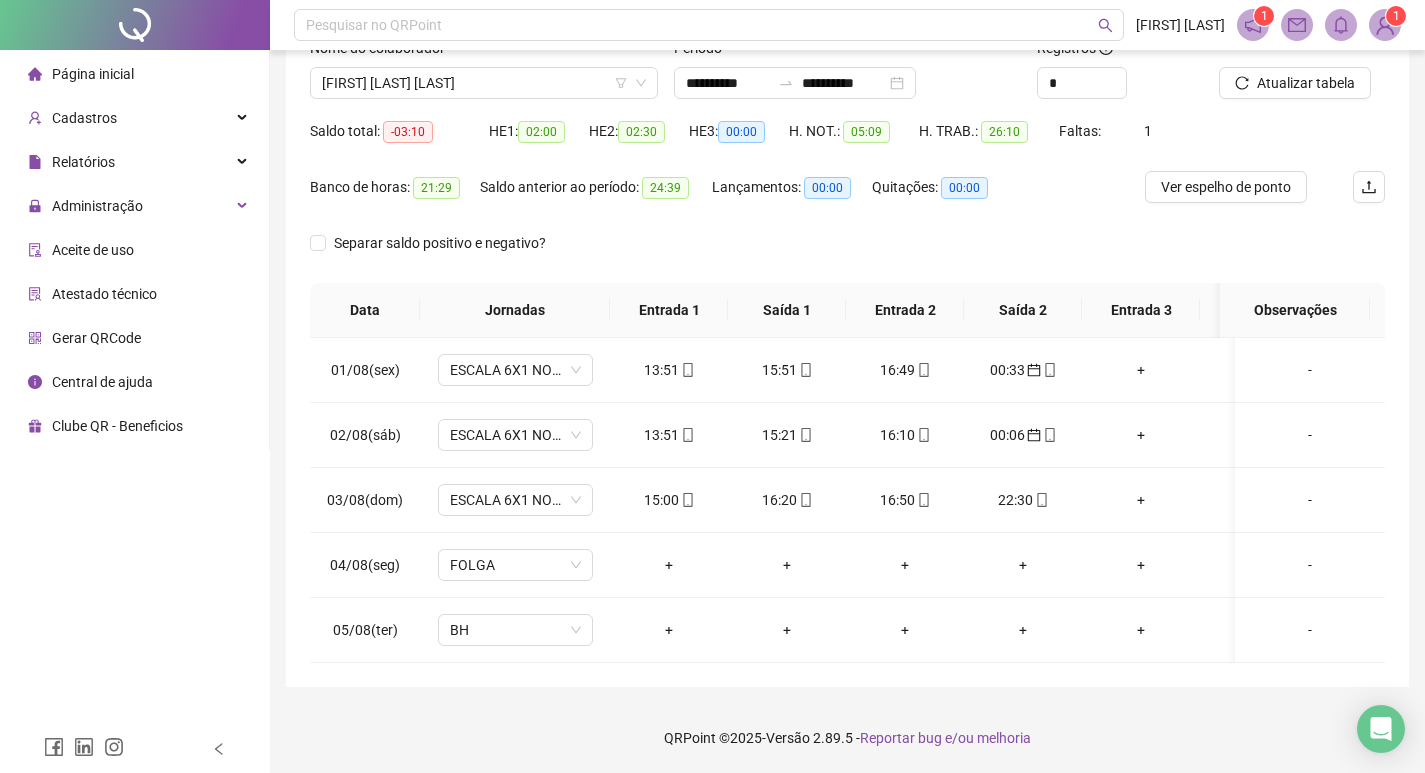 scroll, scrollTop: 62, scrollLeft: 0, axis: vertical 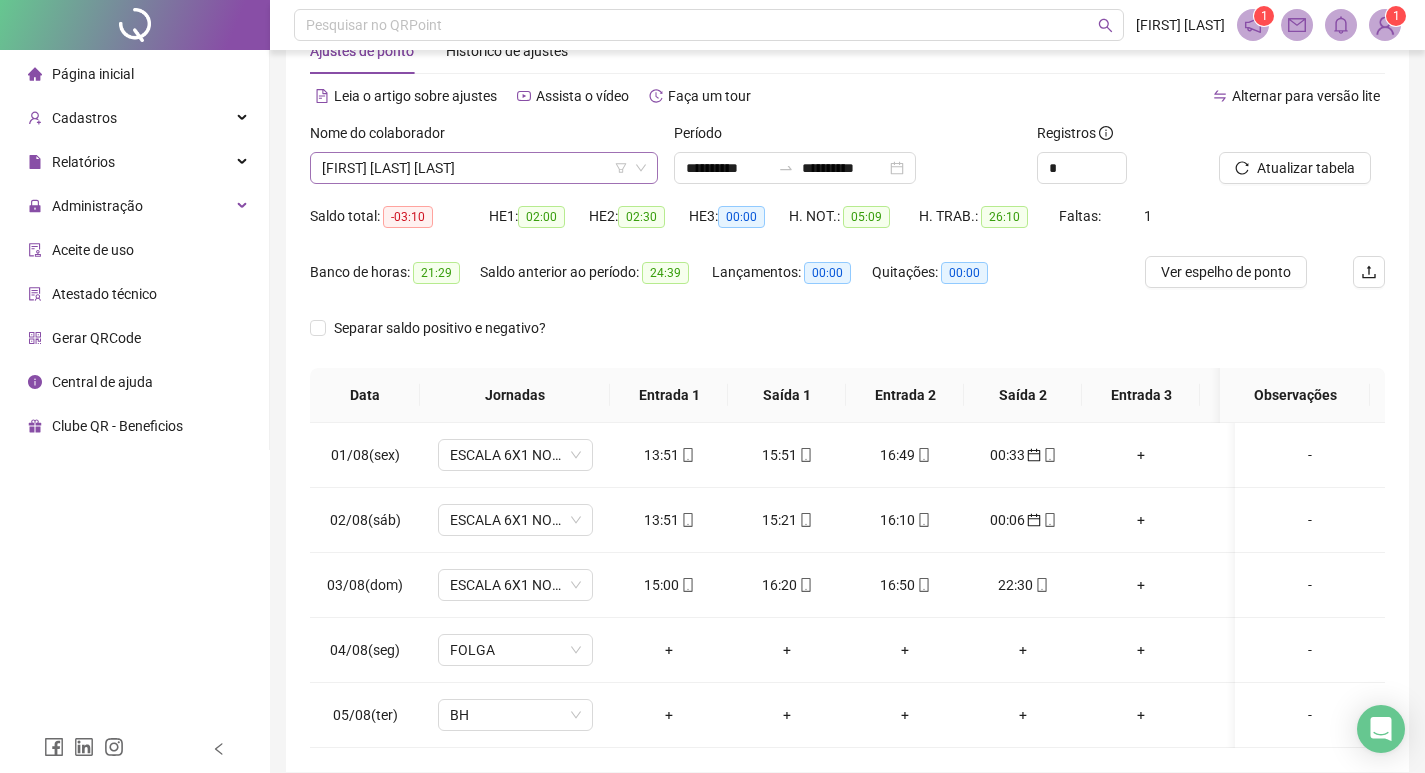 click on "[FIRST] [LAST] [LAST]" at bounding box center (484, 168) 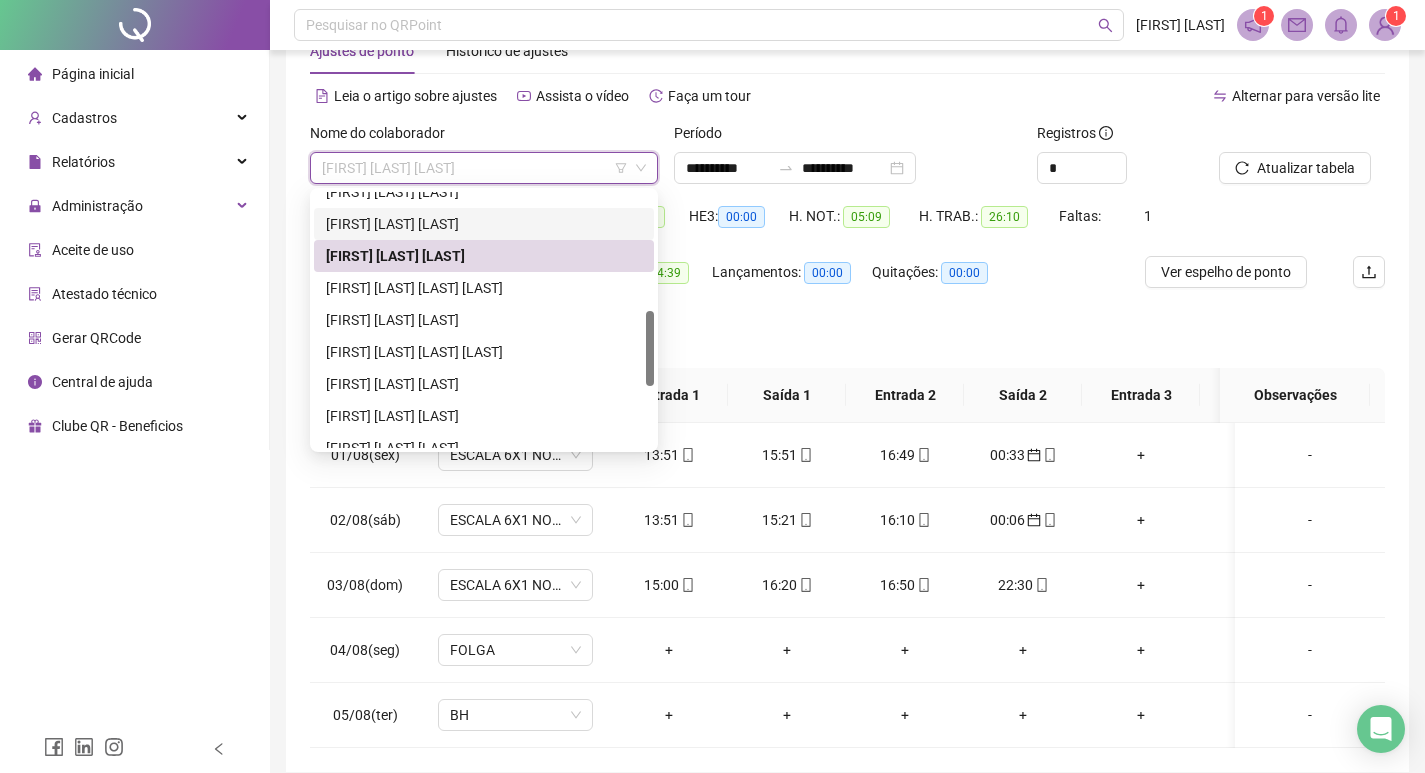 click on "[FIRST] [LAST] [LAST]" at bounding box center [484, 224] 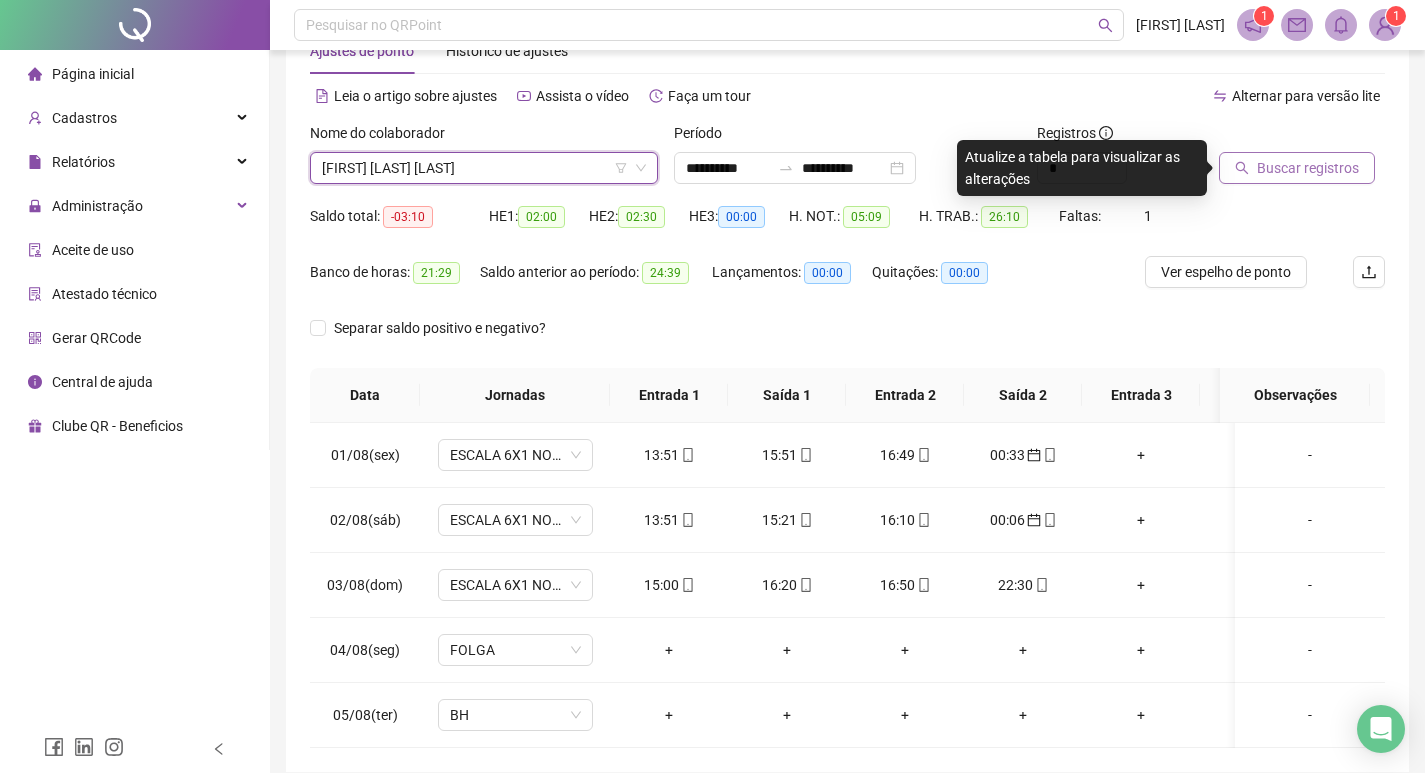 click on "Buscar registros" at bounding box center [1308, 168] 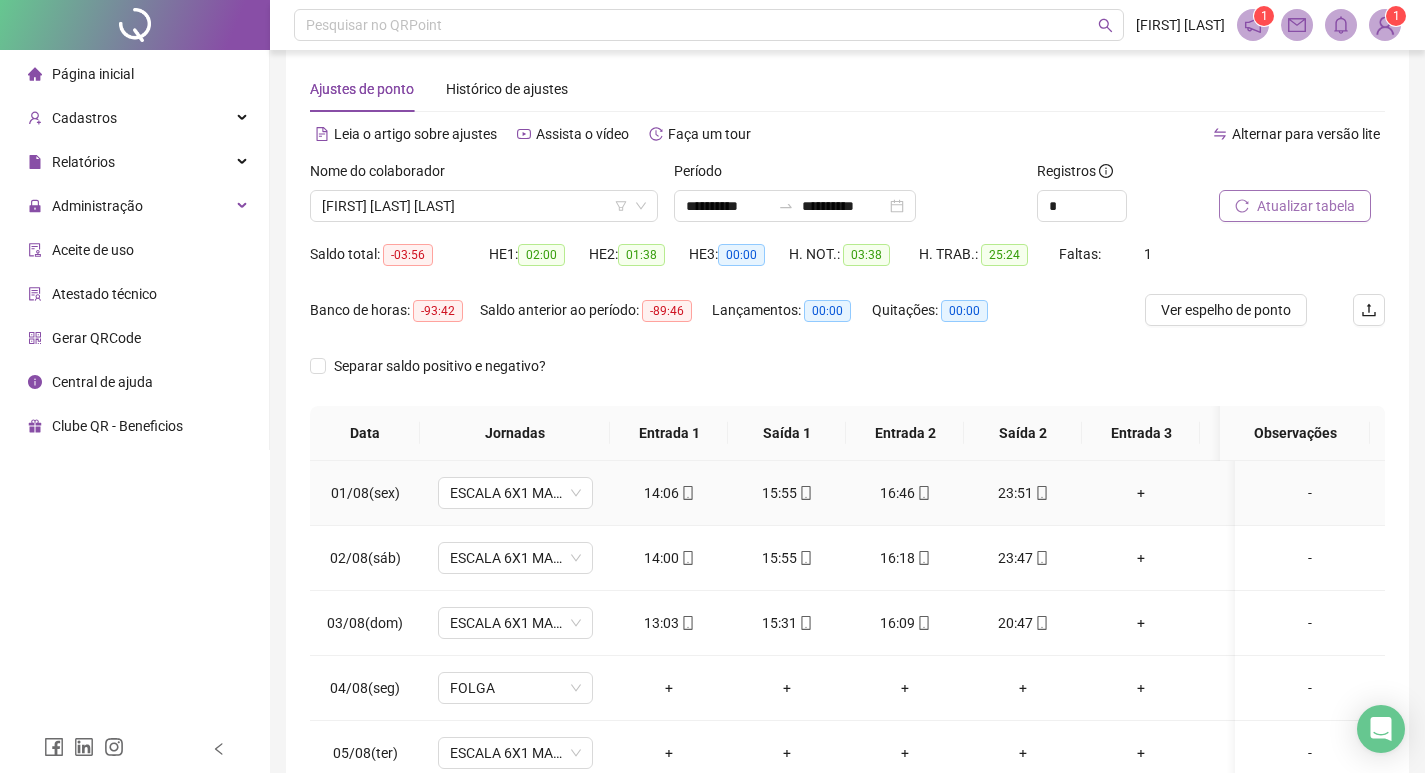 scroll, scrollTop: 0, scrollLeft: 0, axis: both 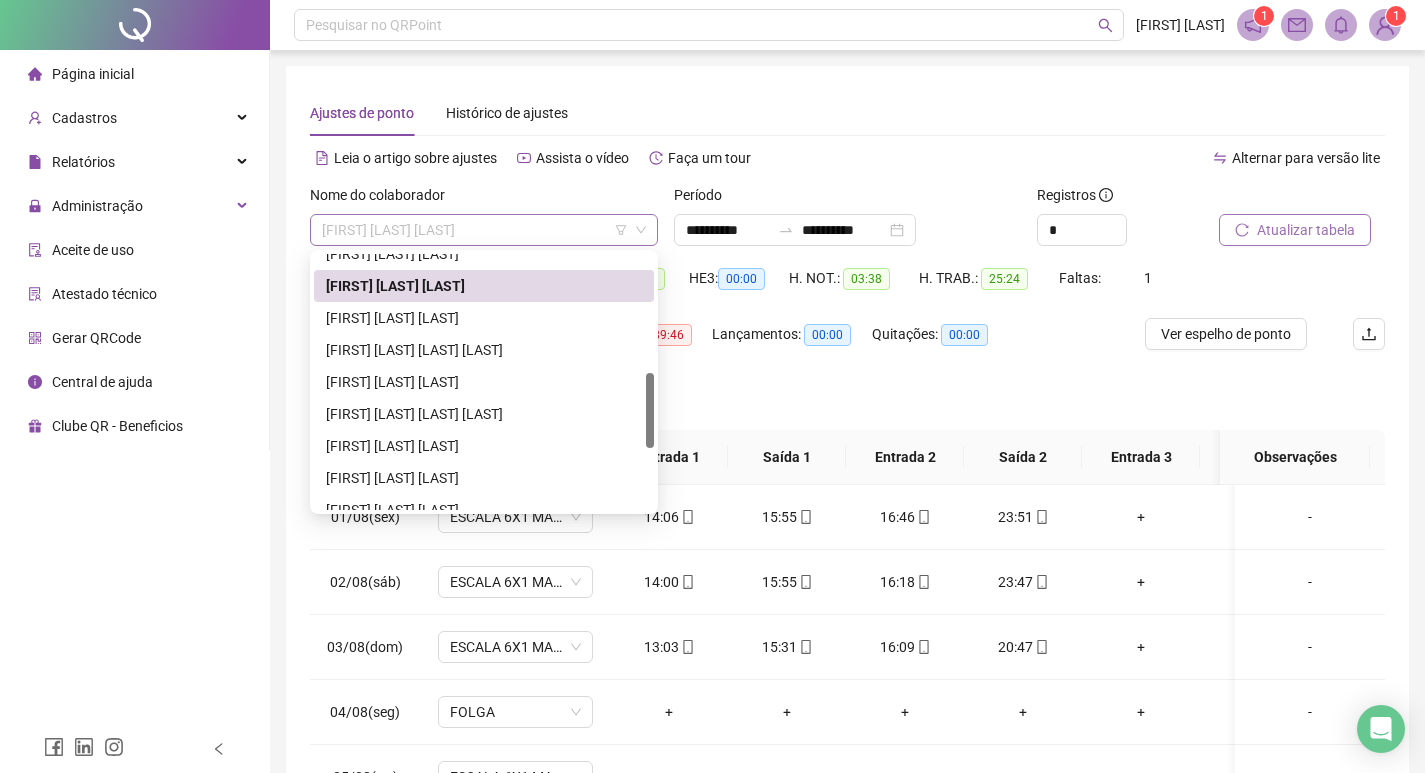 click on "[FIRST] [LAST] [LAST]" at bounding box center (484, 230) 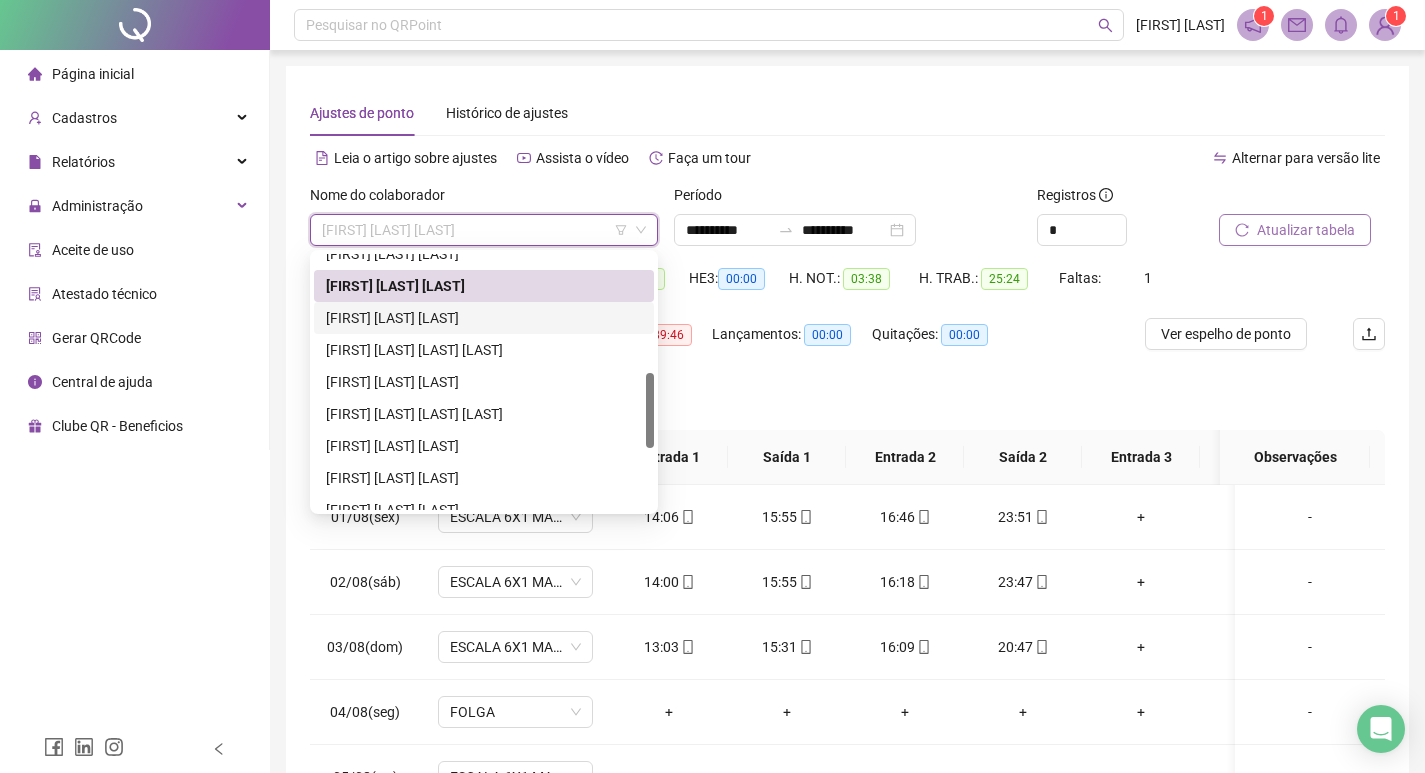 scroll, scrollTop: 300, scrollLeft: 0, axis: vertical 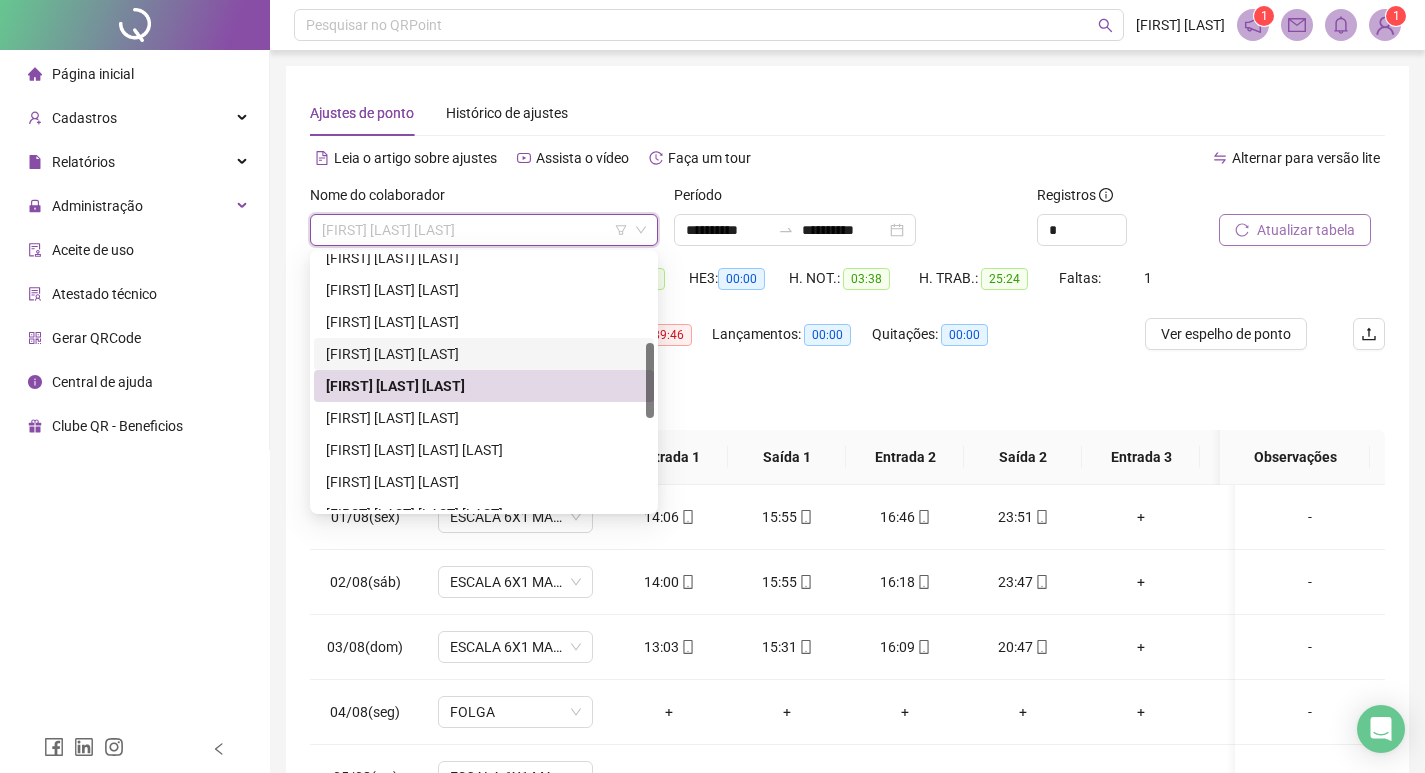 click on "[FIRST] [LAST] [LAST]" at bounding box center [484, 354] 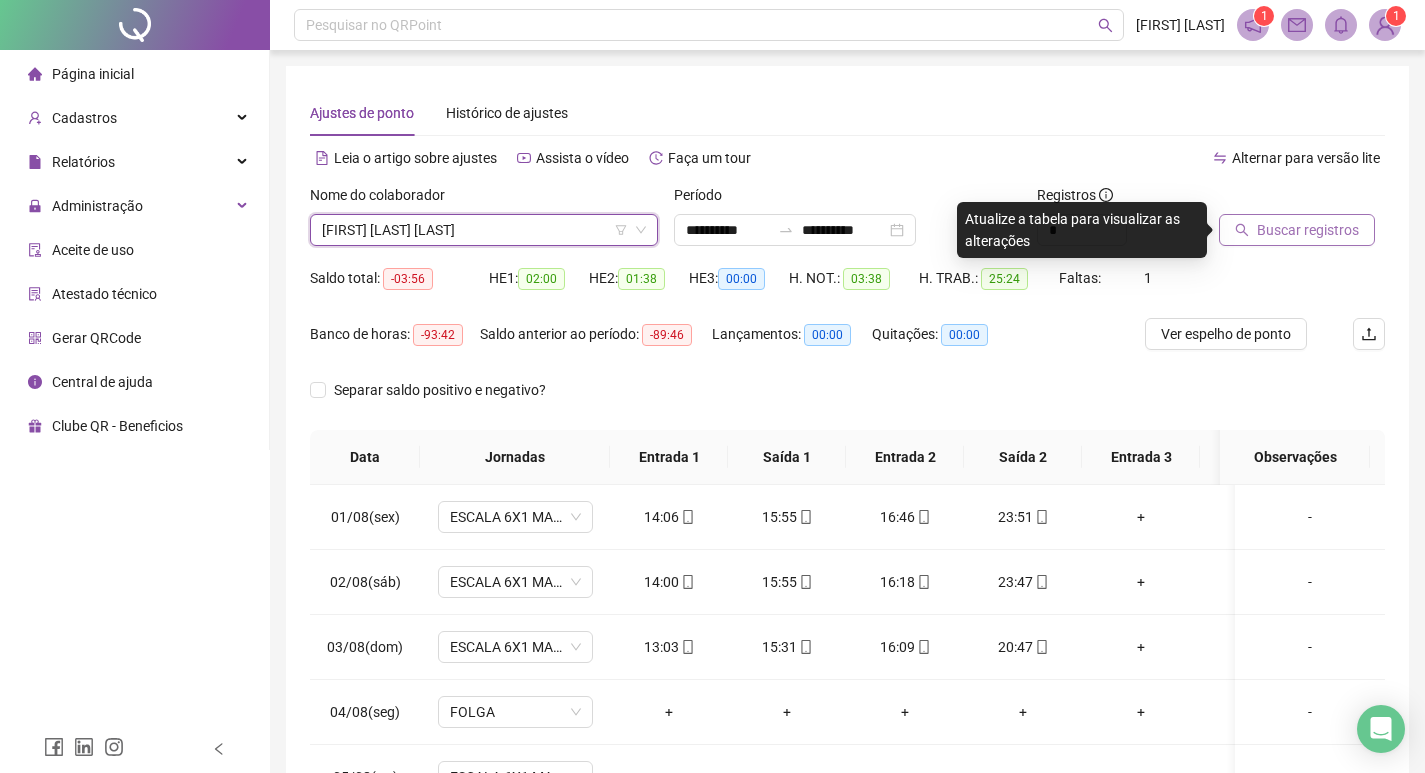 click on "Buscar registros" at bounding box center (1308, 230) 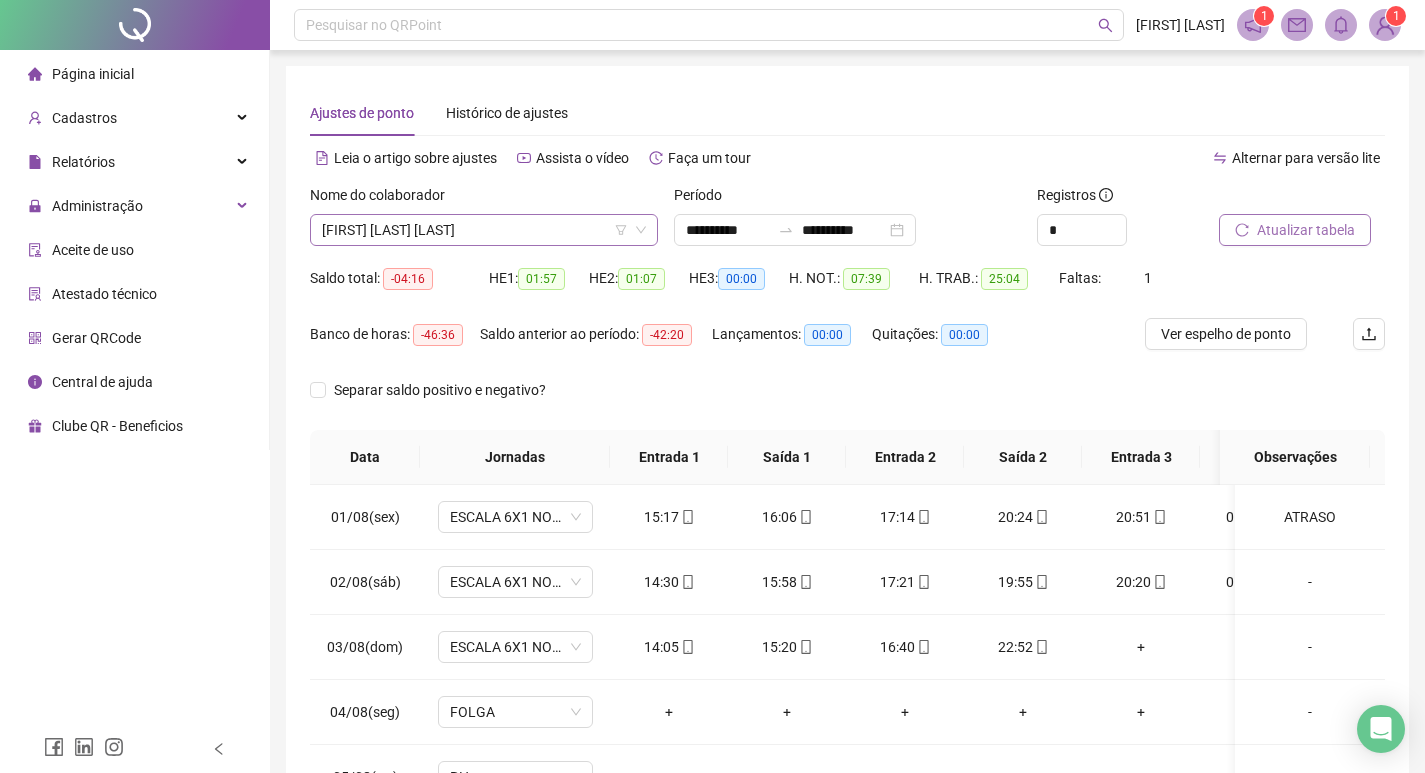 click on "[FIRST] [LAST] [LAST]" at bounding box center (484, 230) 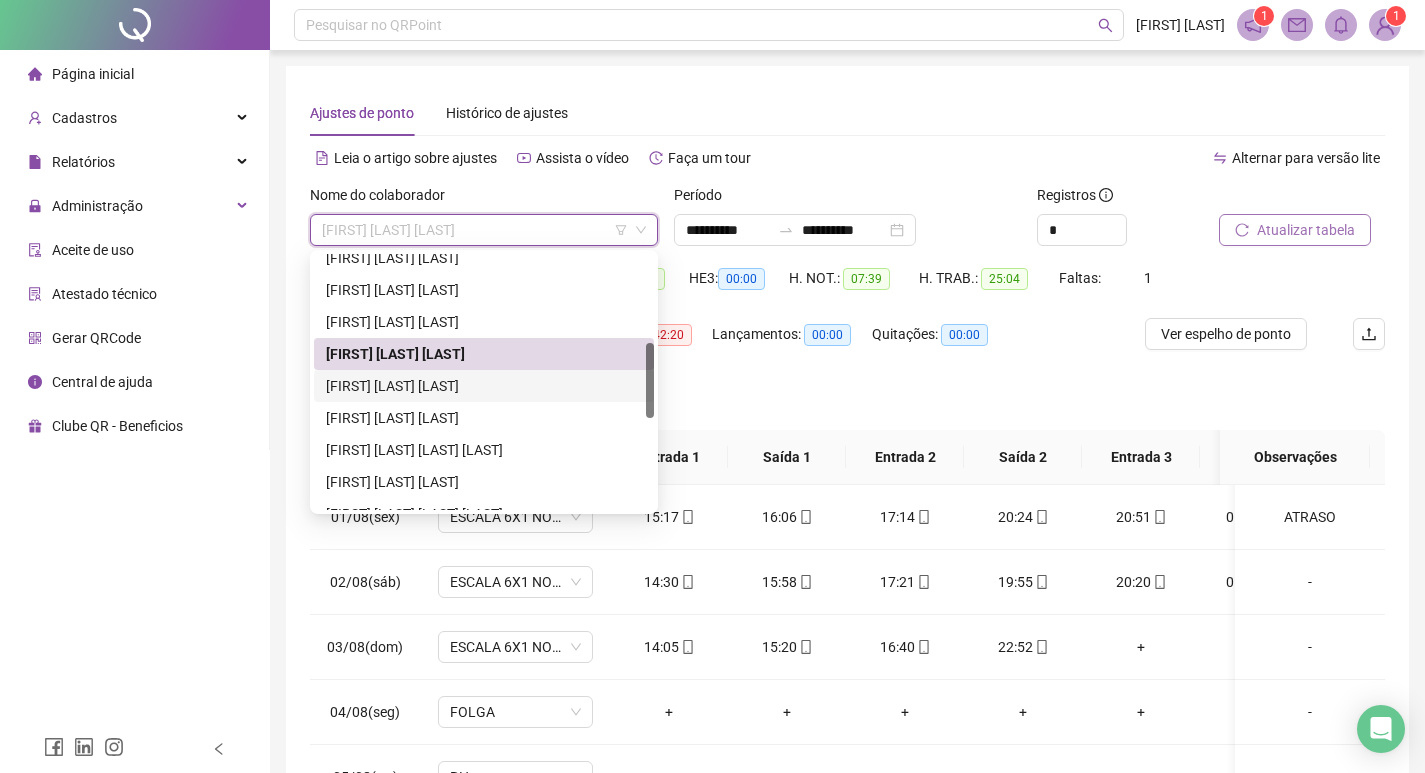 click on "[FIRST] [LAST] [LAST]" at bounding box center [484, 386] 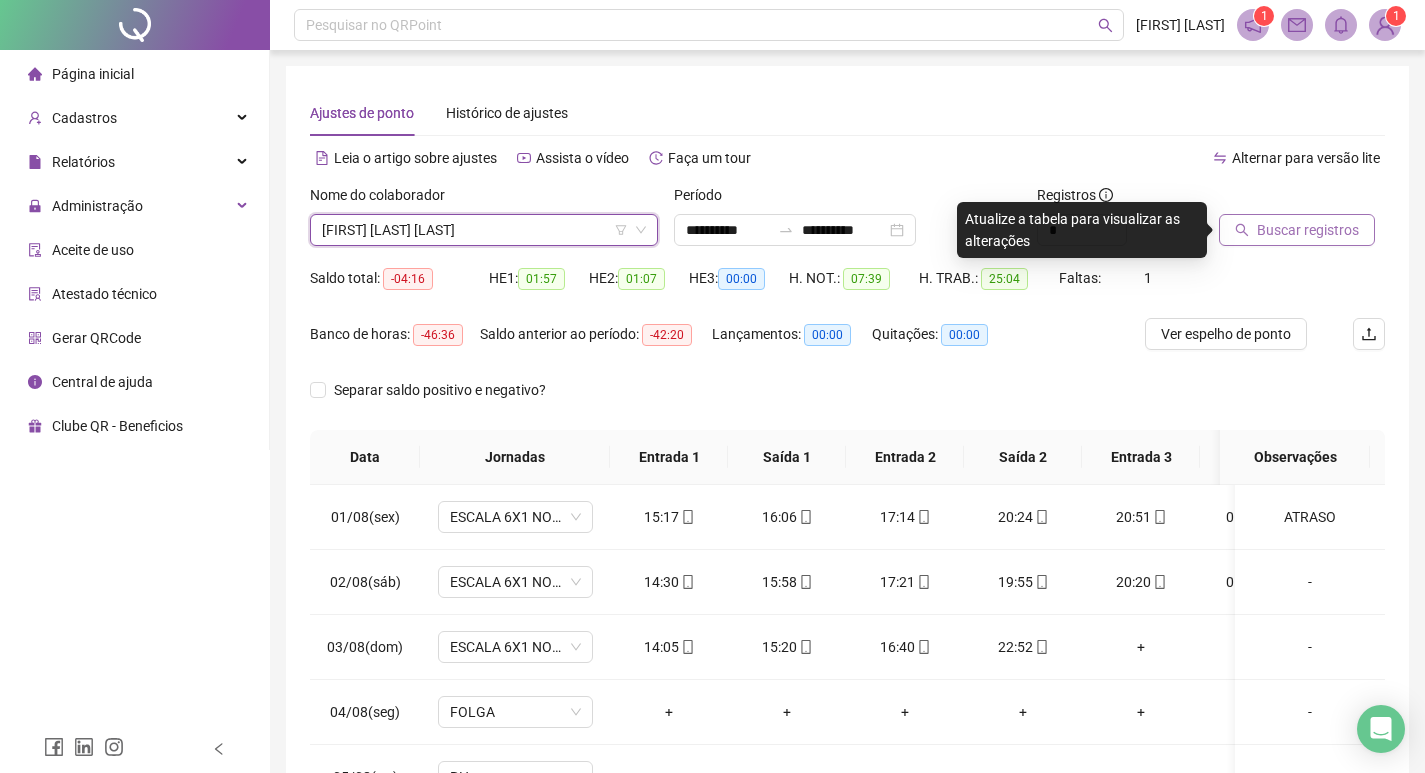 click on "[FIRST] [LAST] [LAST]" at bounding box center (484, 230) 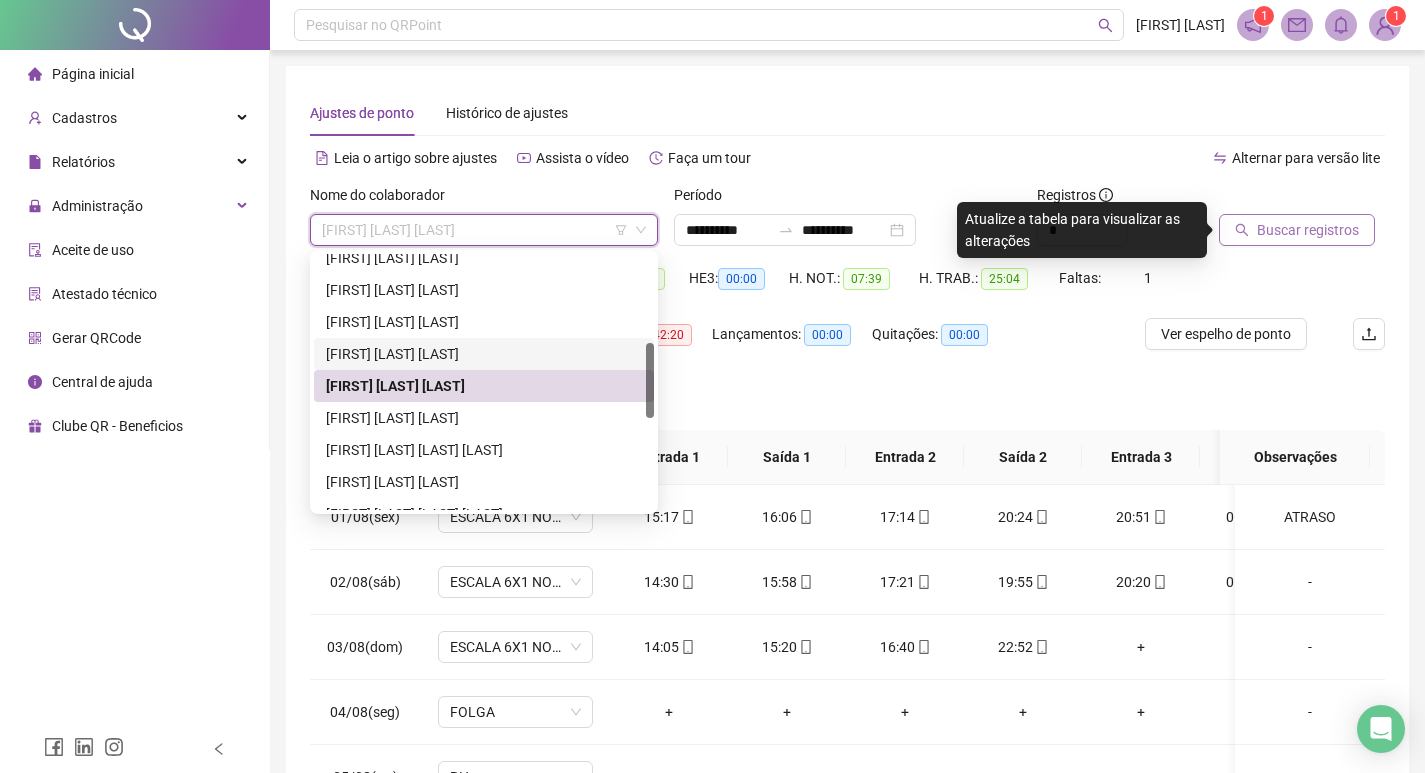 click on "[FIRST] [LAST] [LAST]" at bounding box center (484, 354) 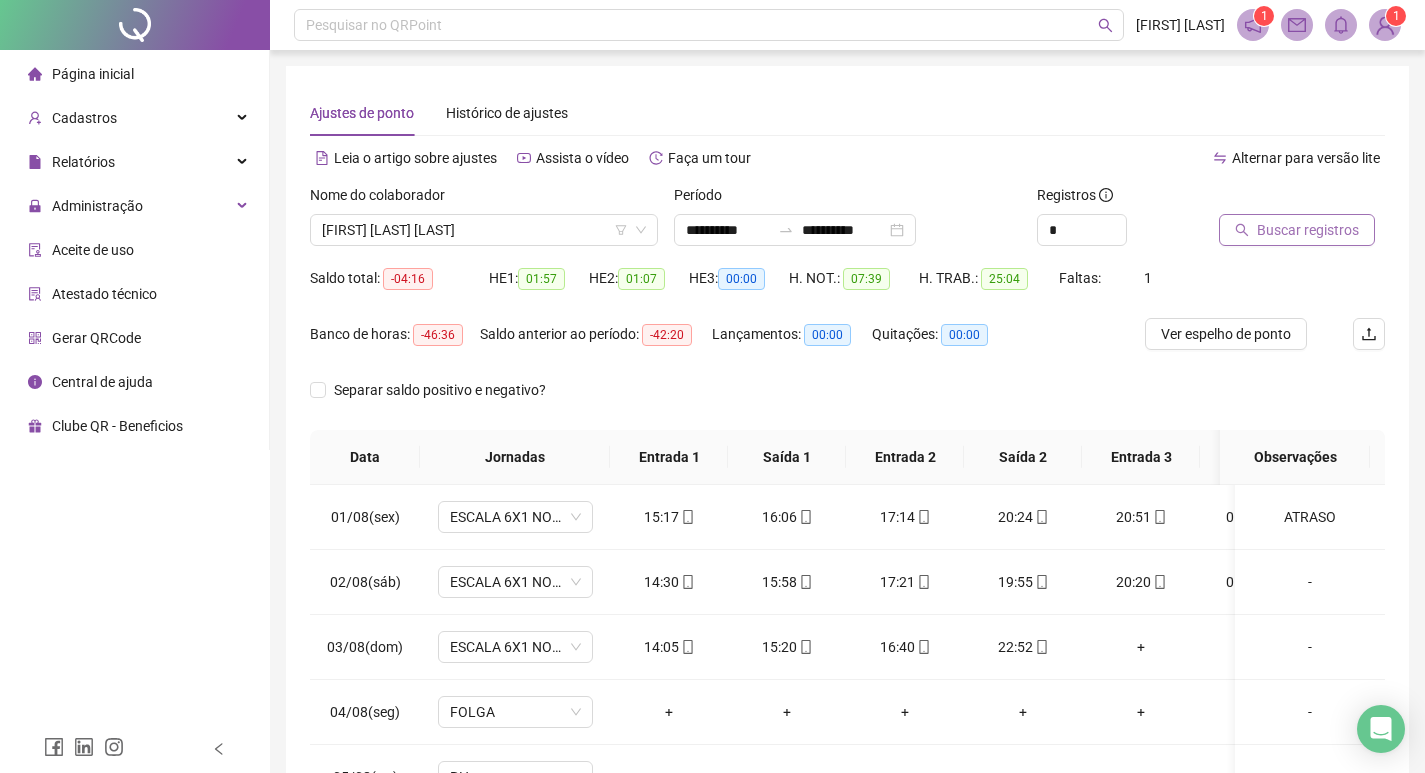 click on "Buscar registros" at bounding box center (1308, 230) 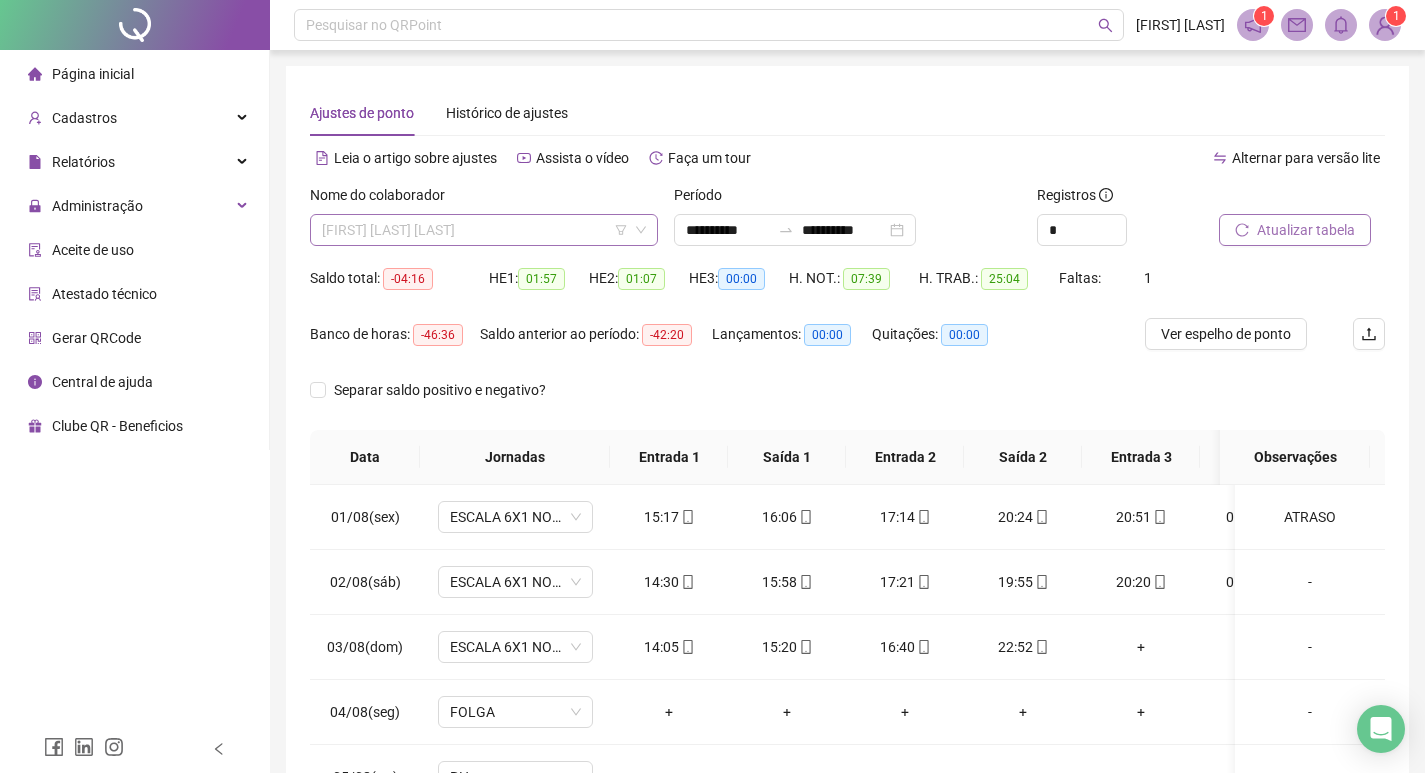 click on "[FIRST] [LAST] [LAST]" at bounding box center (484, 230) 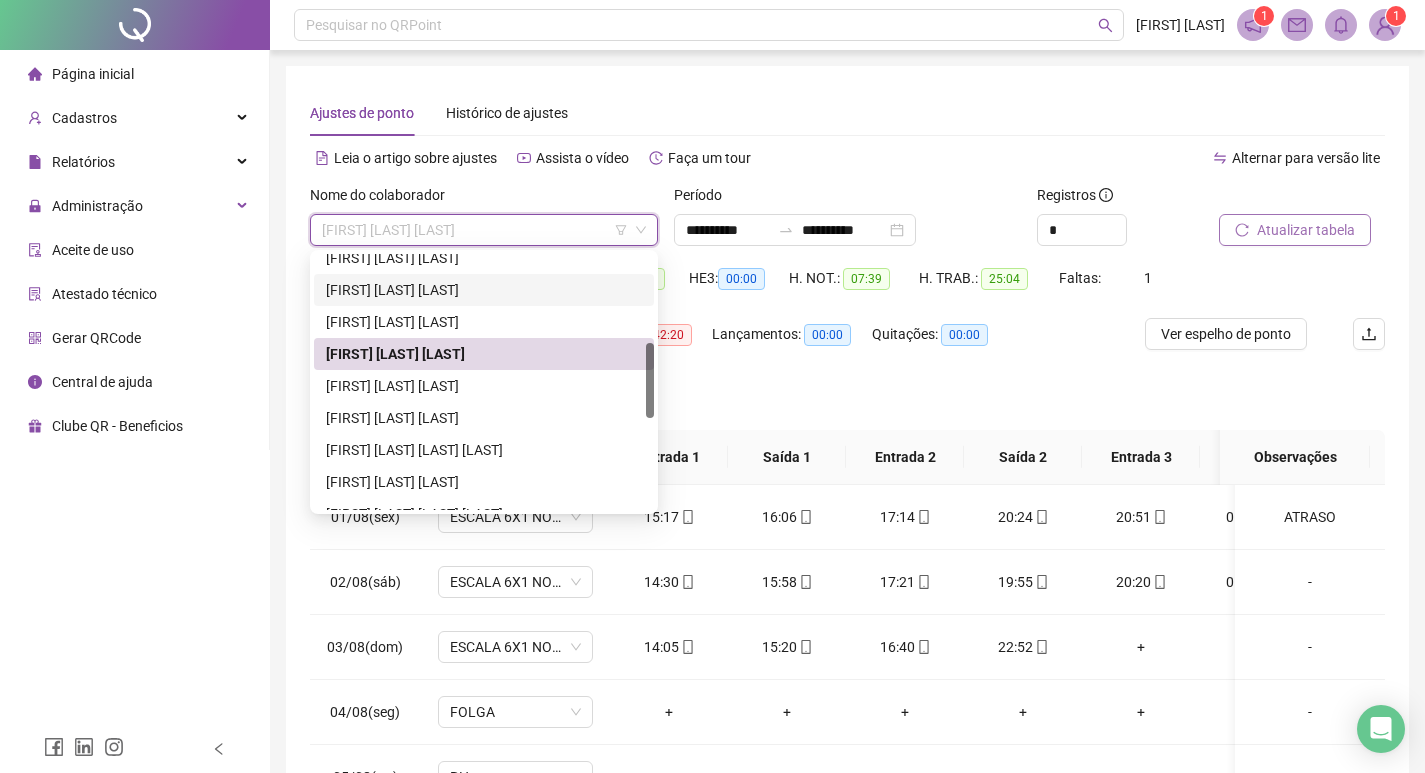 click on "[FIRST] [LAST] [LAST]" at bounding box center (484, 290) 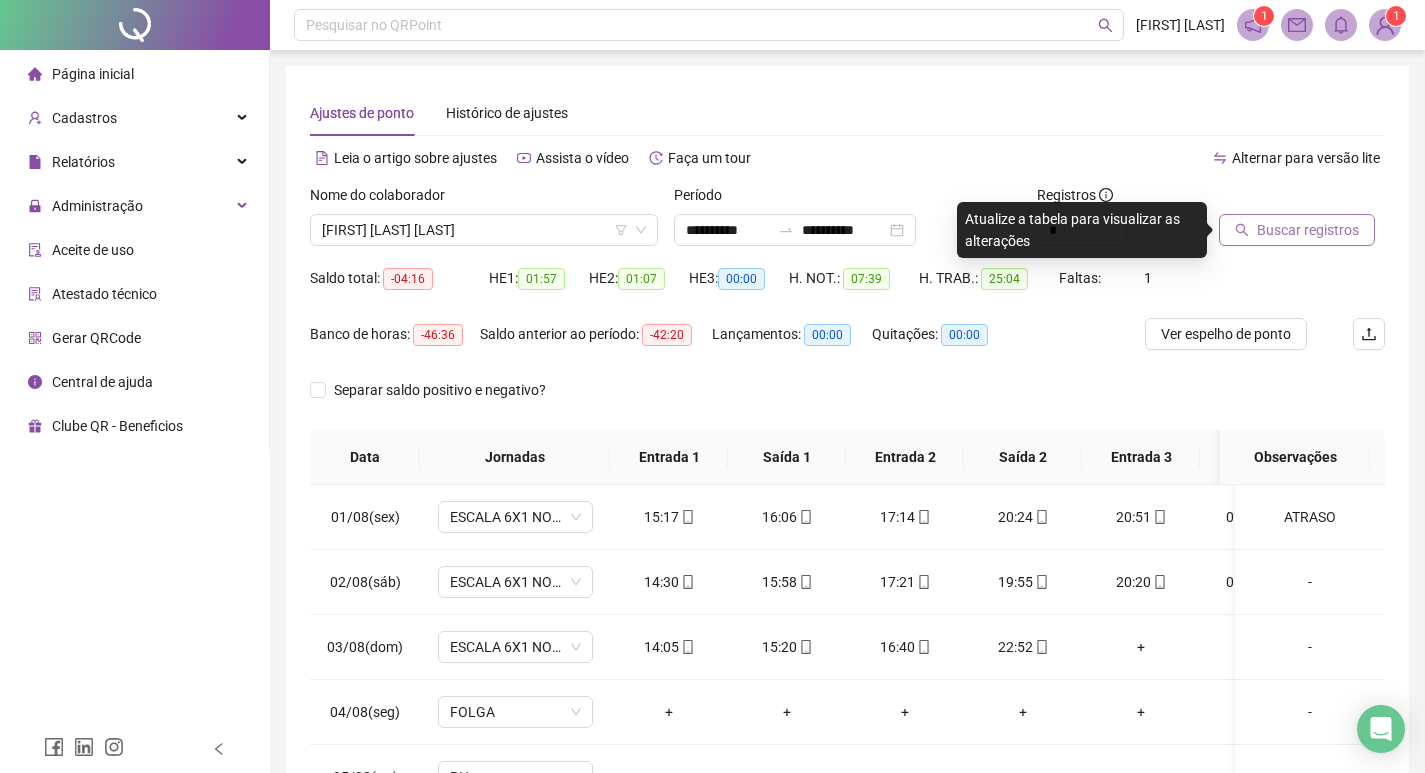 click on "Buscar registros" at bounding box center (1308, 230) 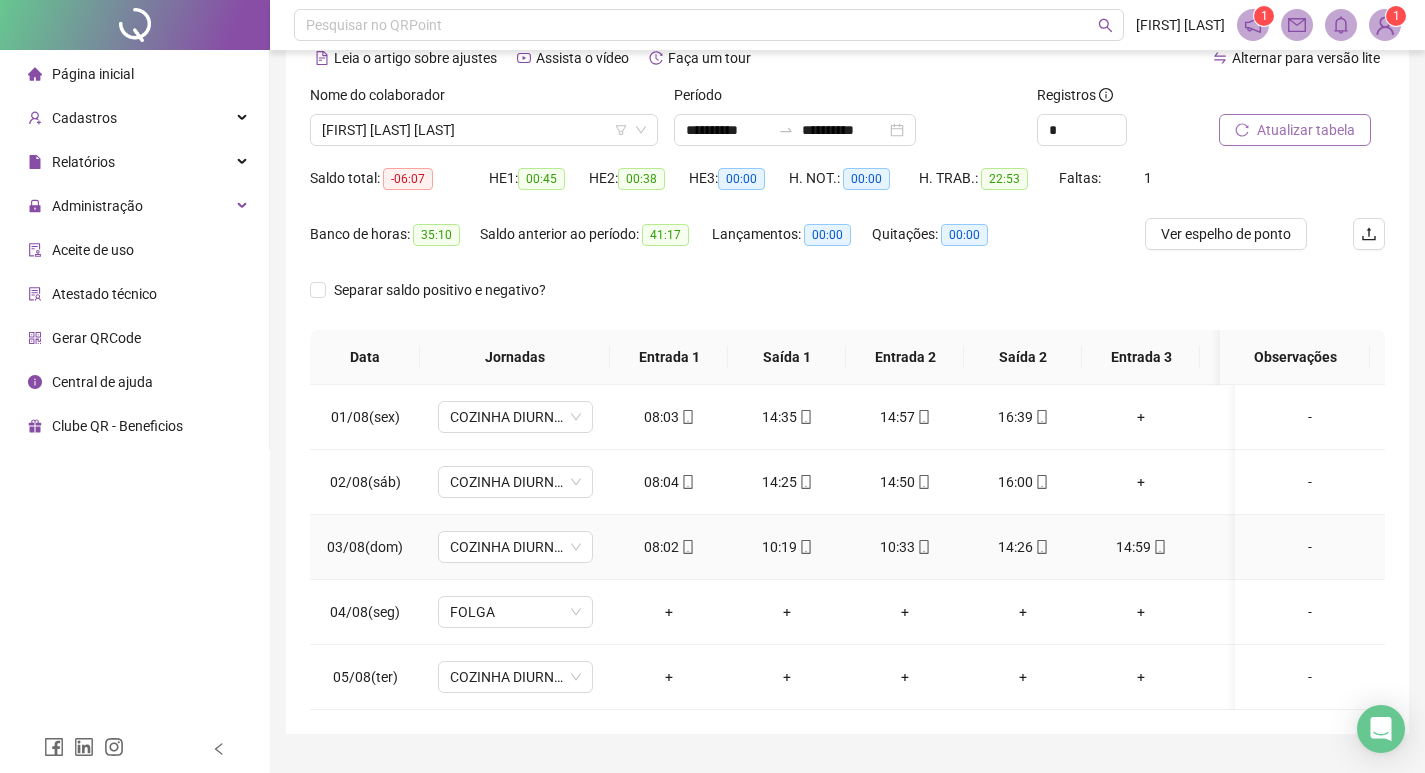 scroll, scrollTop: 0, scrollLeft: 0, axis: both 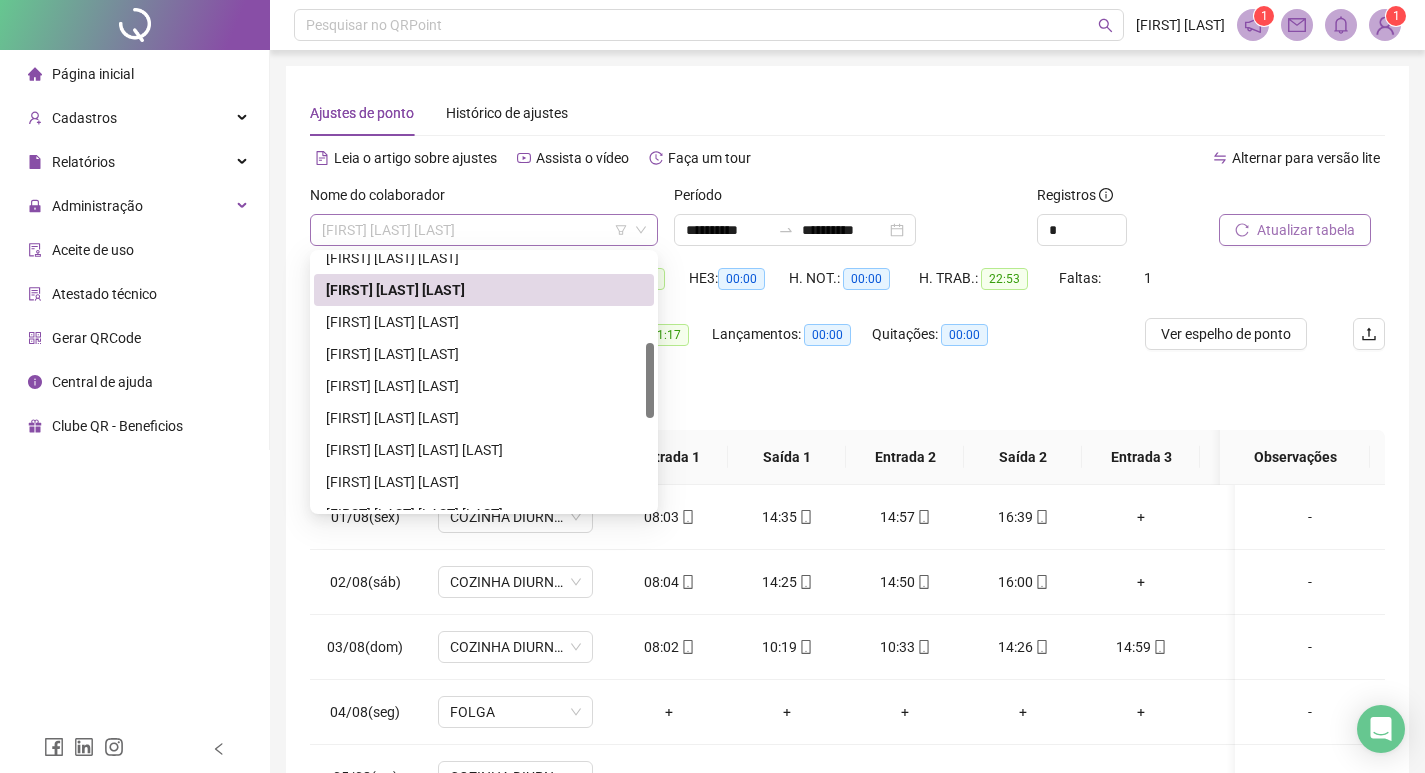 click on "[FIRST] [LAST] [LAST]" at bounding box center (484, 230) 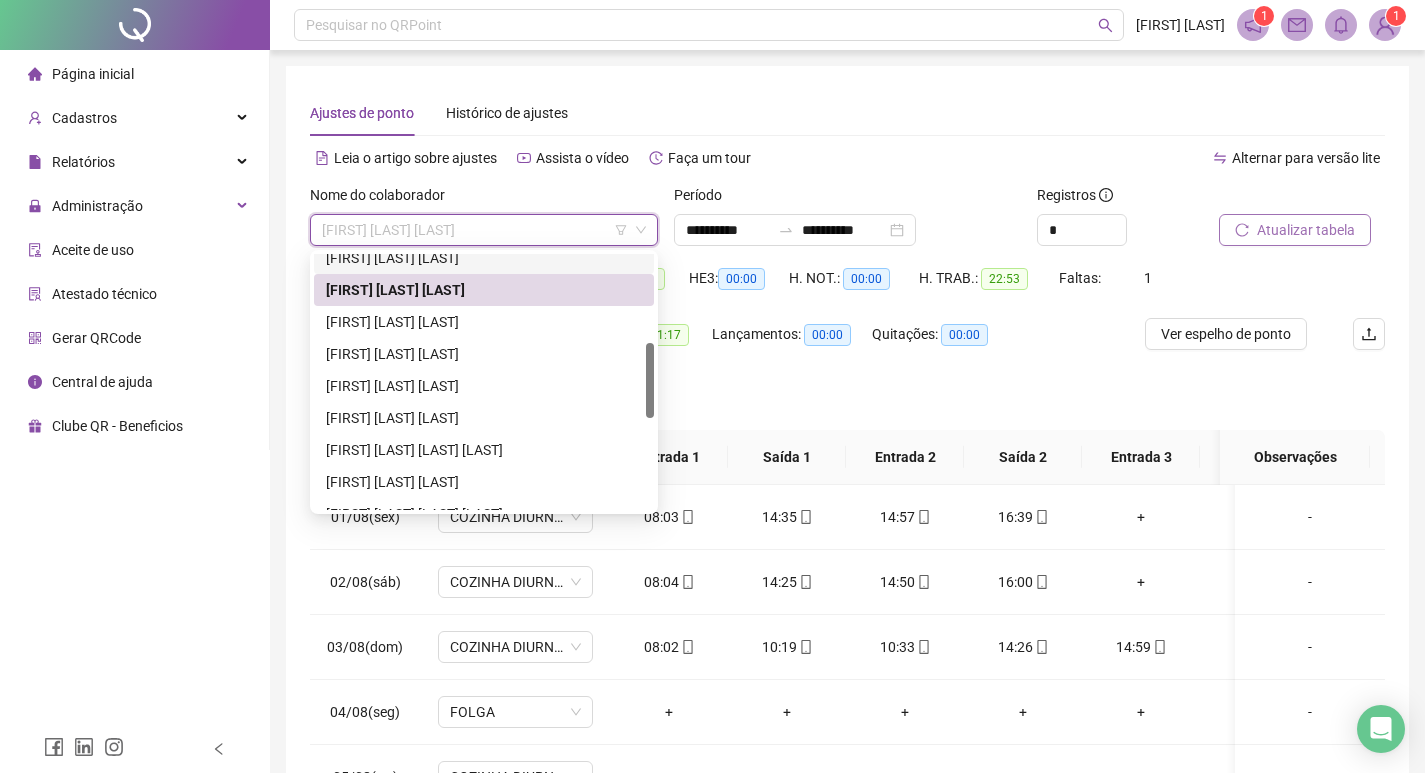 click on "[FIRST] [LAST] [LAST]" at bounding box center (484, 258) 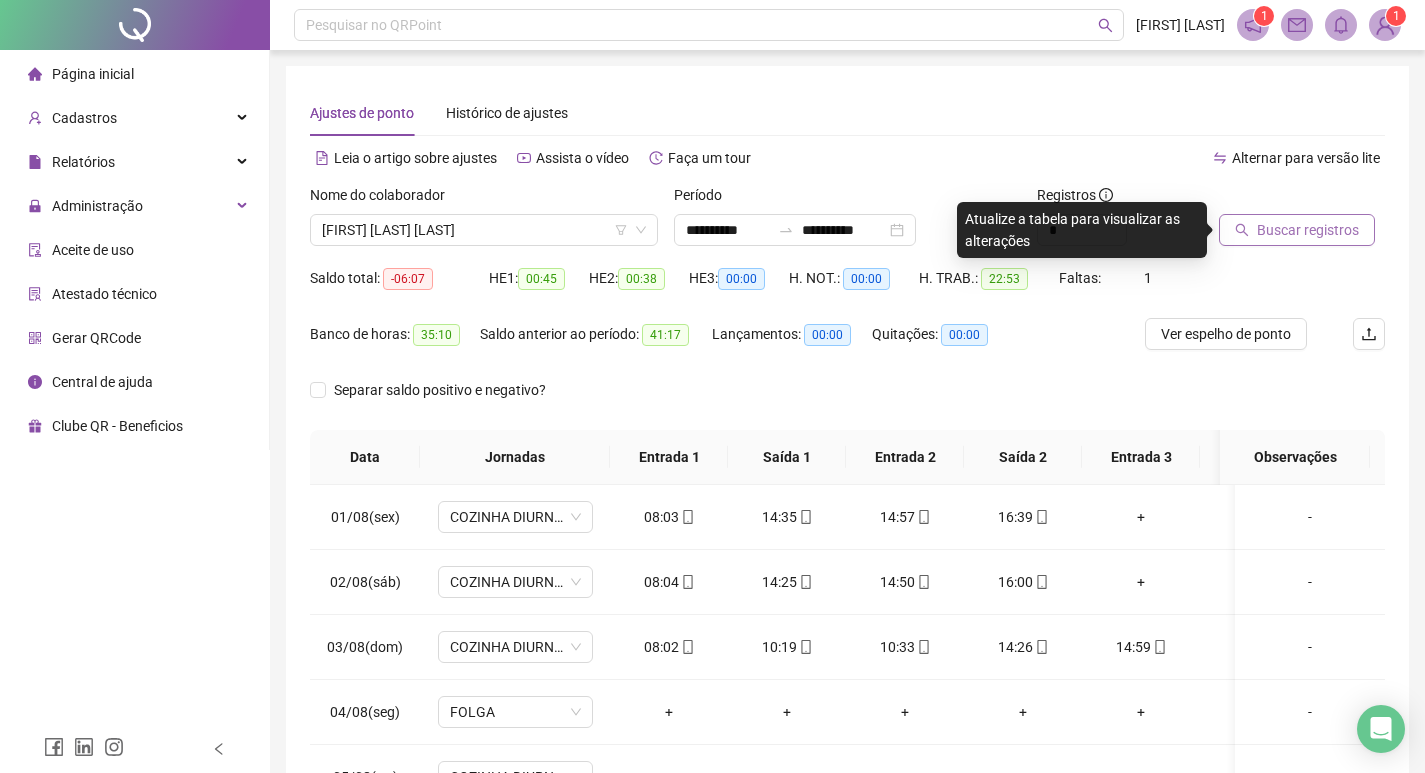 click on "Buscar registros" at bounding box center (1308, 230) 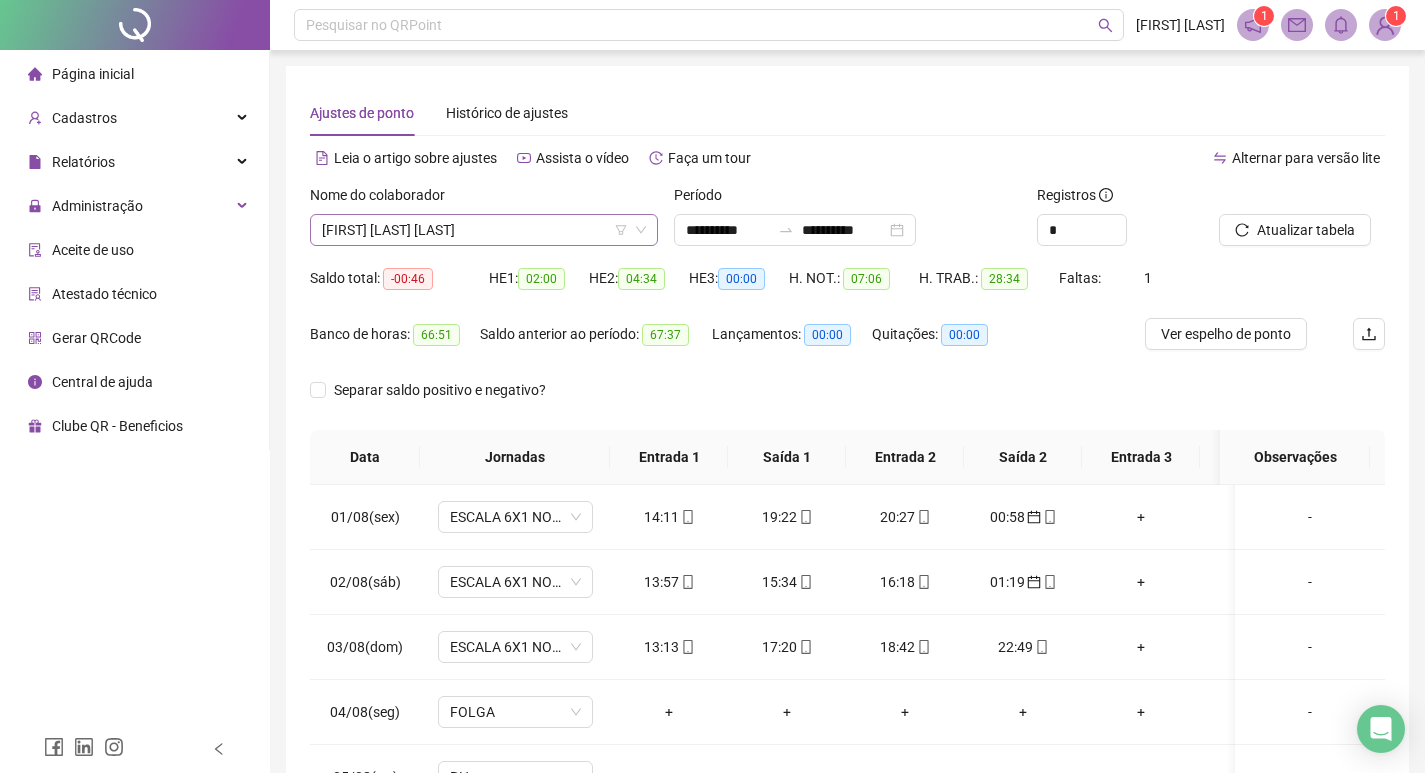 click on "[FIRST] [LAST] [LAST]" at bounding box center (484, 230) 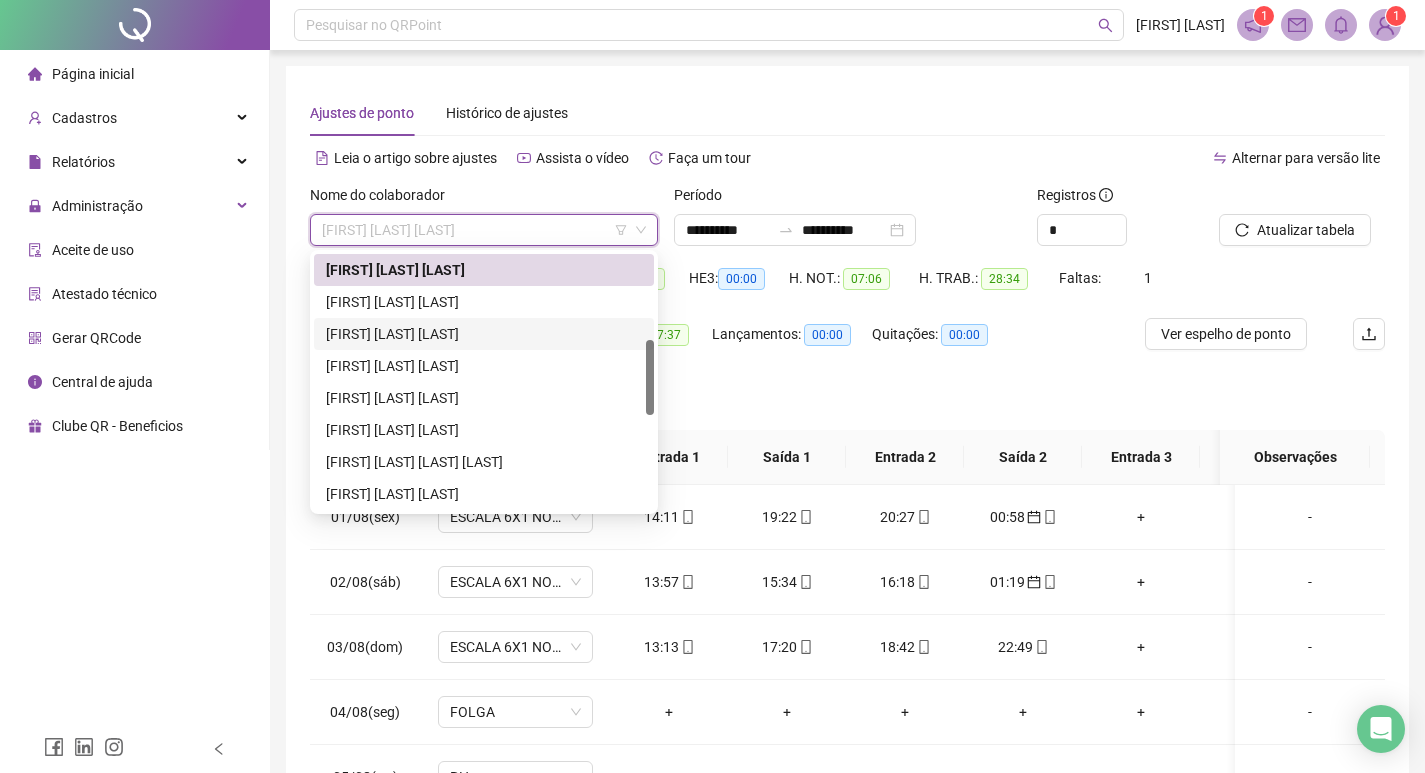 scroll, scrollTop: 188, scrollLeft: 0, axis: vertical 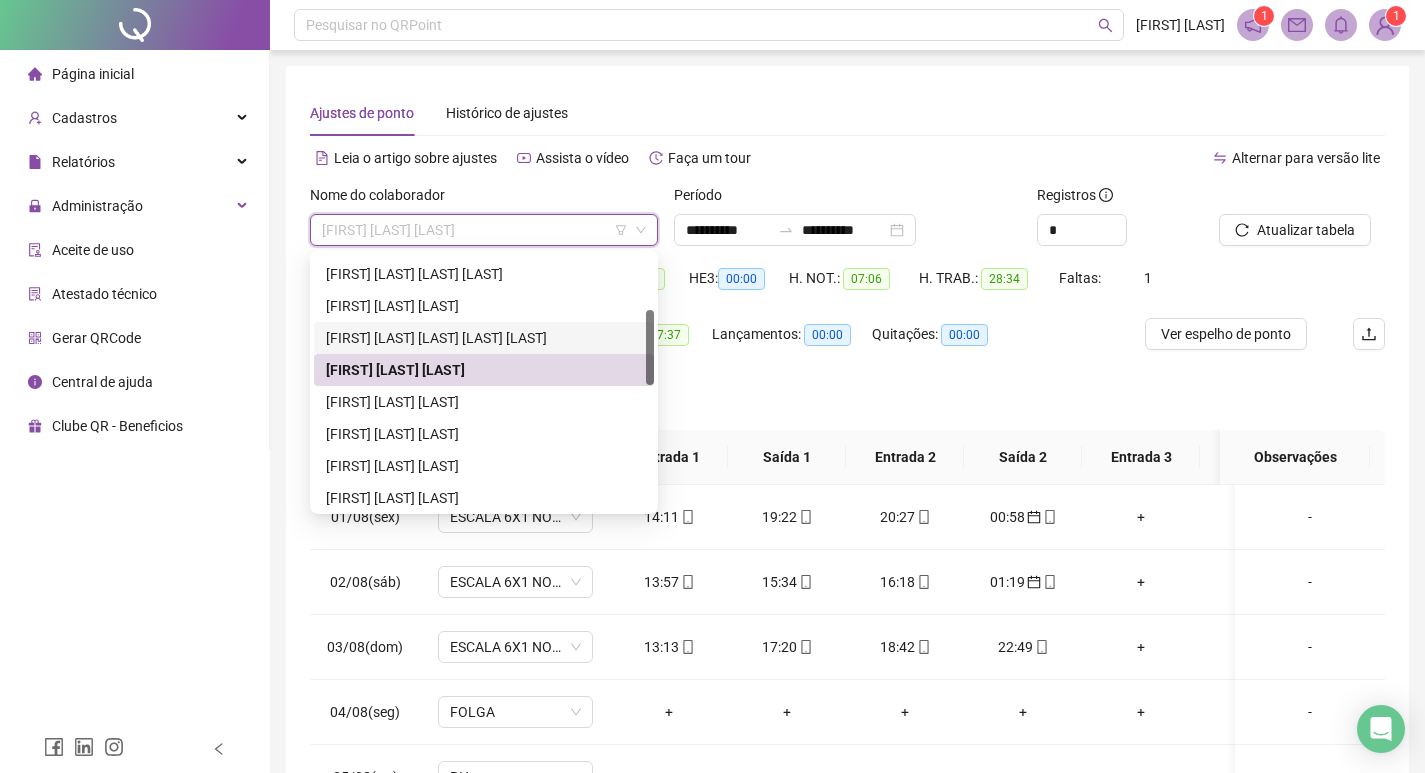 click on "[FIRST] [LAST] [LAST] [LAST] [LAST]" at bounding box center (484, 338) 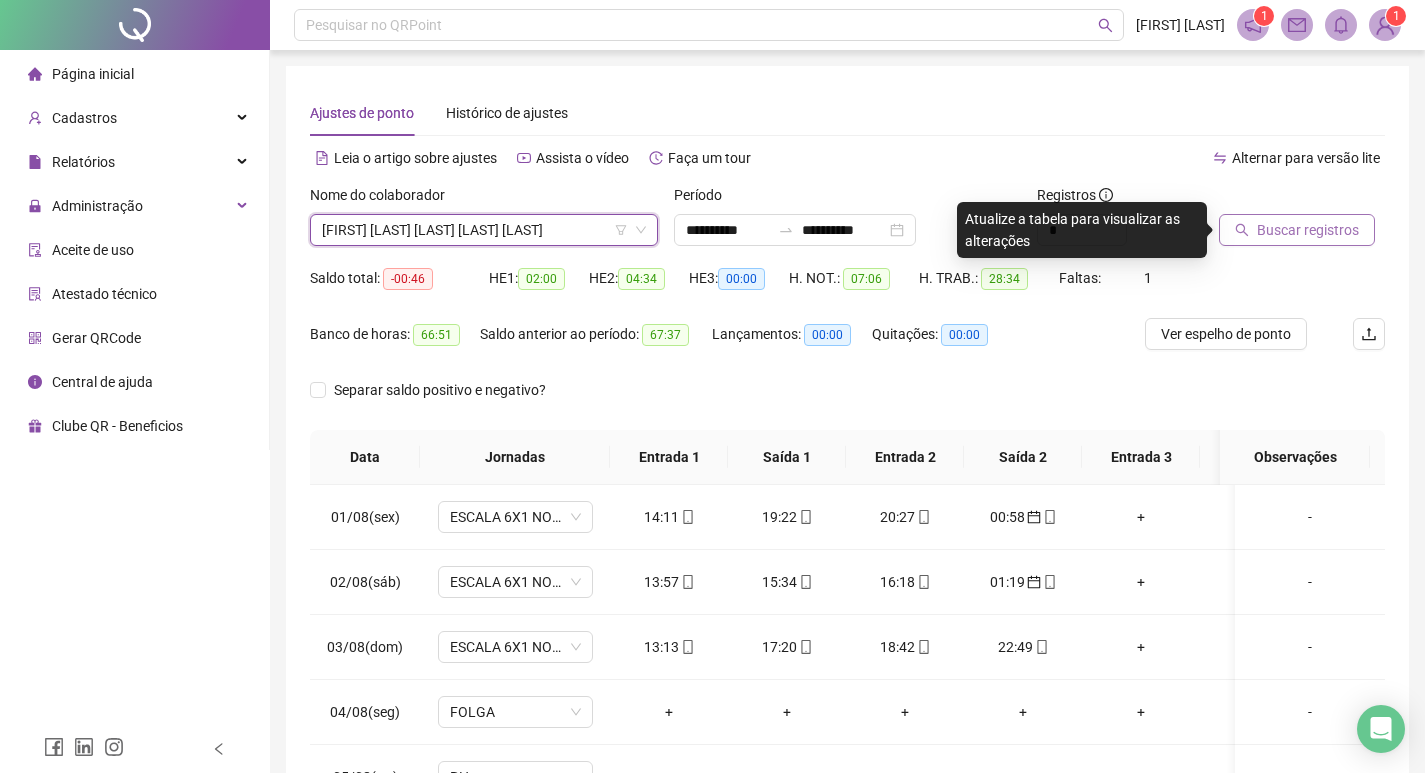 click on "Buscar registros" at bounding box center [1308, 230] 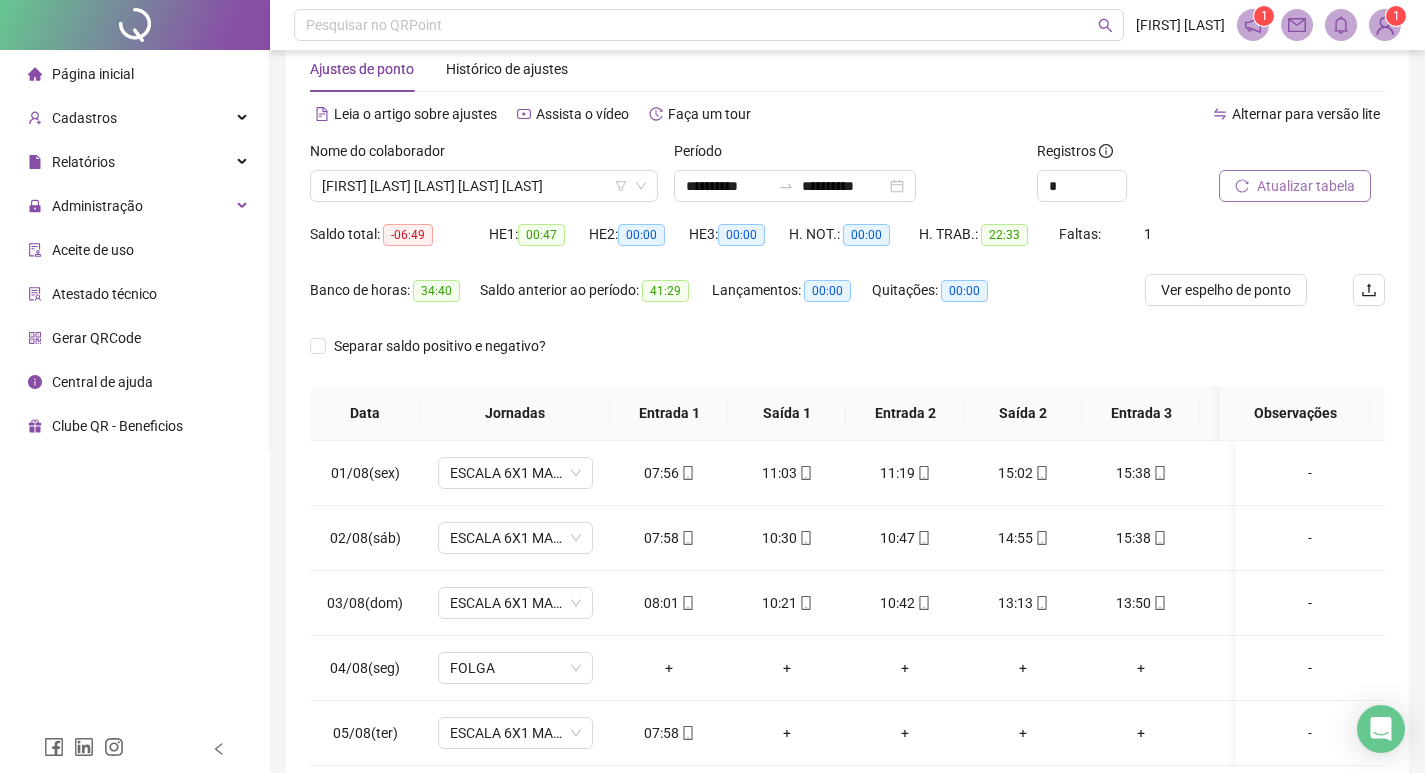 scroll, scrollTop: 0, scrollLeft: 0, axis: both 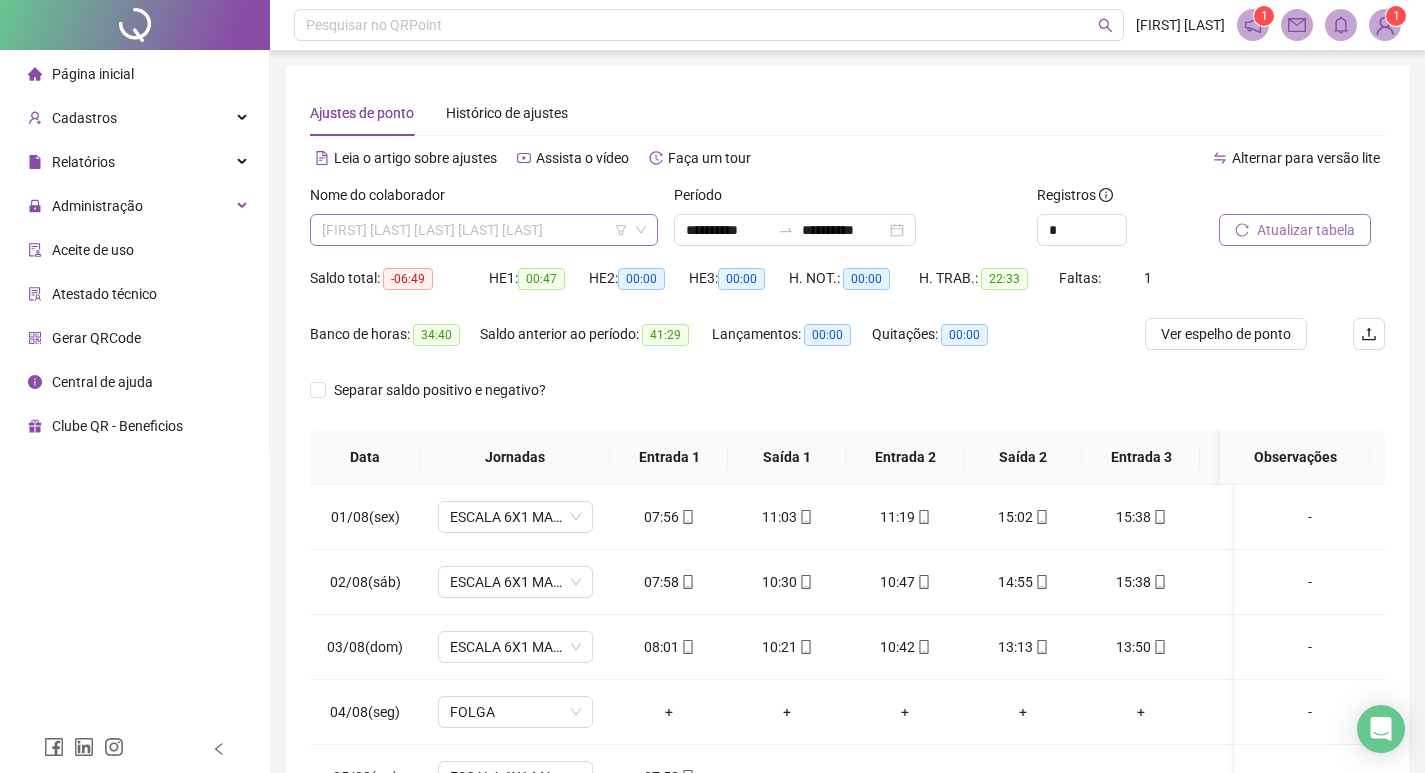 click on "[FIRST] [LAST] [LAST] [LAST] [LAST]" at bounding box center [484, 230] 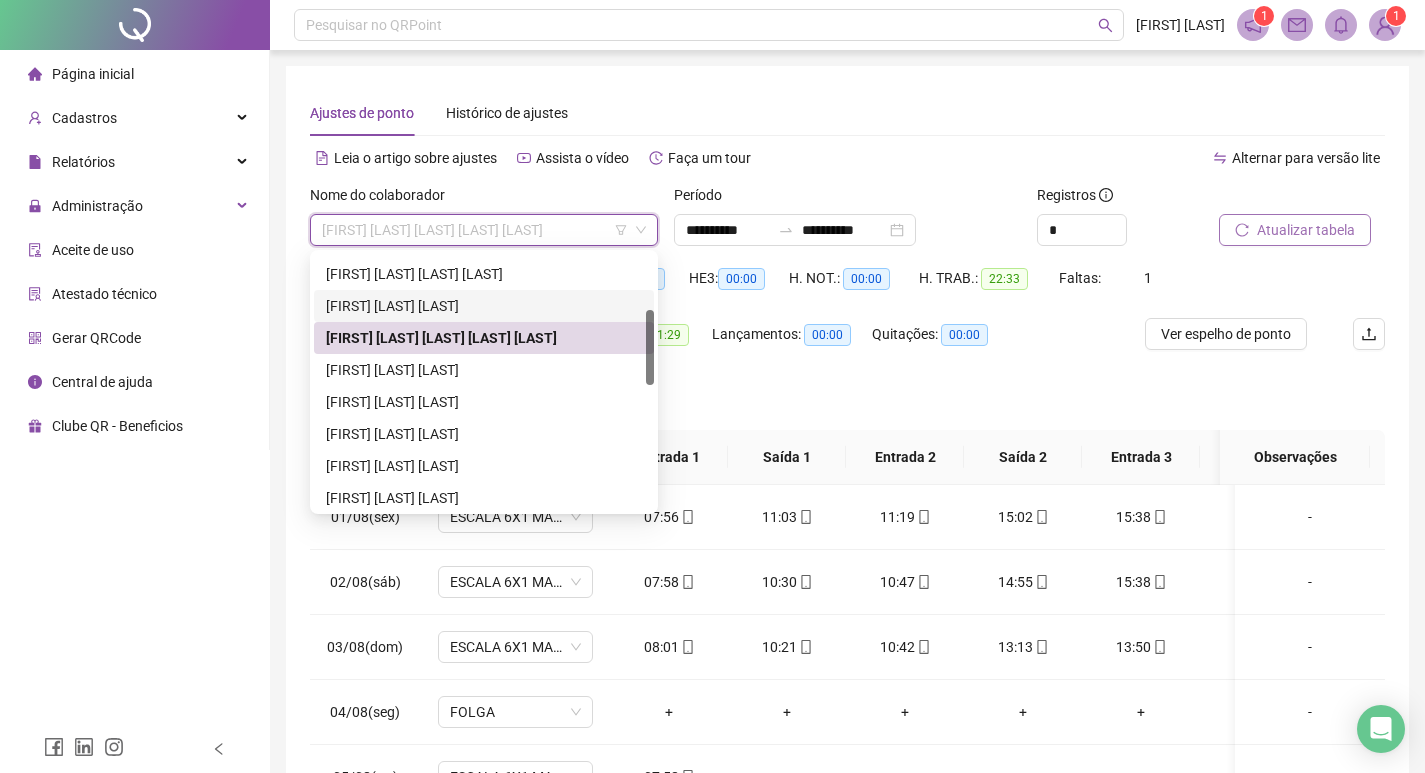click on "[FIRST] [LAST] [LAST]" at bounding box center [484, 306] 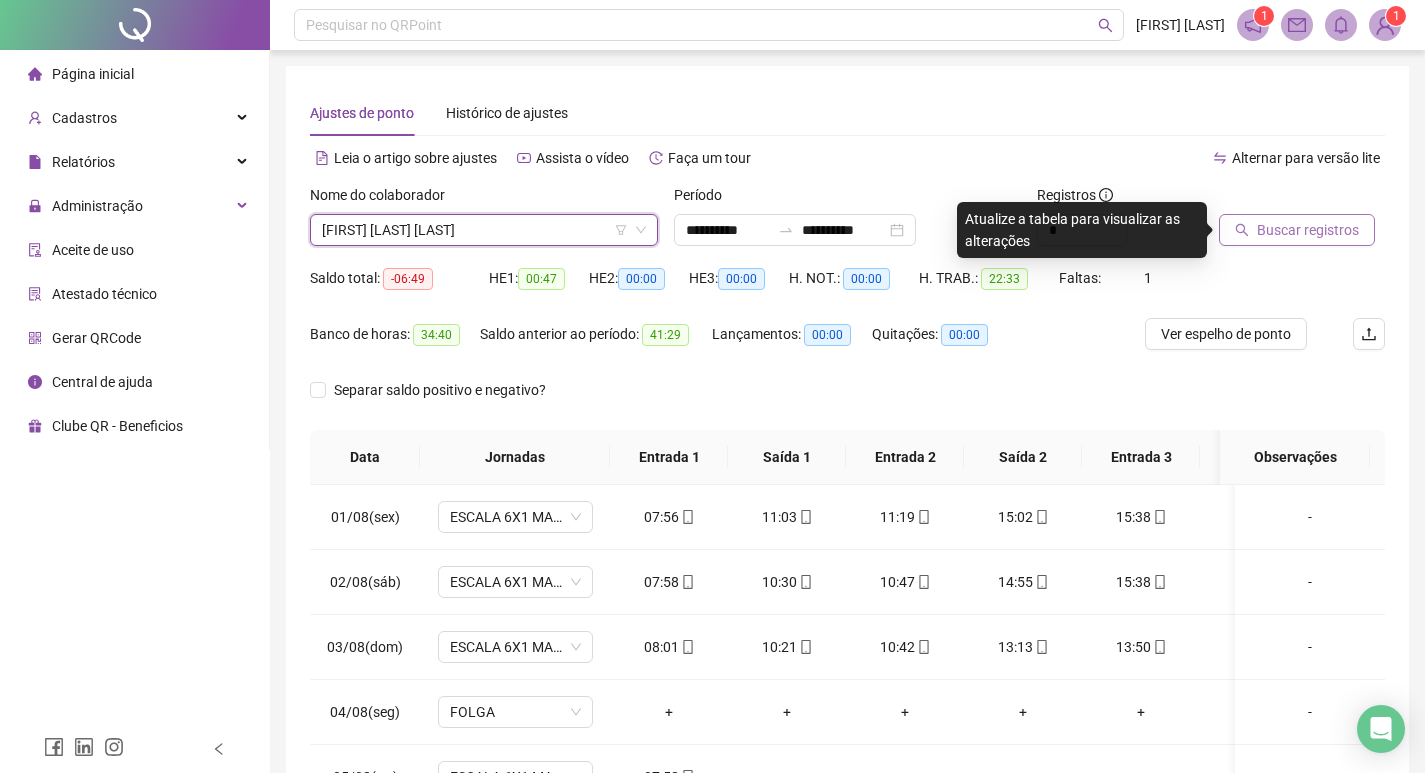 click on "Buscar registros" at bounding box center [1308, 230] 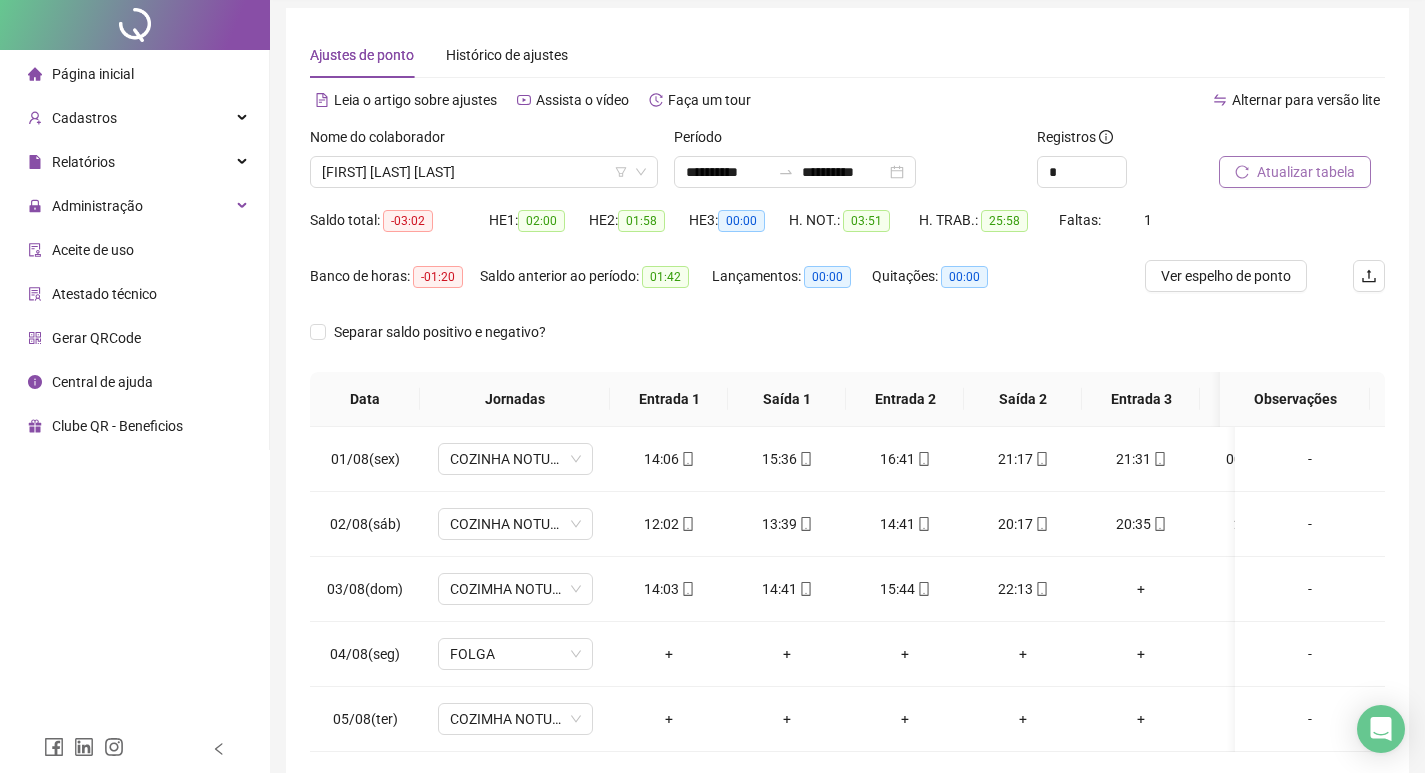 scroll, scrollTop: 100, scrollLeft: 0, axis: vertical 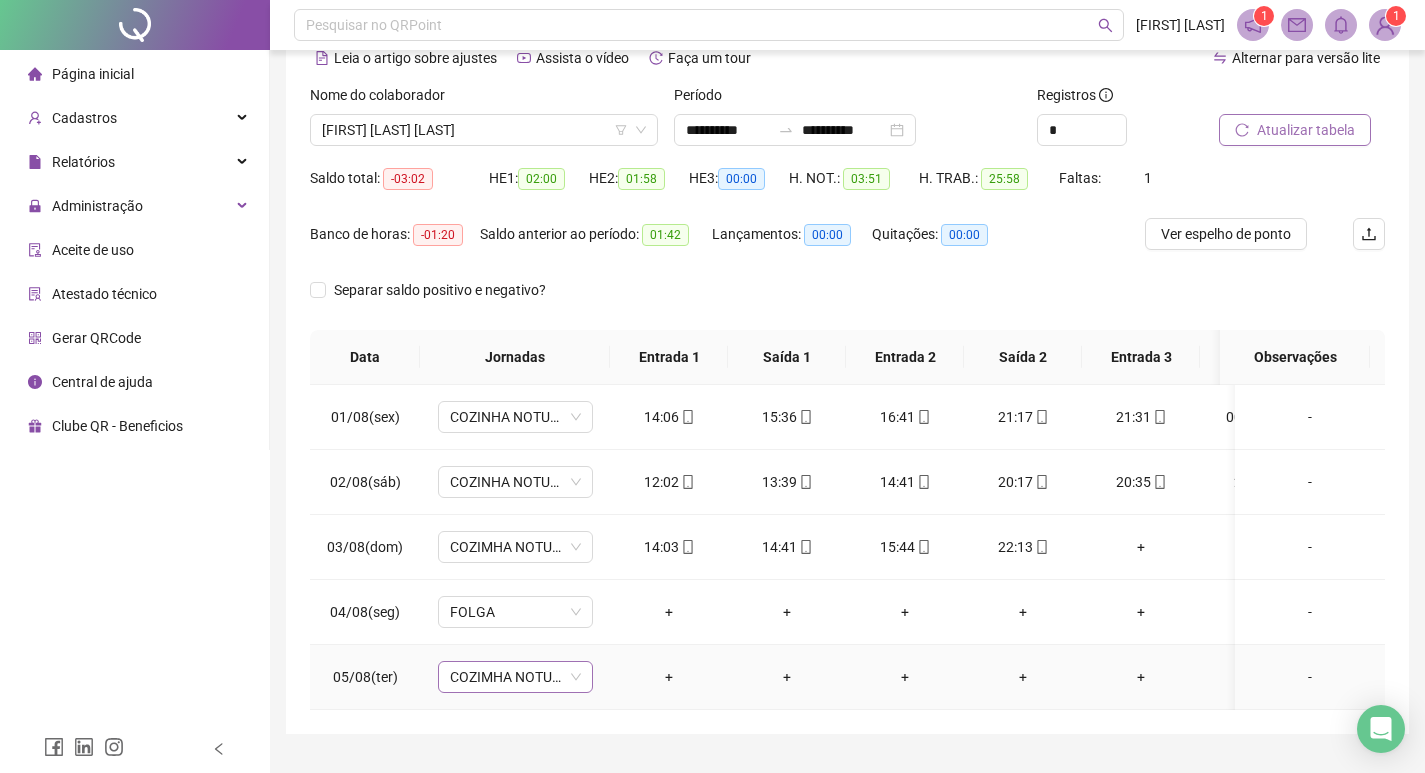 click on "COZIMHA NOTURNO DOM/TERÇ" at bounding box center (515, 677) 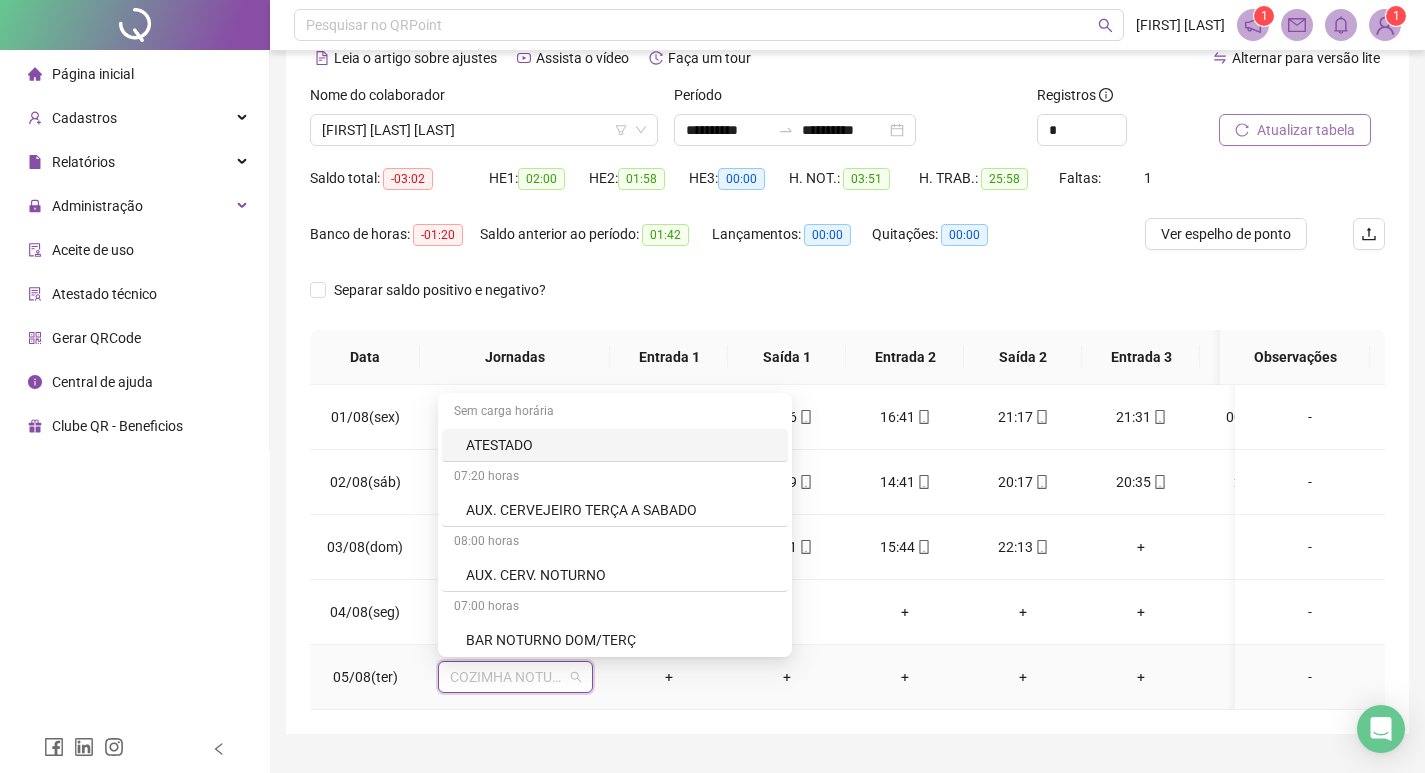 type on "*" 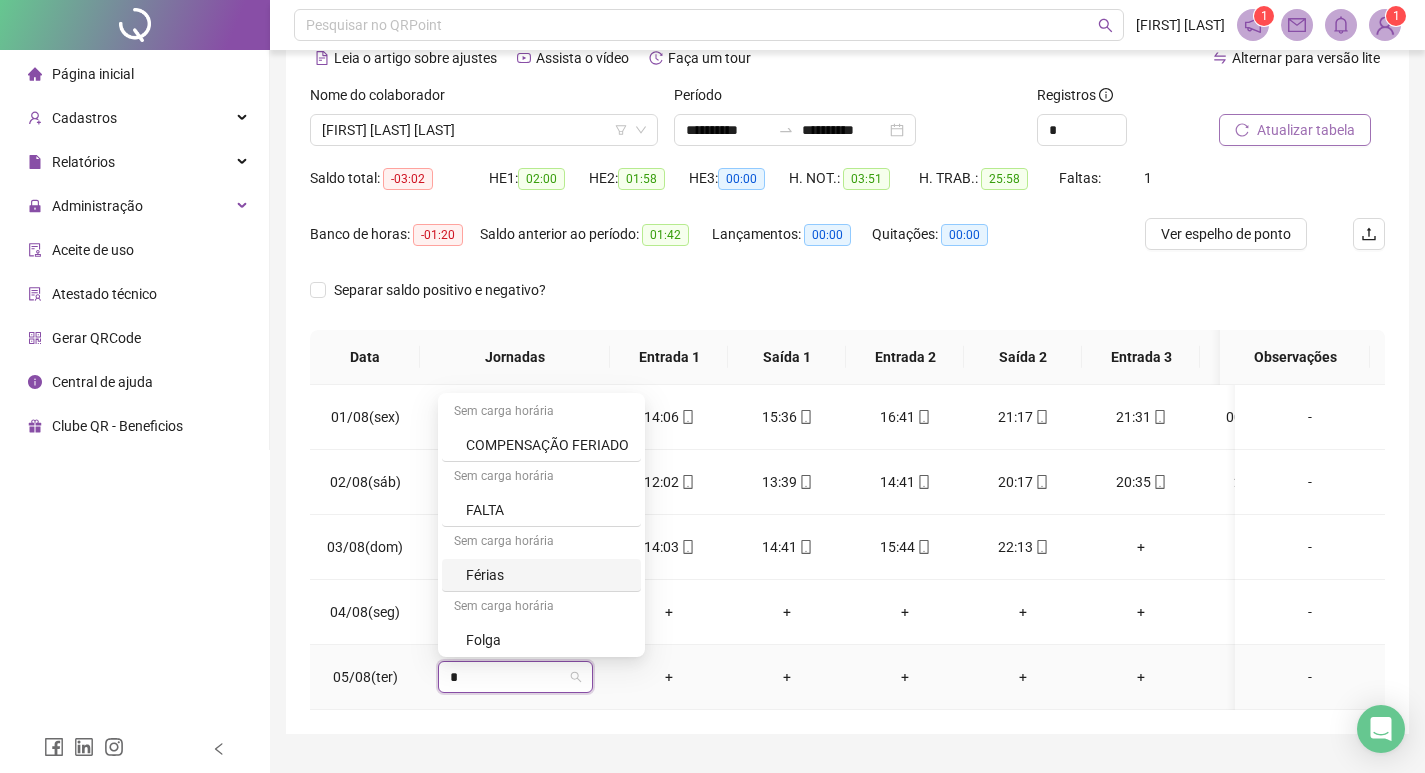 click on "Férias" at bounding box center (541, 575) 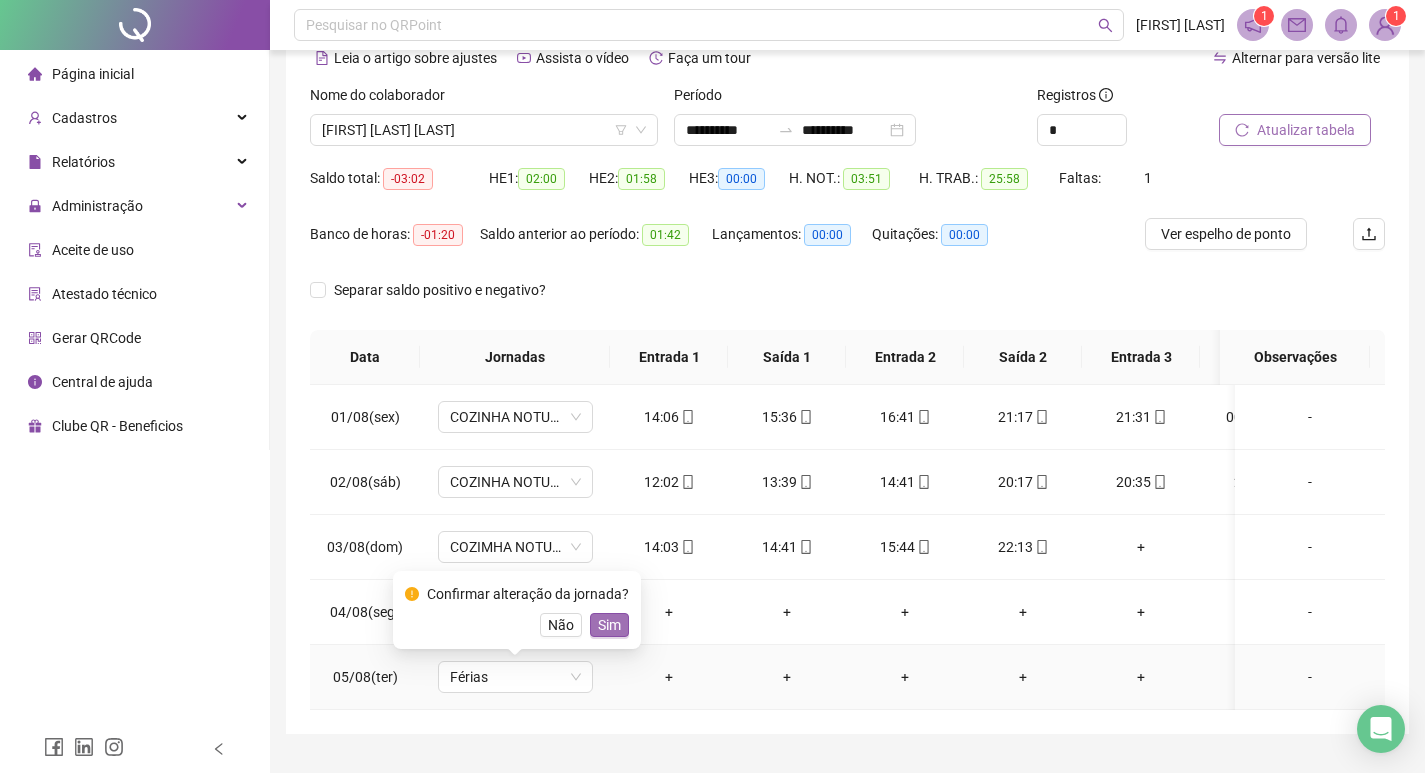 click on "Sim" at bounding box center (609, 625) 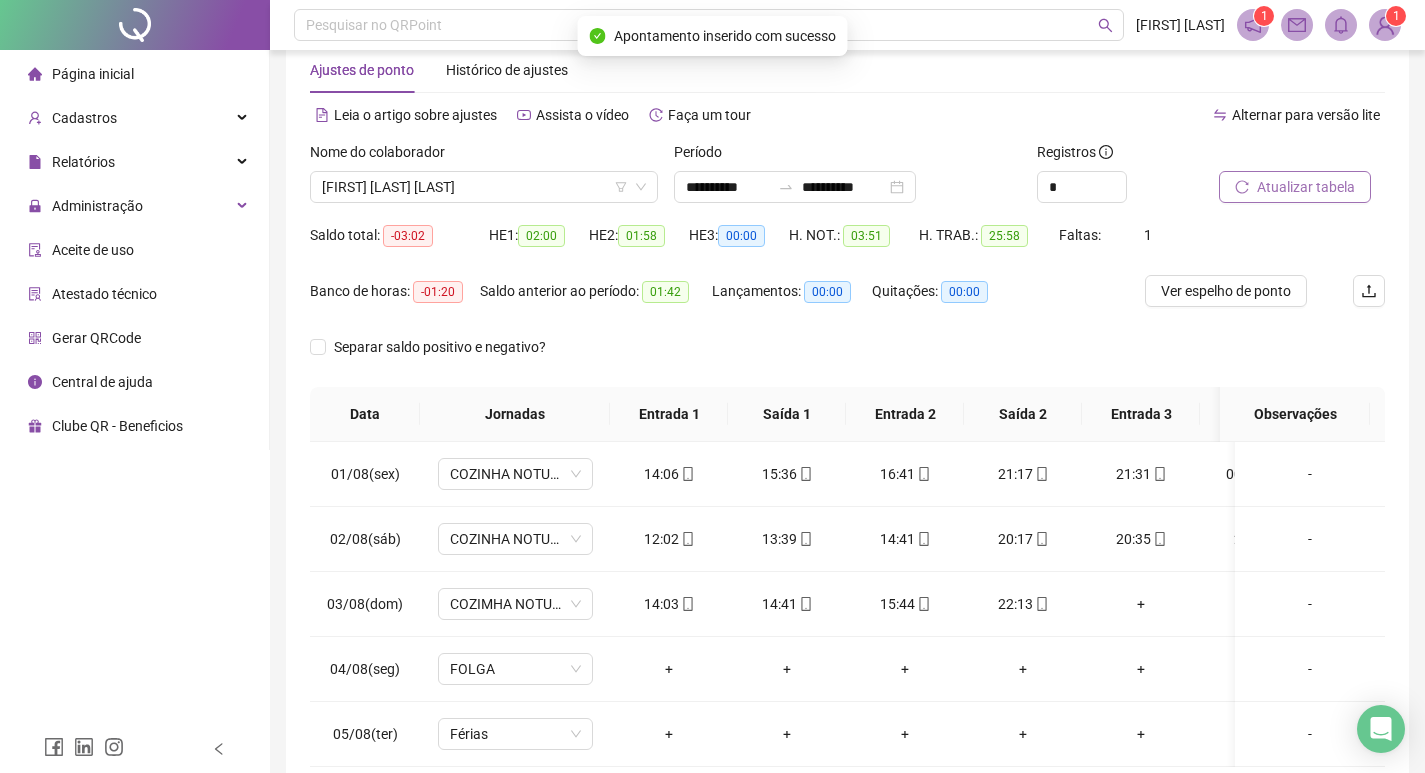 scroll, scrollTop: 0, scrollLeft: 0, axis: both 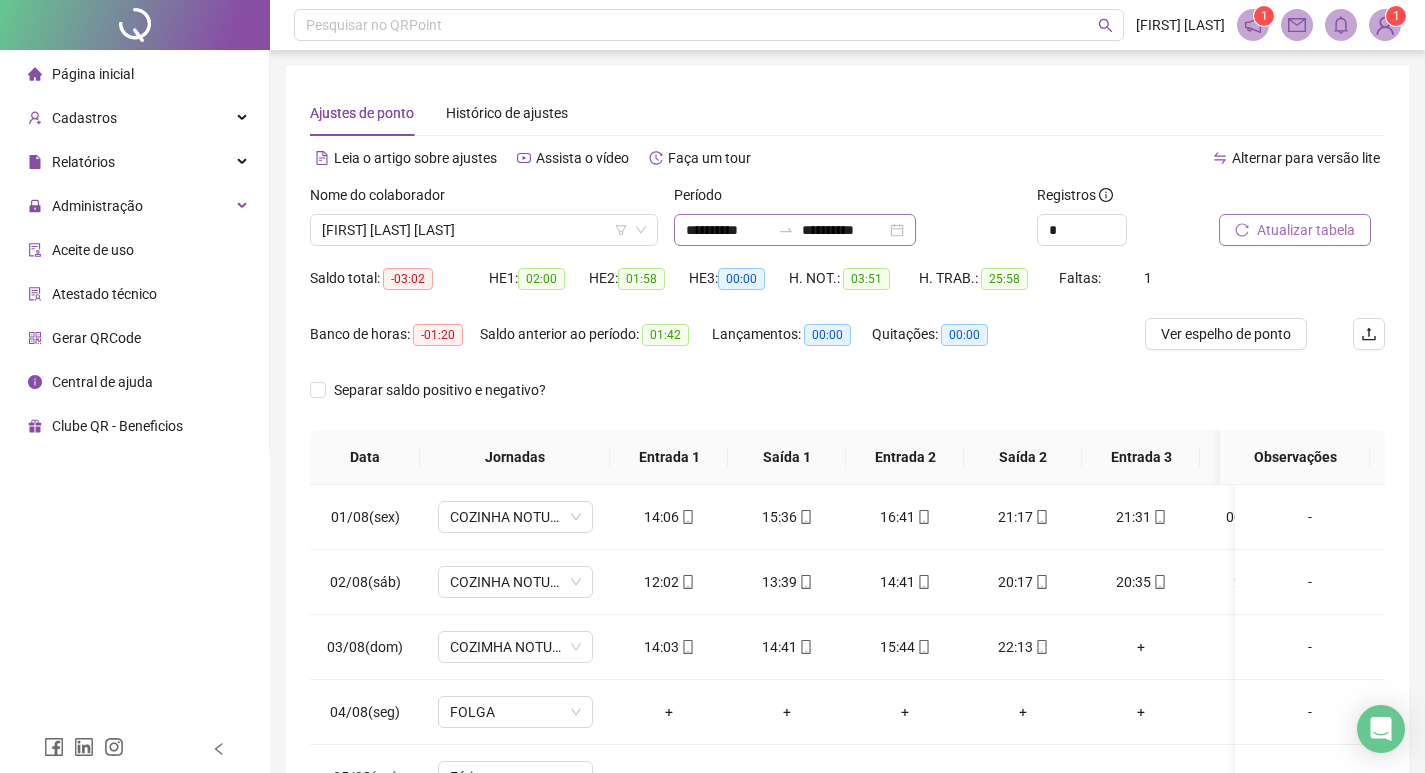 click on "**********" at bounding box center [795, 230] 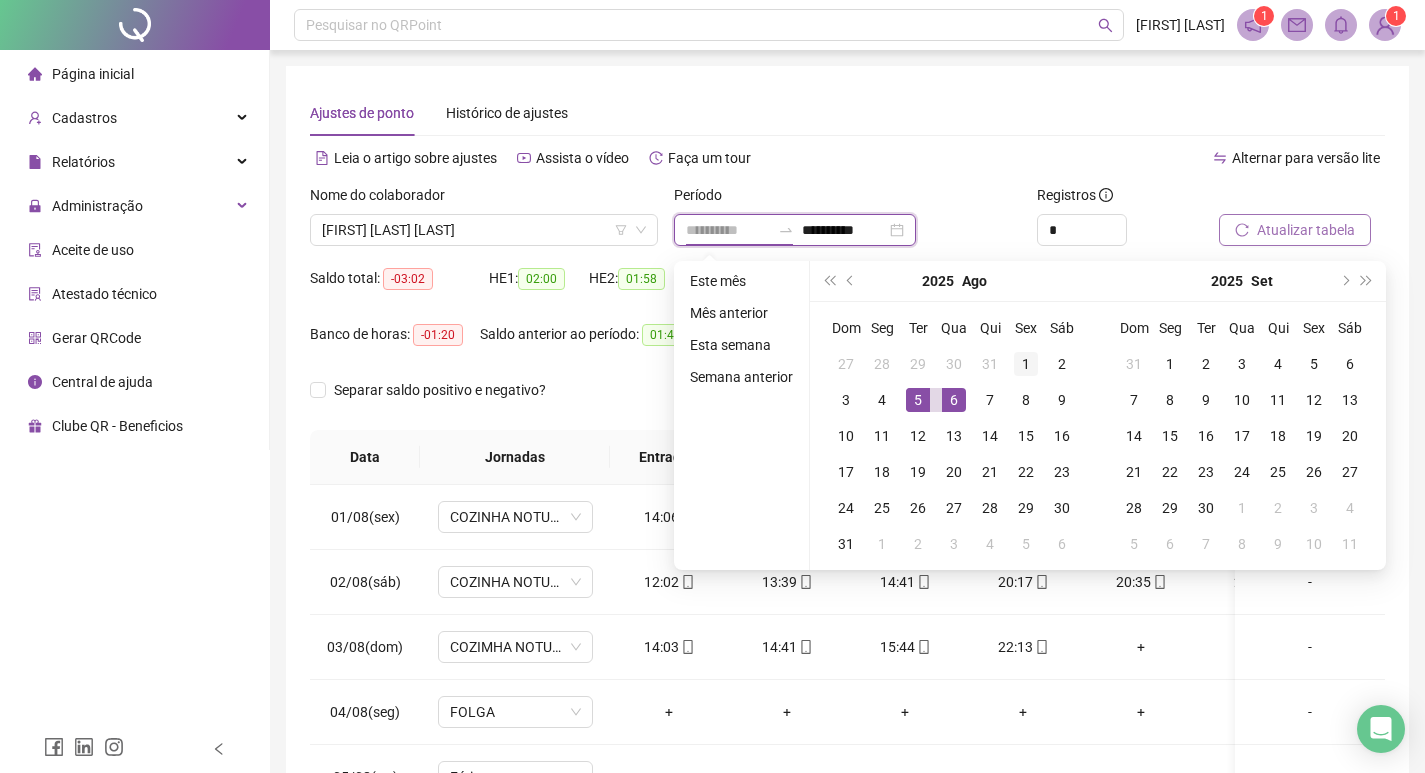 type on "**********" 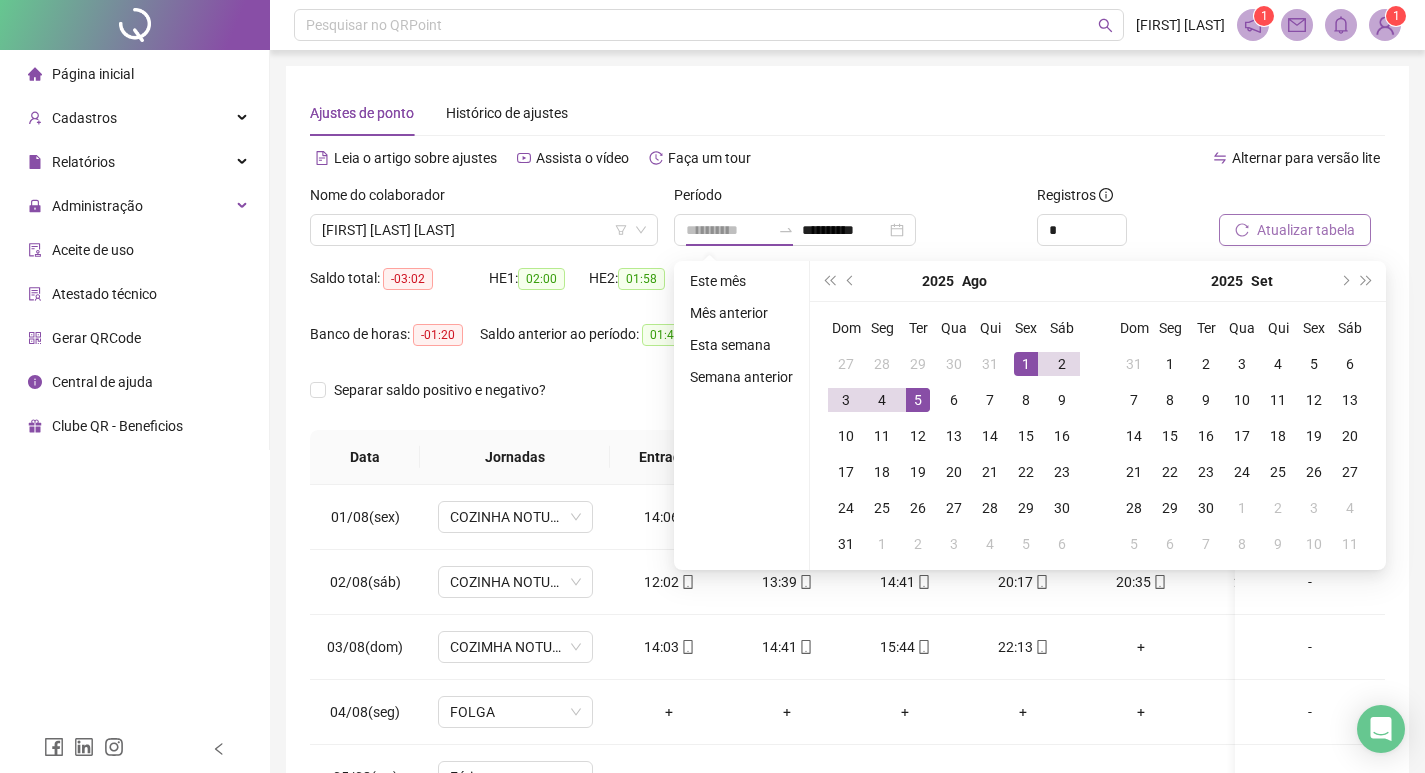 click on "1" at bounding box center [1026, 364] 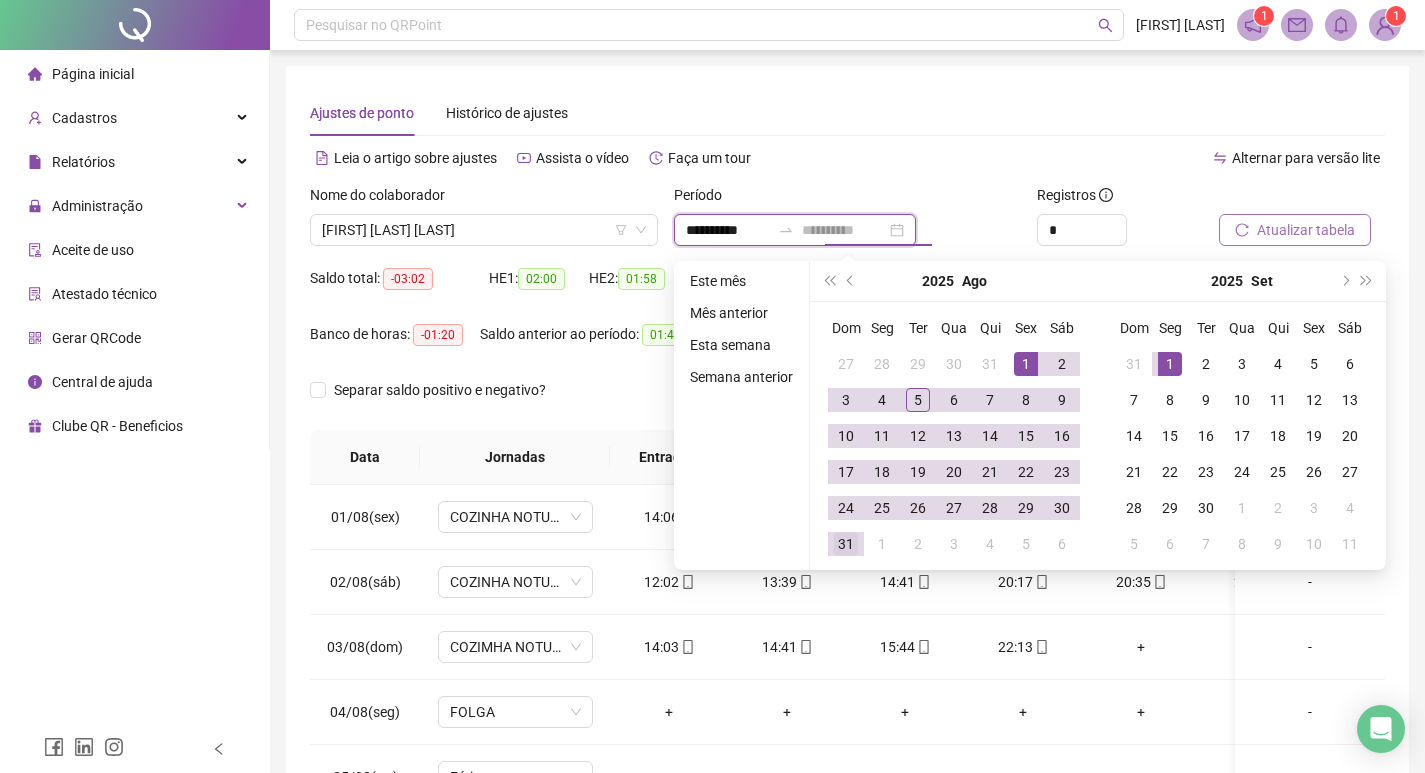 type on "**********" 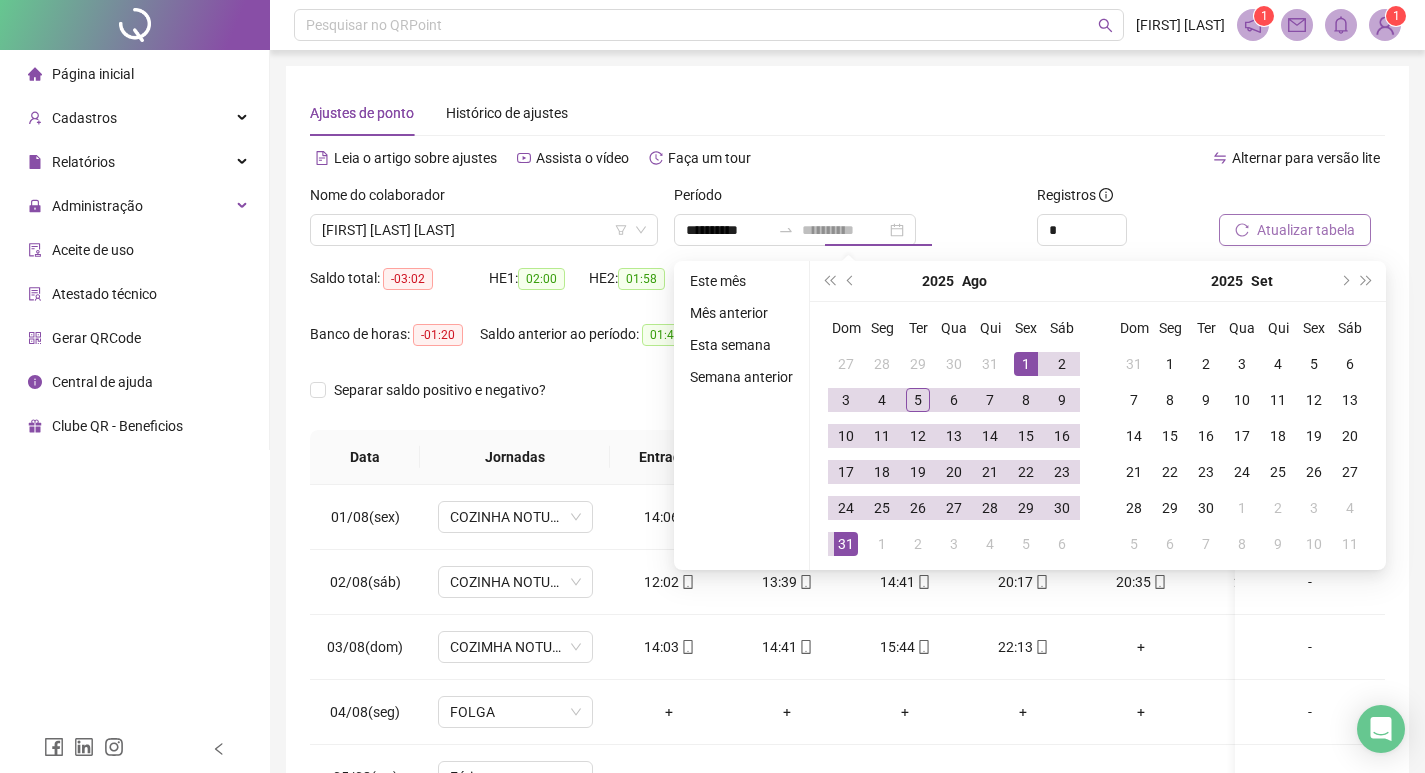click on "31" at bounding box center (846, 544) 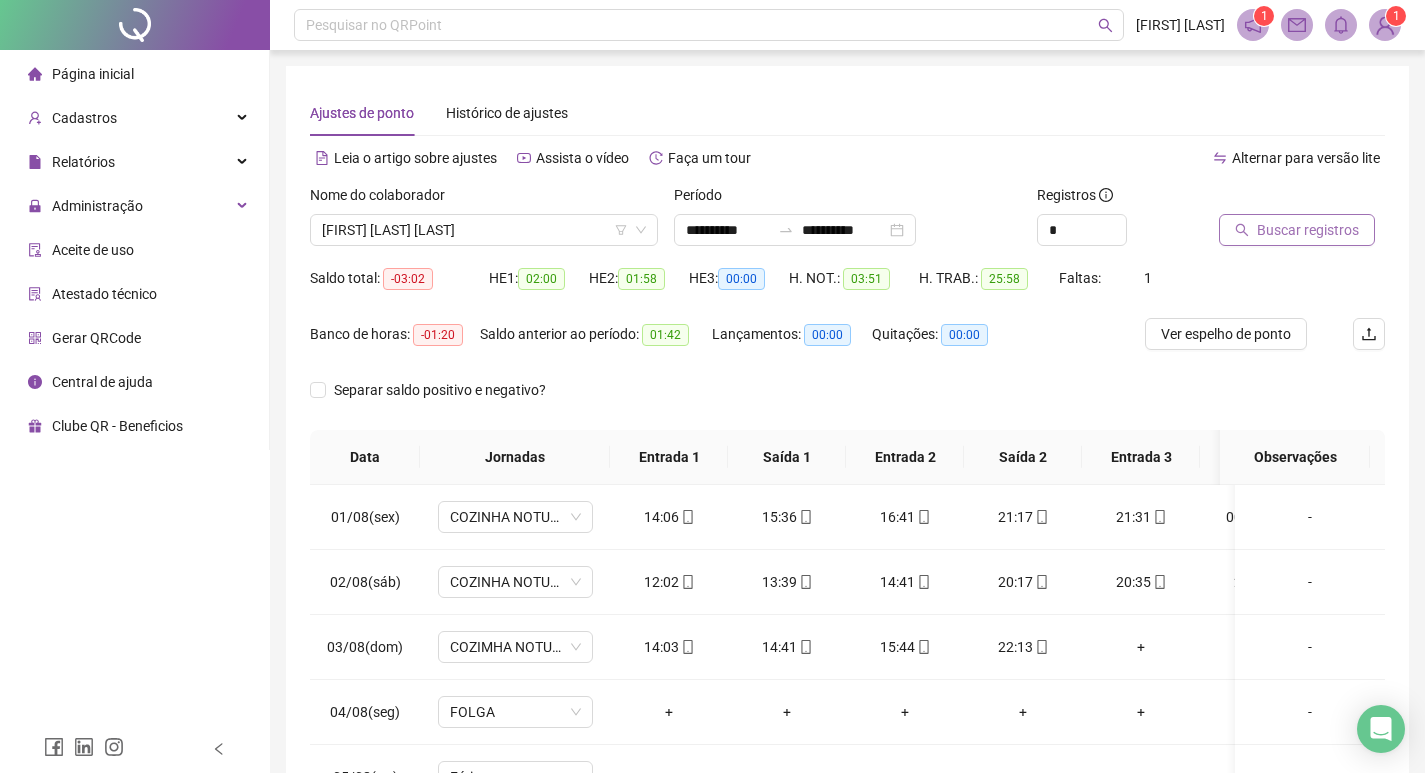 click on "Buscar registros" at bounding box center [1308, 230] 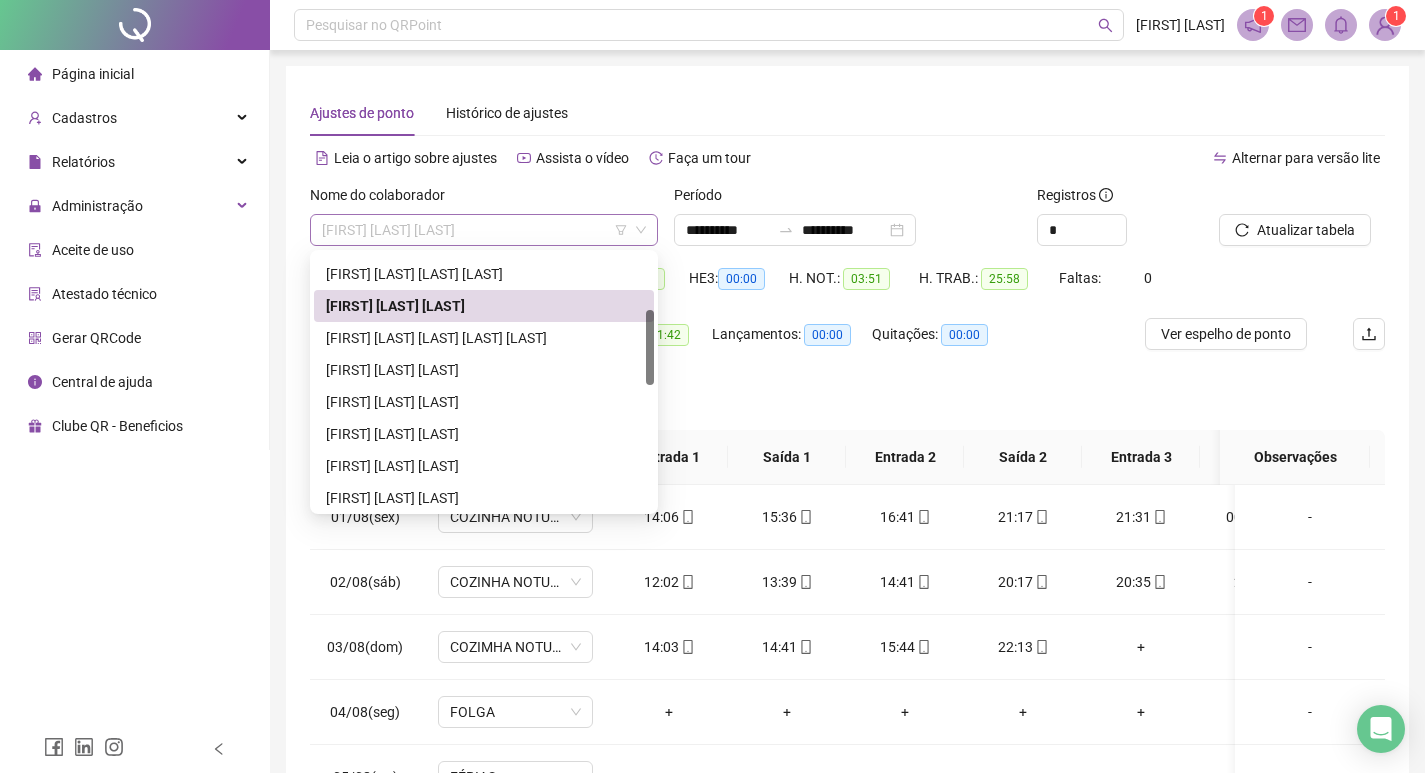 click on "[FIRST] [LAST] [LAST]" at bounding box center [484, 230] 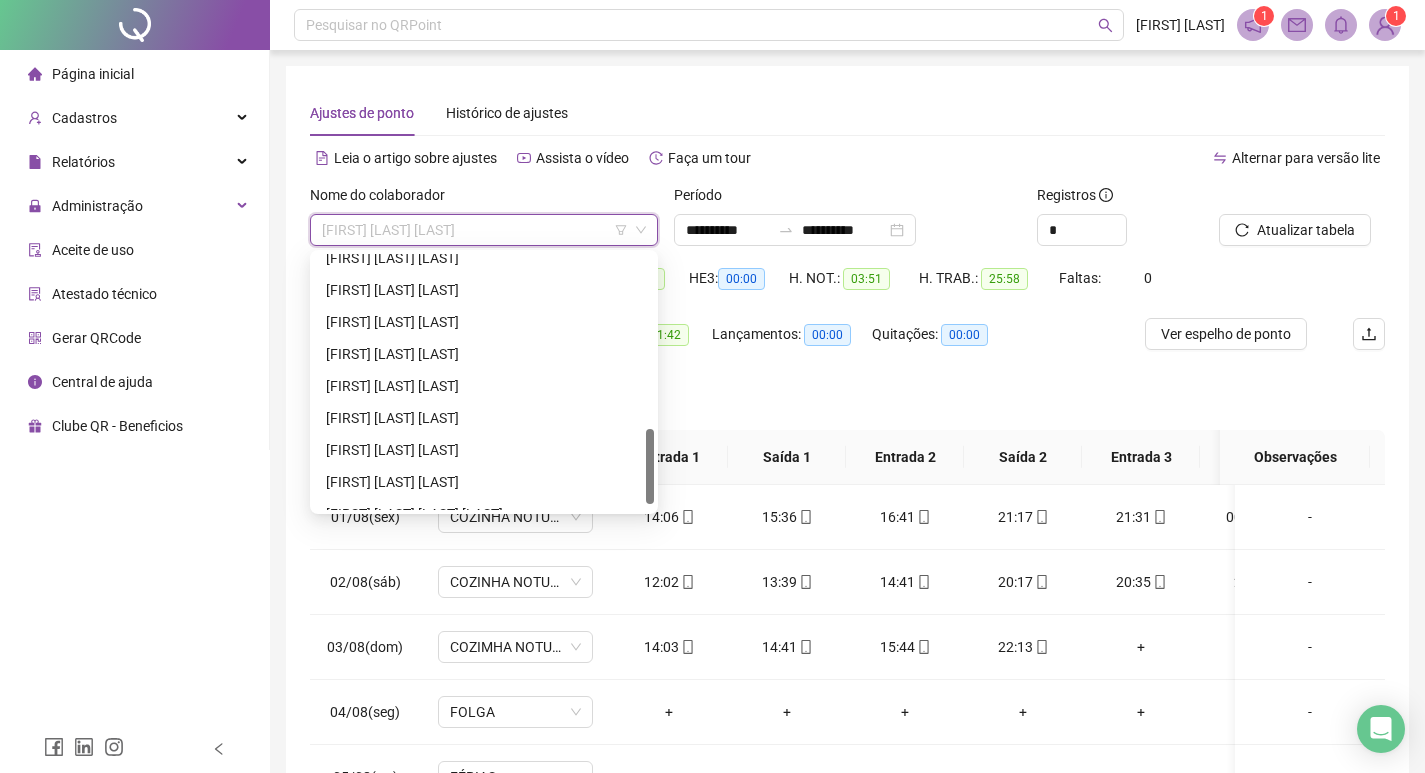 scroll, scrollTop: 608, scrollLeft: 0, axis: vertical 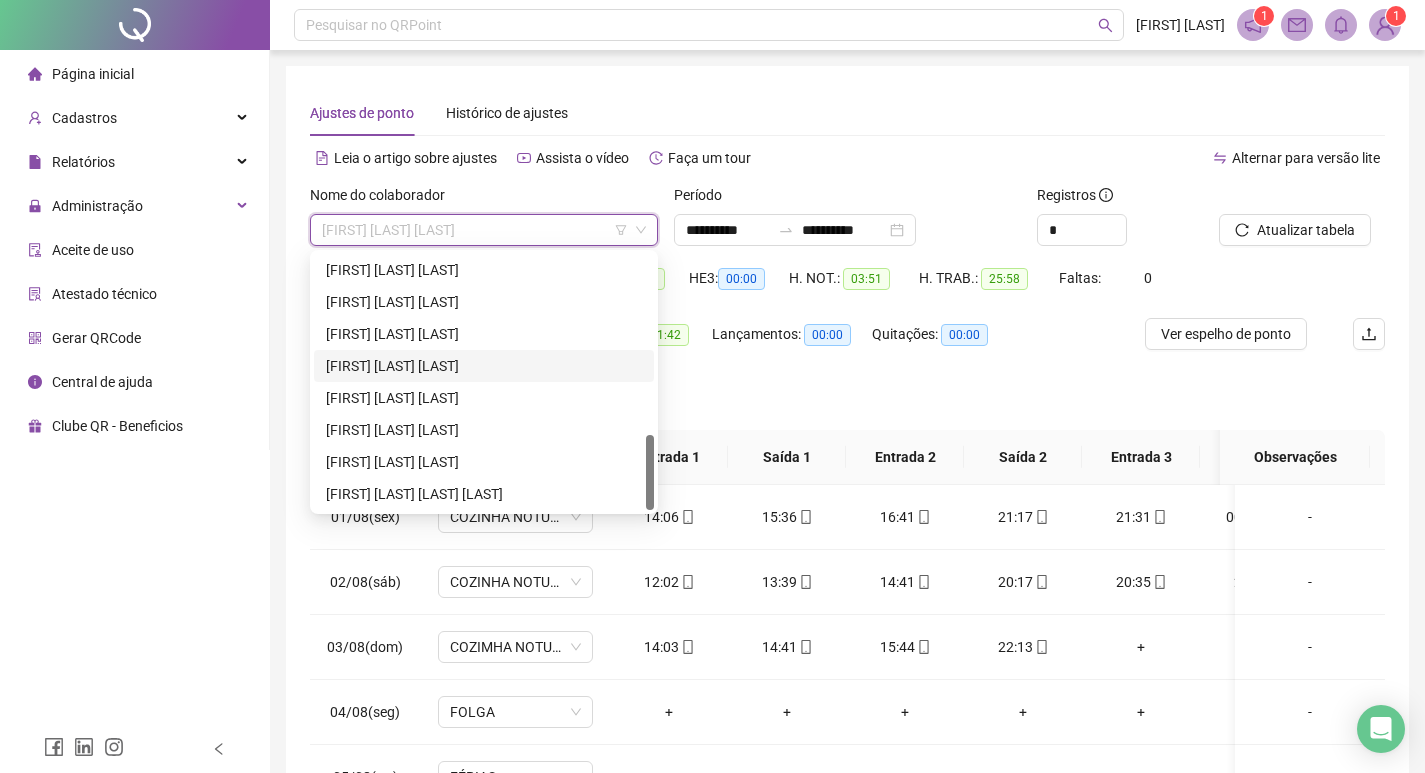 click on "[FIRST] [LAST] [LAST]" at bounding box center (484, 366) 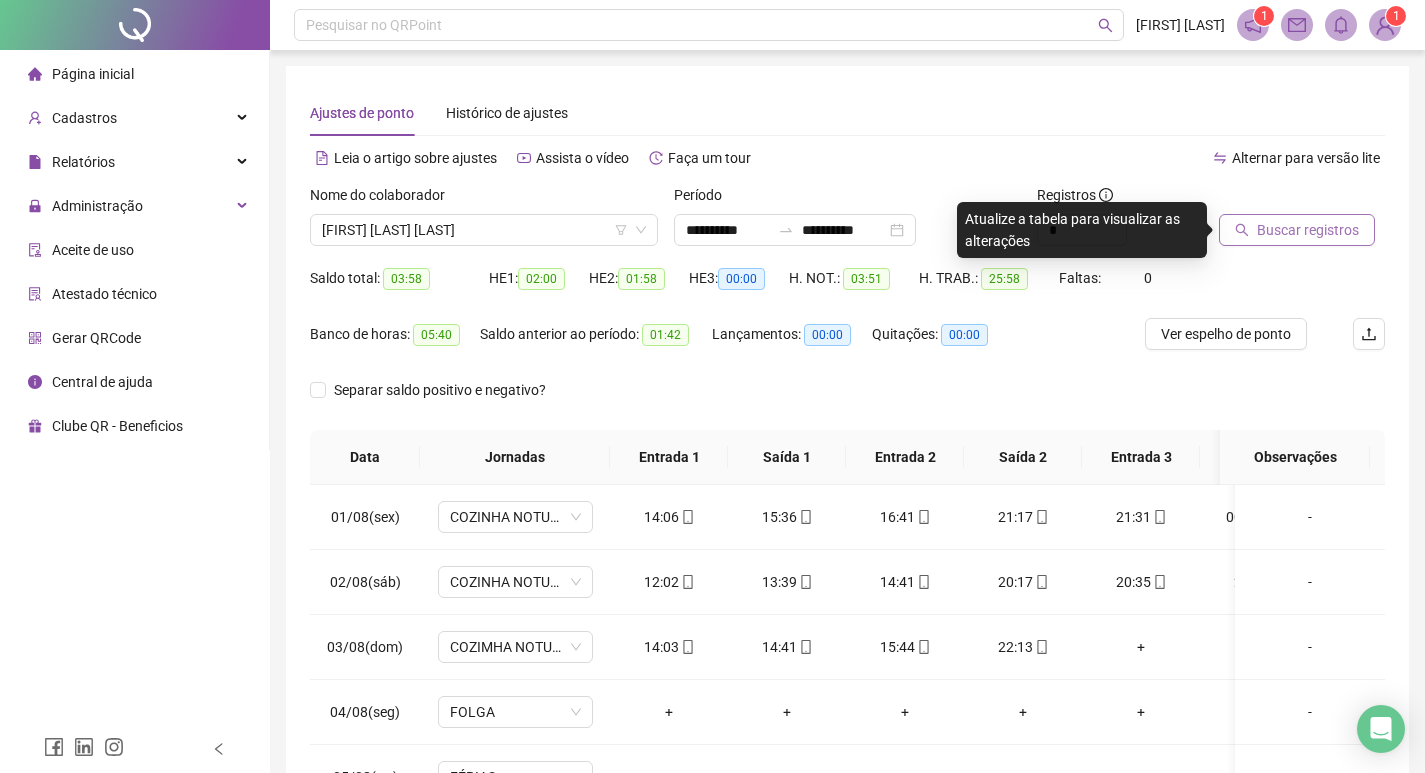 click on "Buscar registros" at bounding box center [1308, 230] 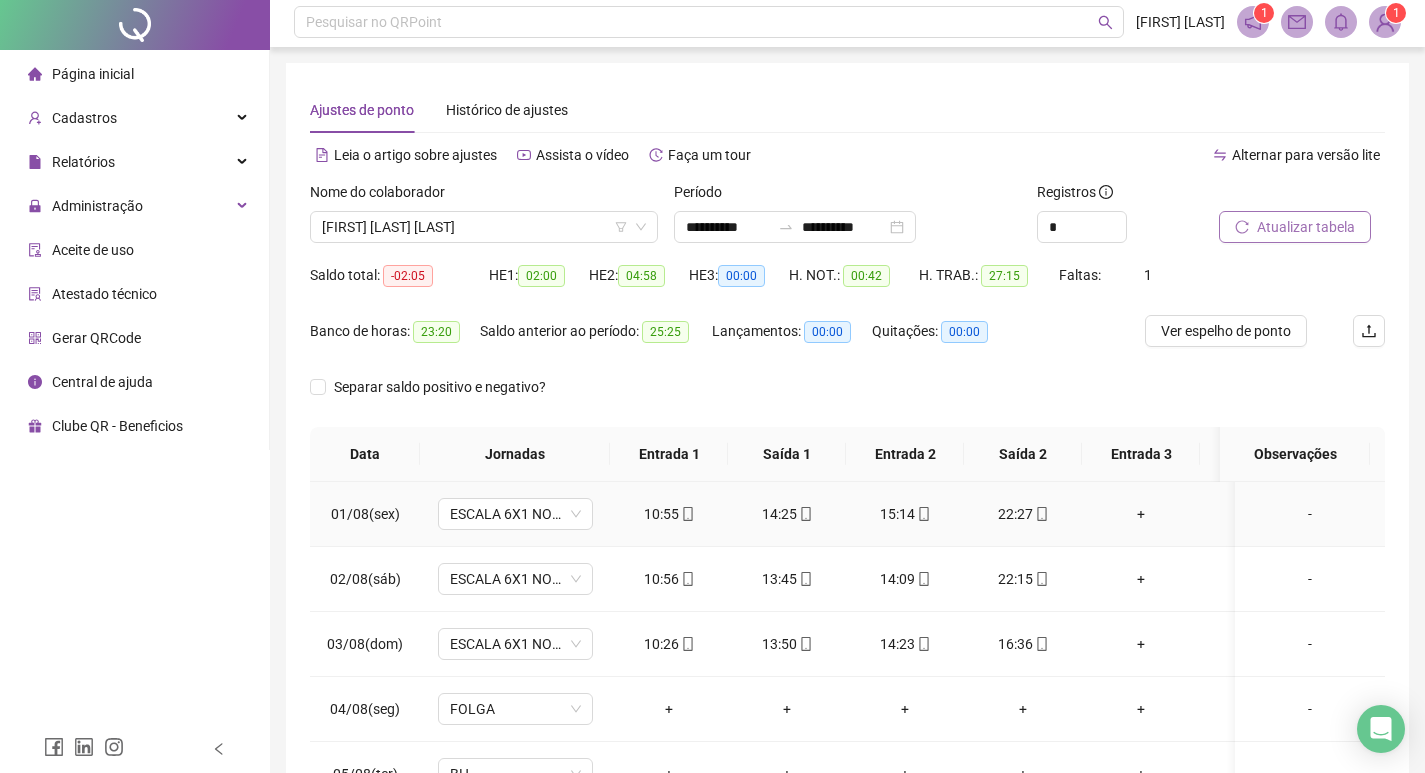 scroll, scrollTop: 0, scrollLeft: 0, axis: both 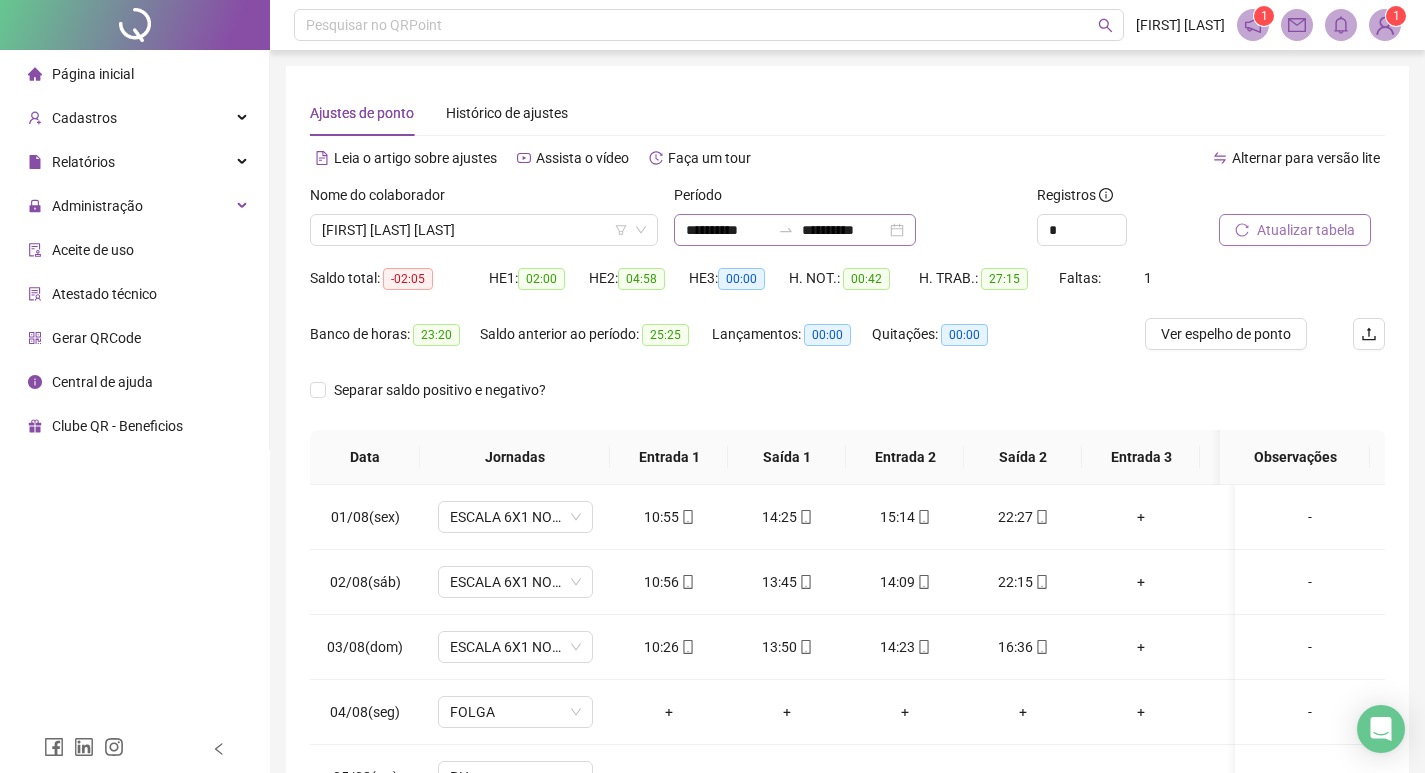 click on "**********" at bounding box center (795, 230) 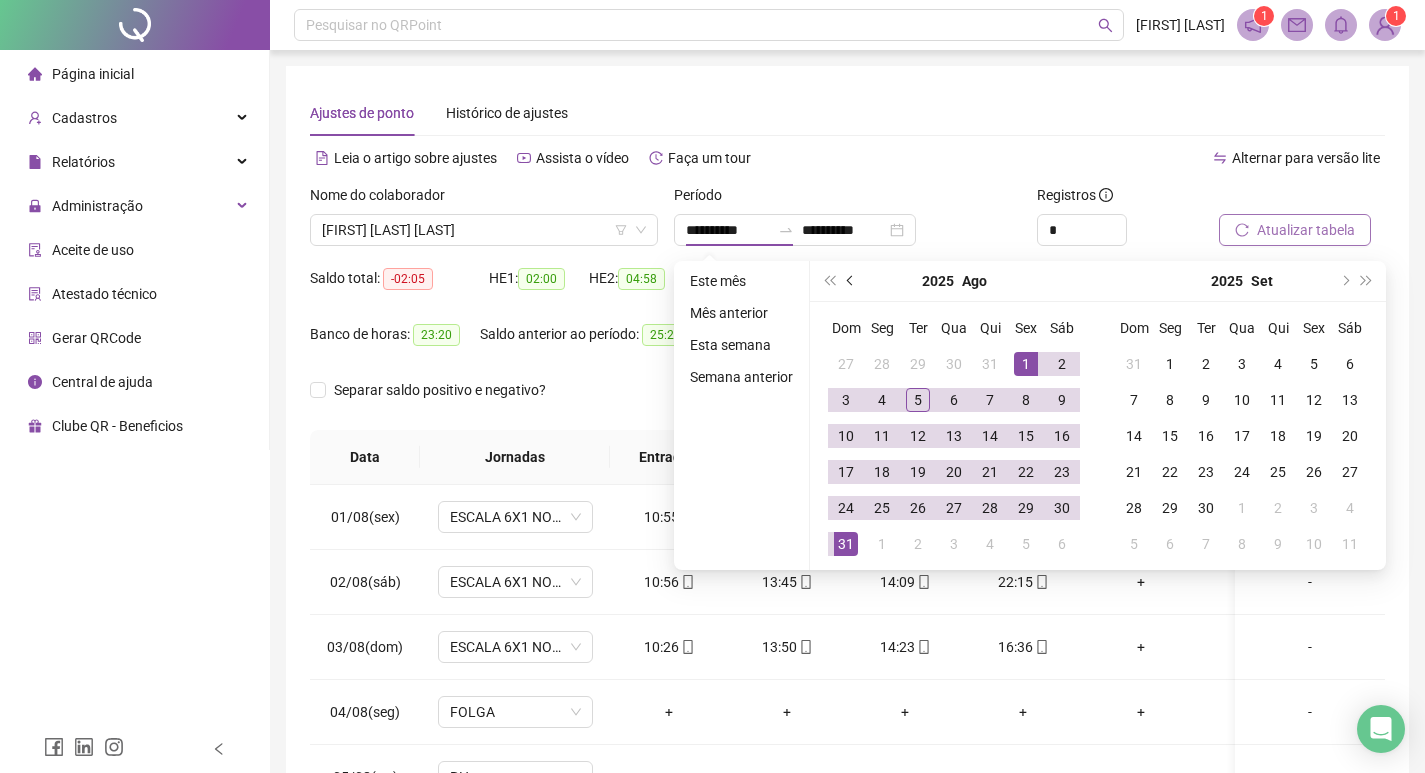click at bounding box center (852, 281) 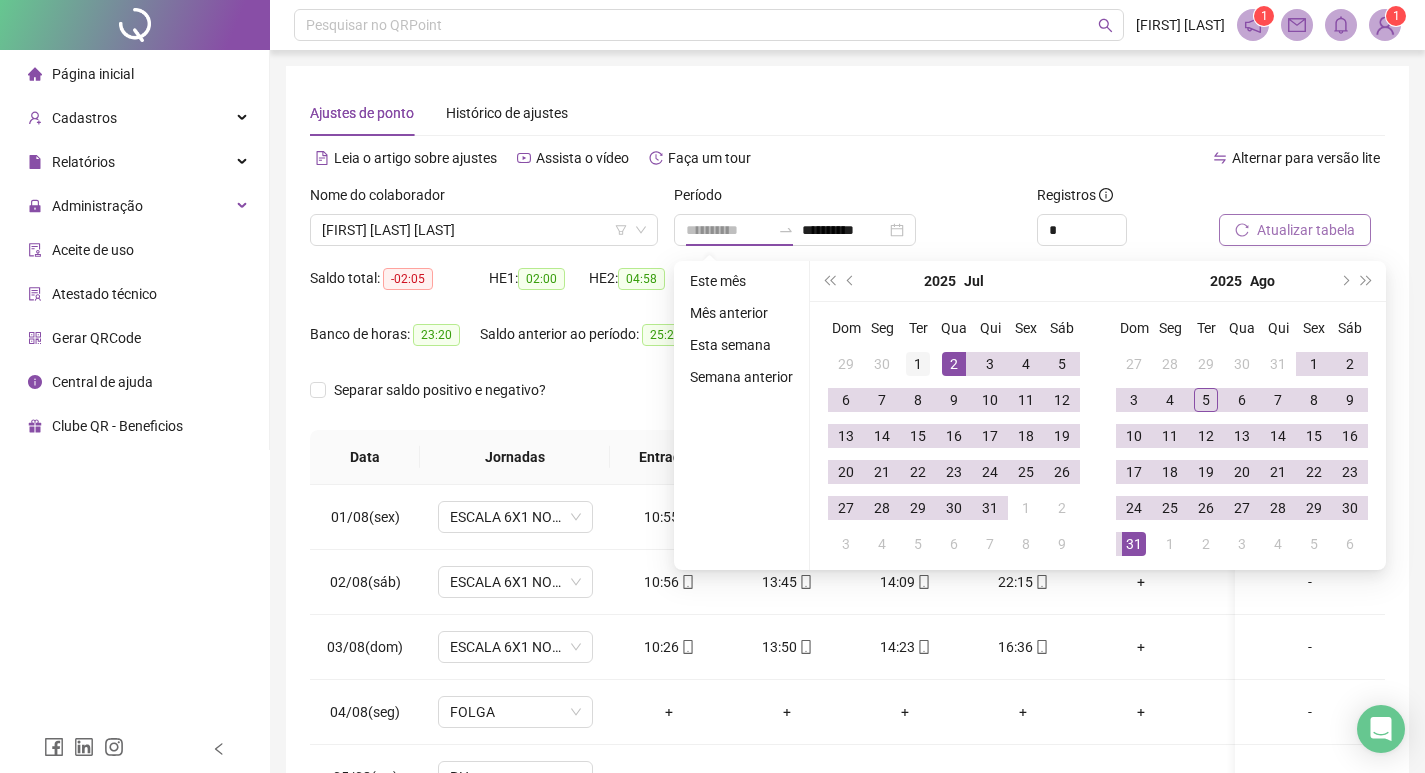 type on "**********" 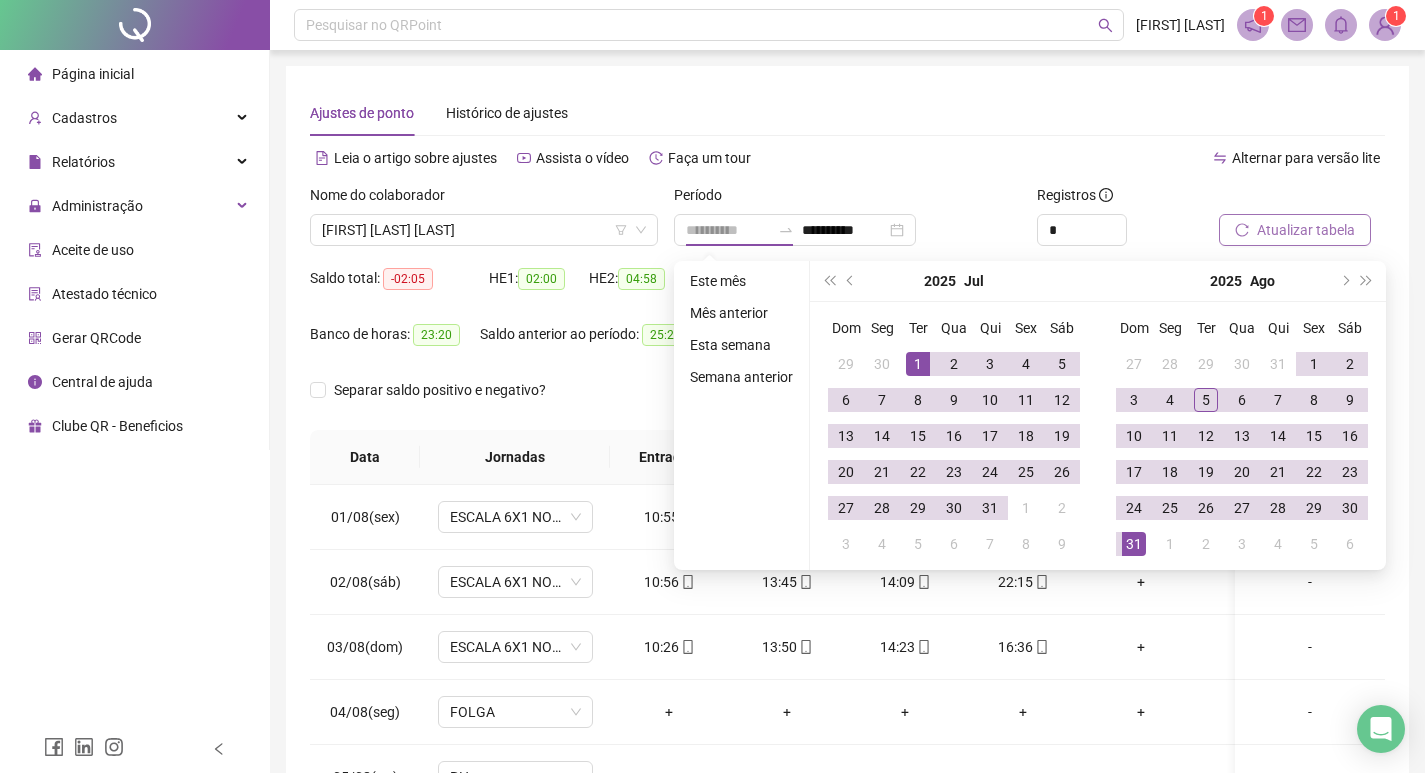 click on "1" at bounding box center [918, 364] 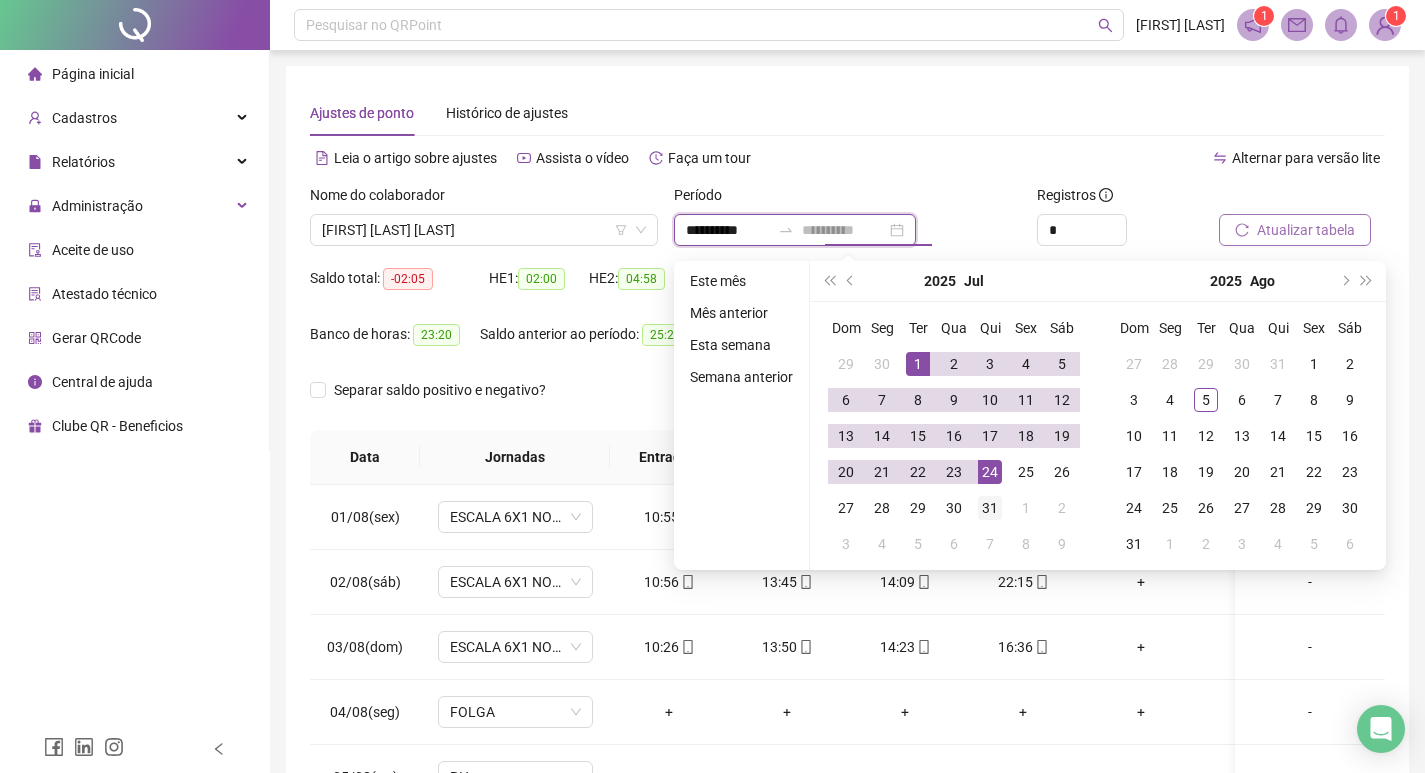 type on "**********" 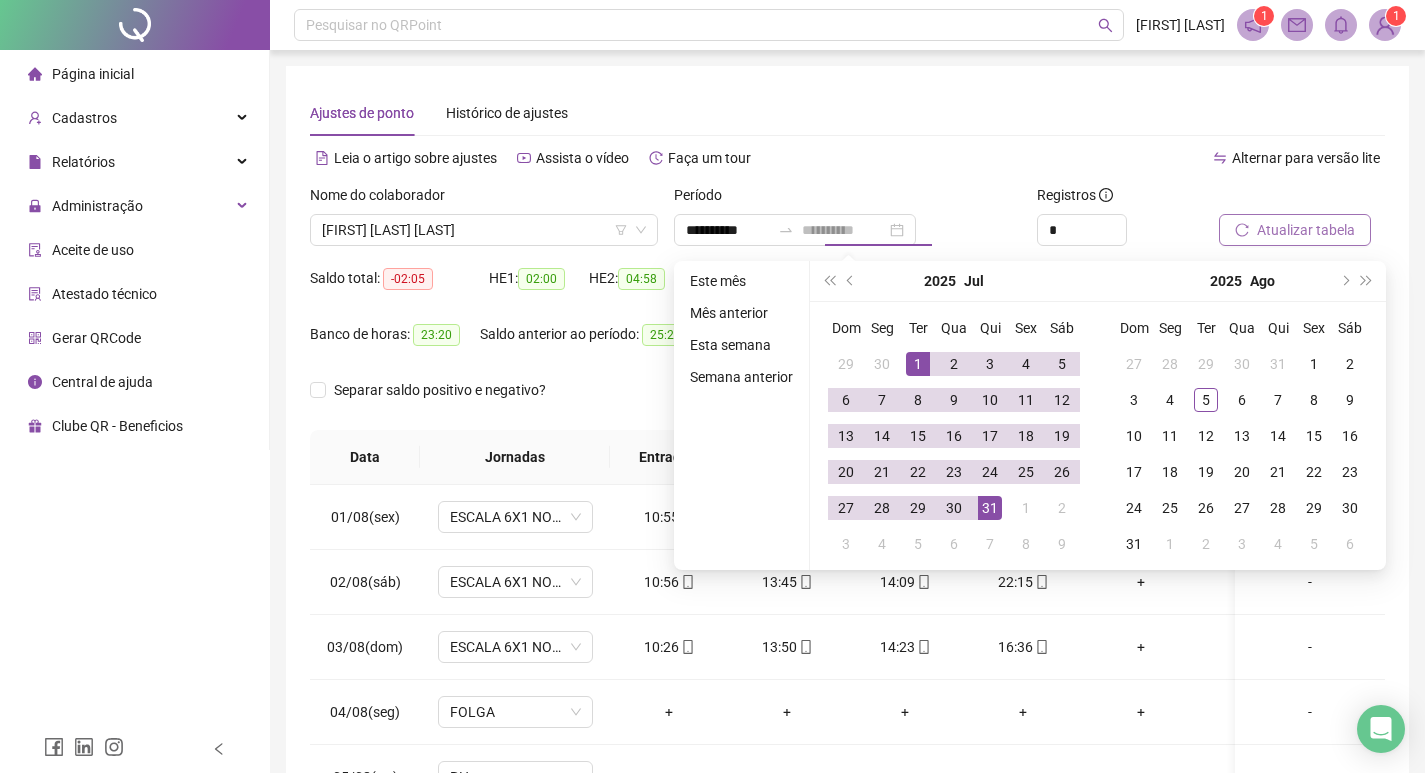 click on "31" at bounding box center [990, 508] 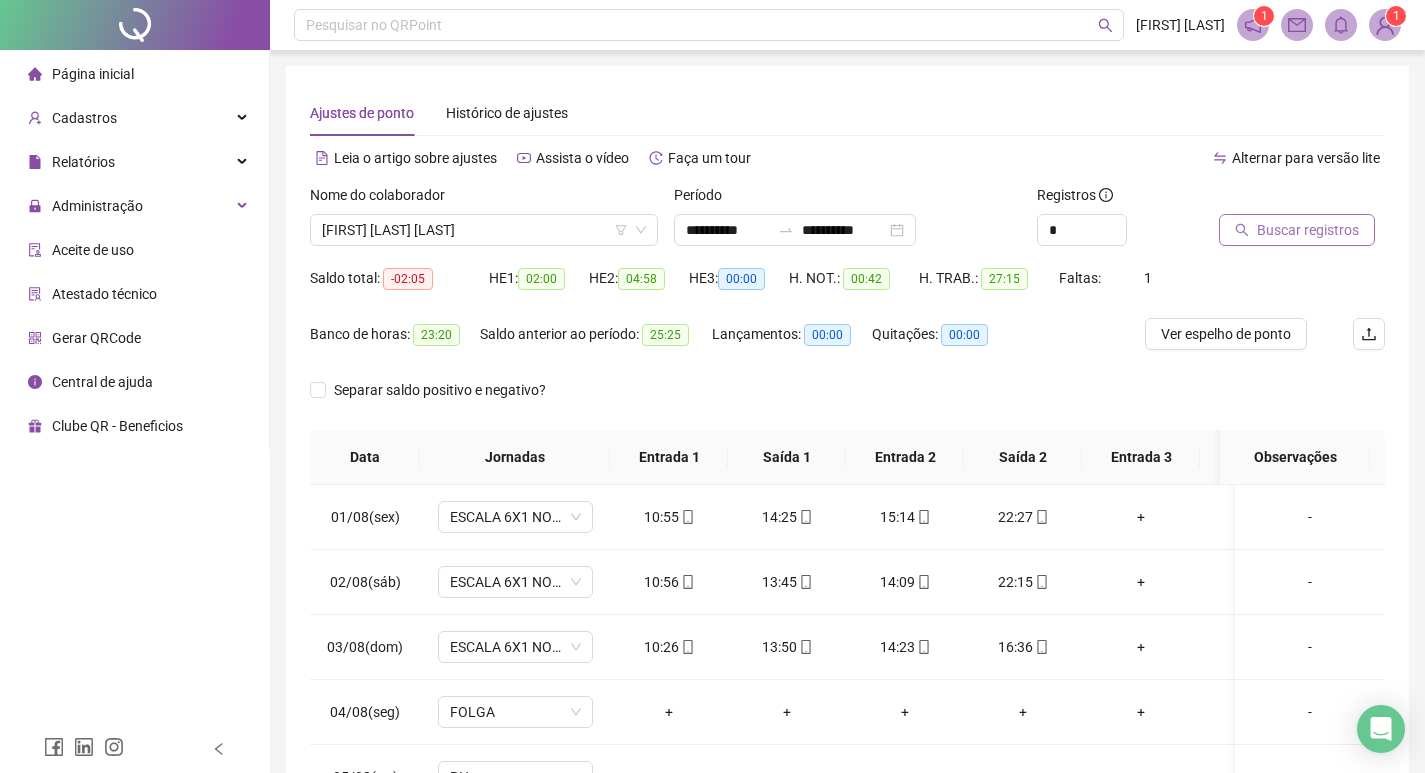 click on "Buscar registros" at bounding box center (1308, 230) 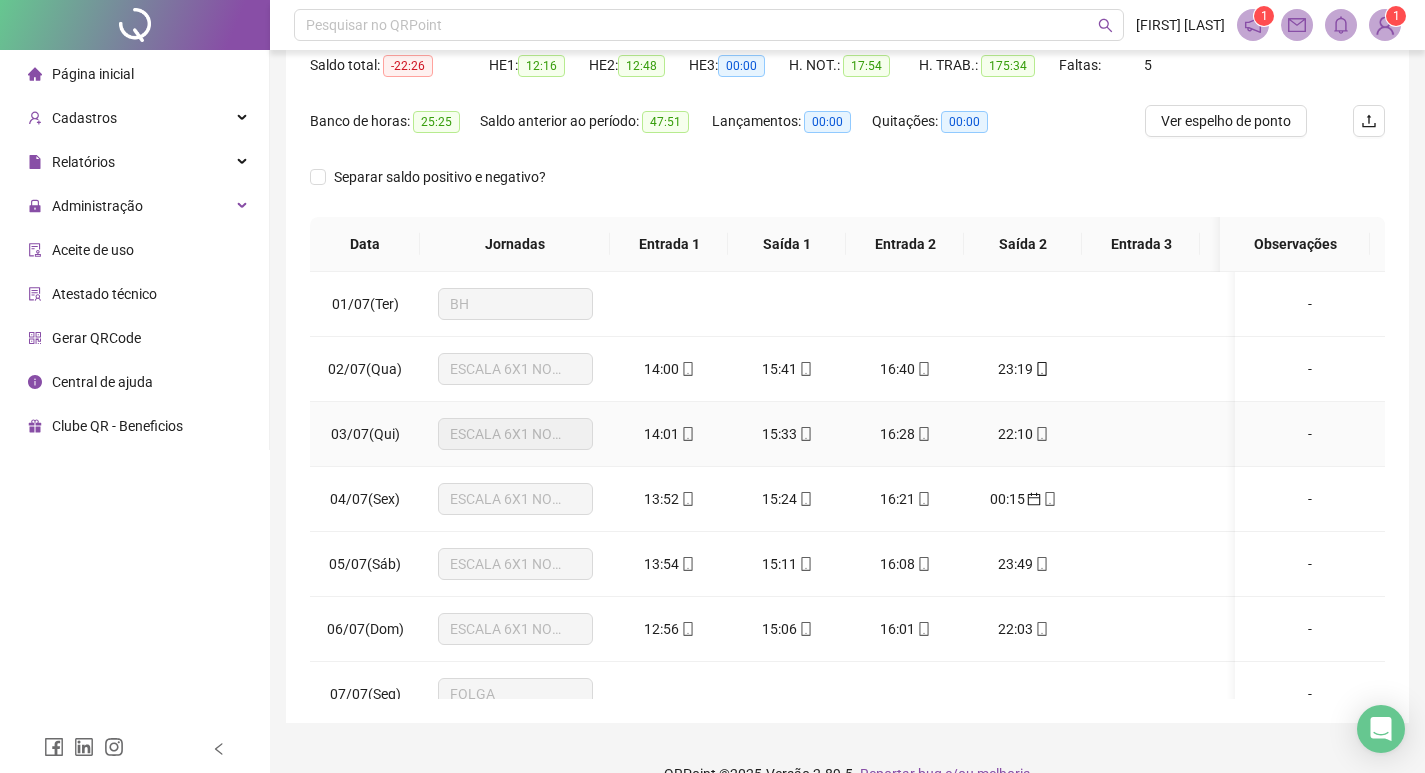 scroll, scrollTop: 249, scrollLeft: 0, axis: vertical 